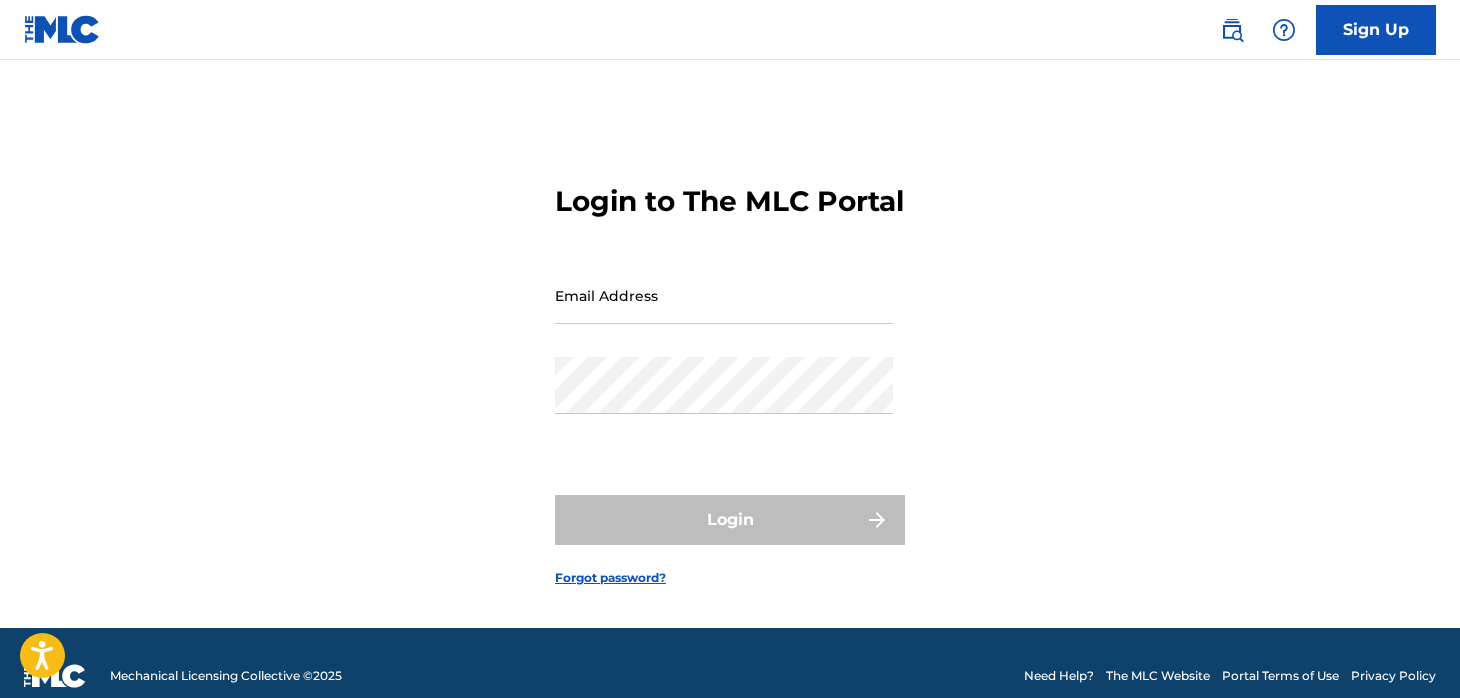 scroll, scrollTop: 0, scrollLeft: 0, axis: both 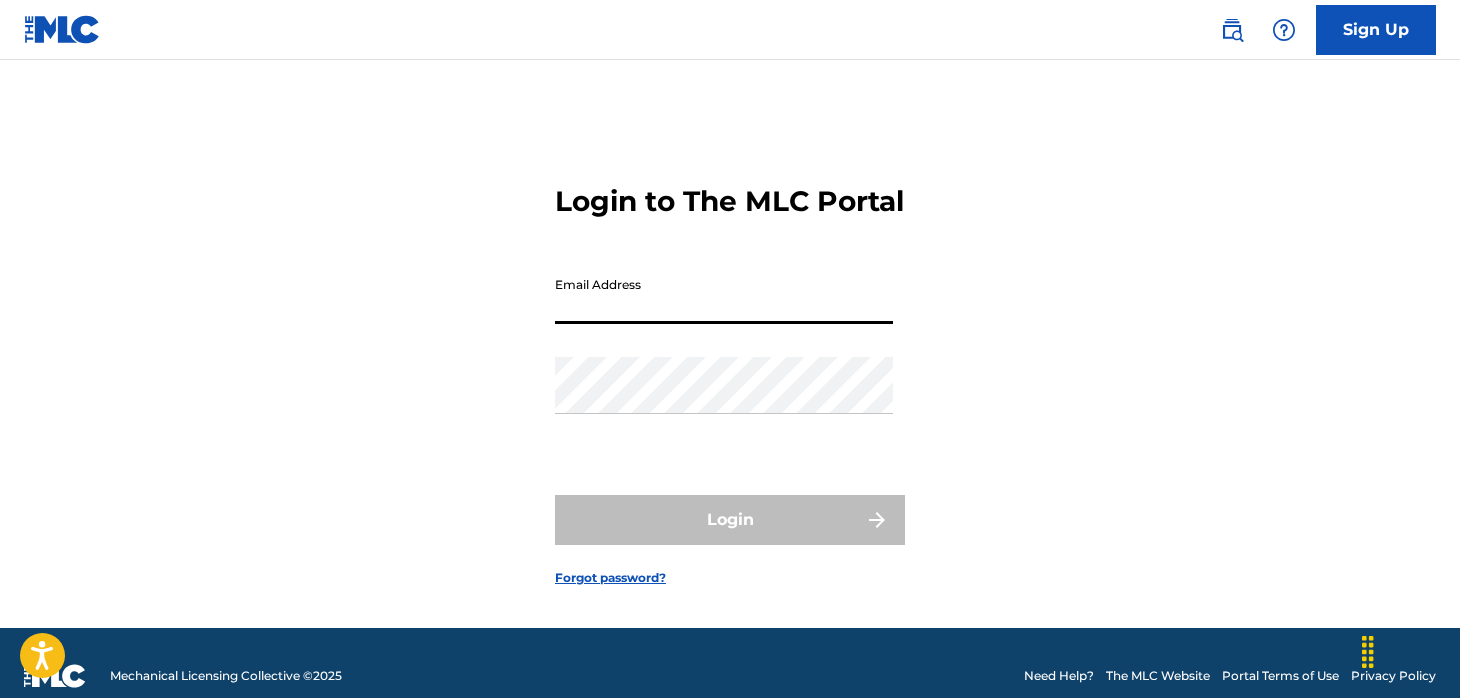 type on "[PERSON]@[EXAMPLE.COM]" 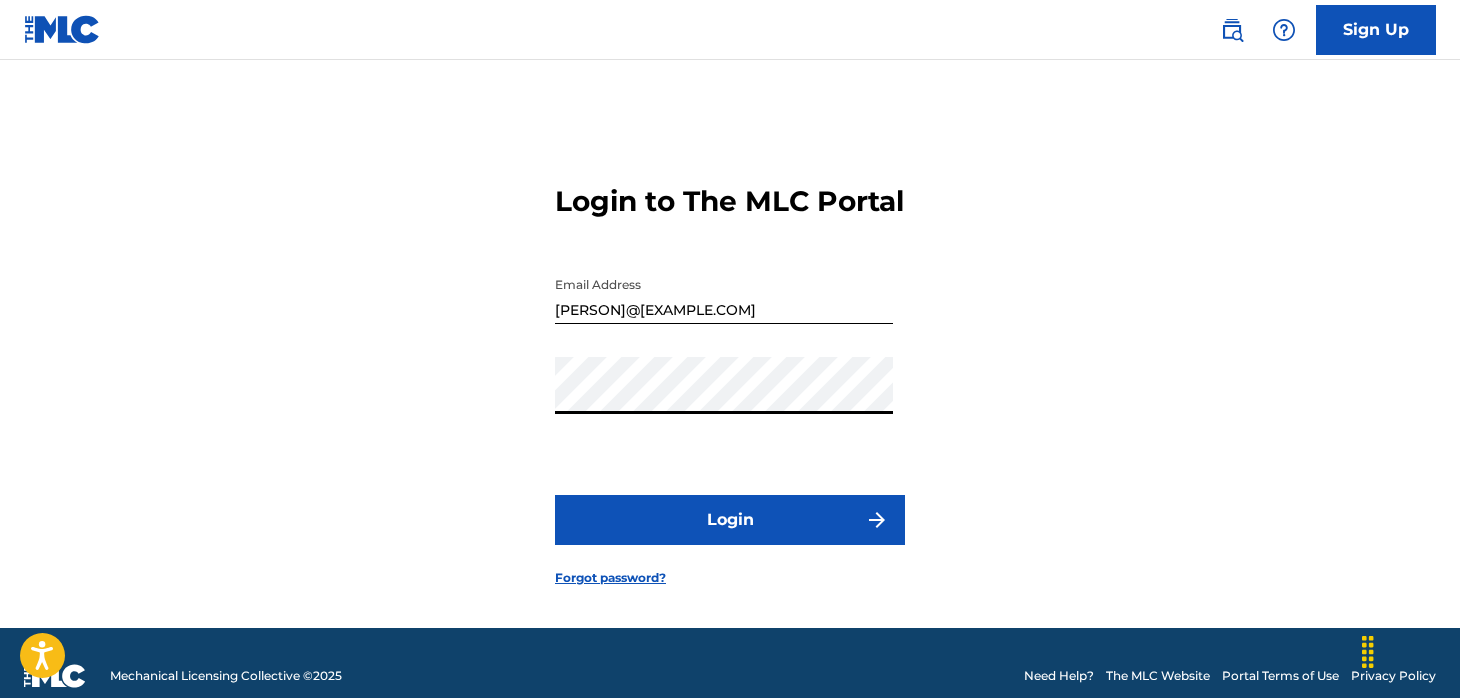 click on "Login" at bounding box center [730, 520] 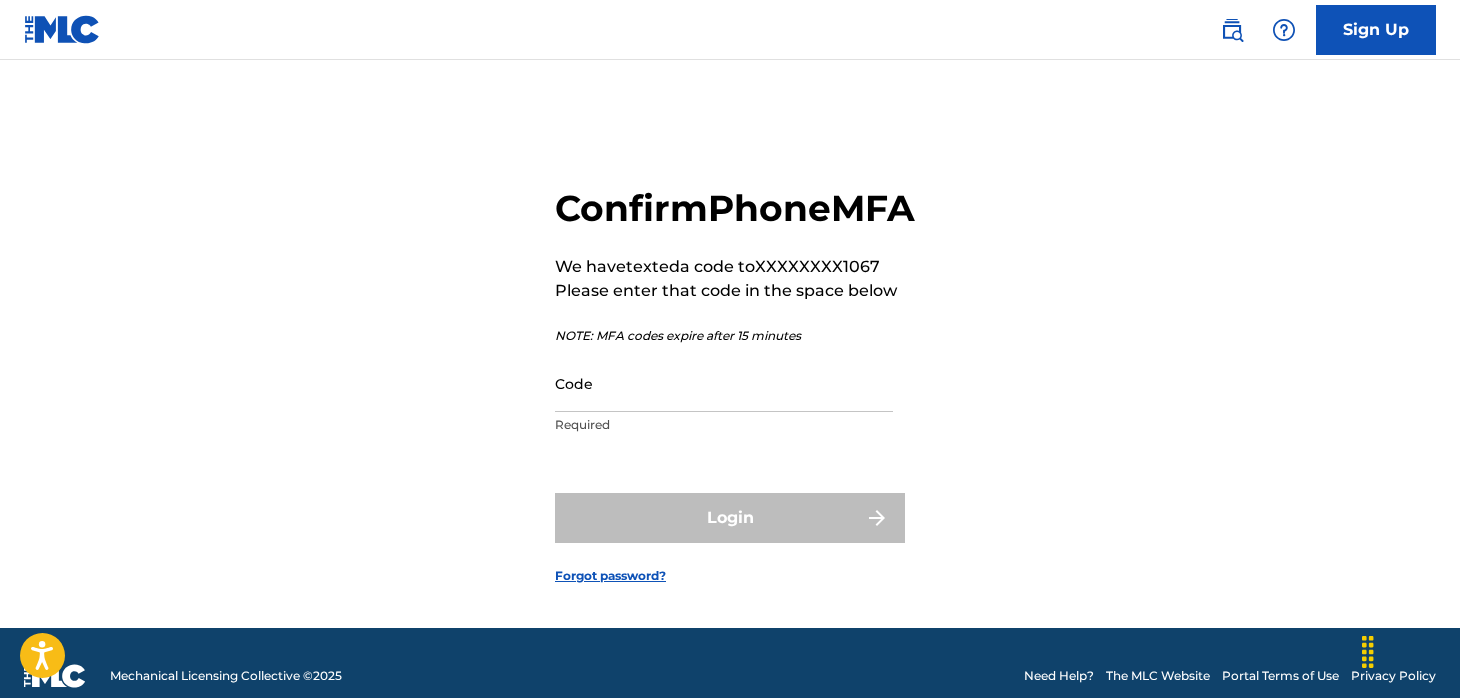 click on "Code" at bounding box center [724, 383] 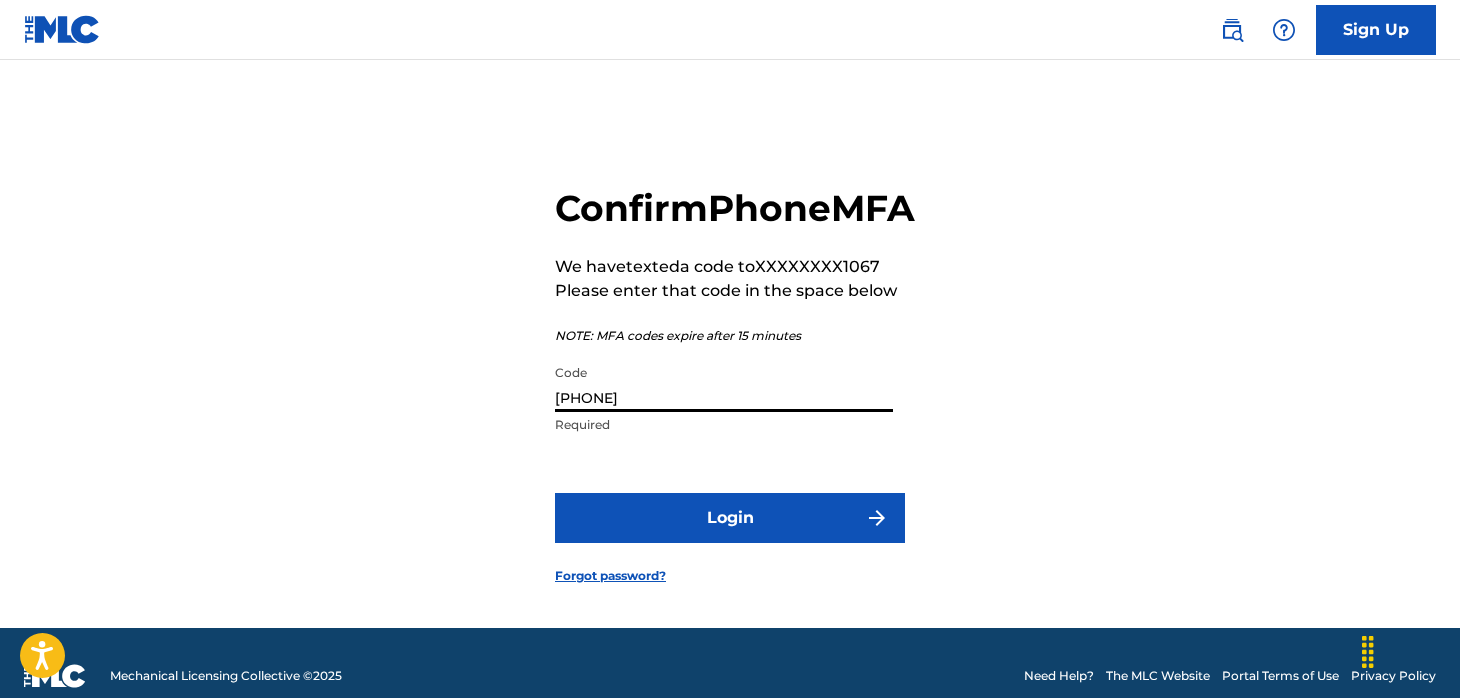 type on "[PHONE]" 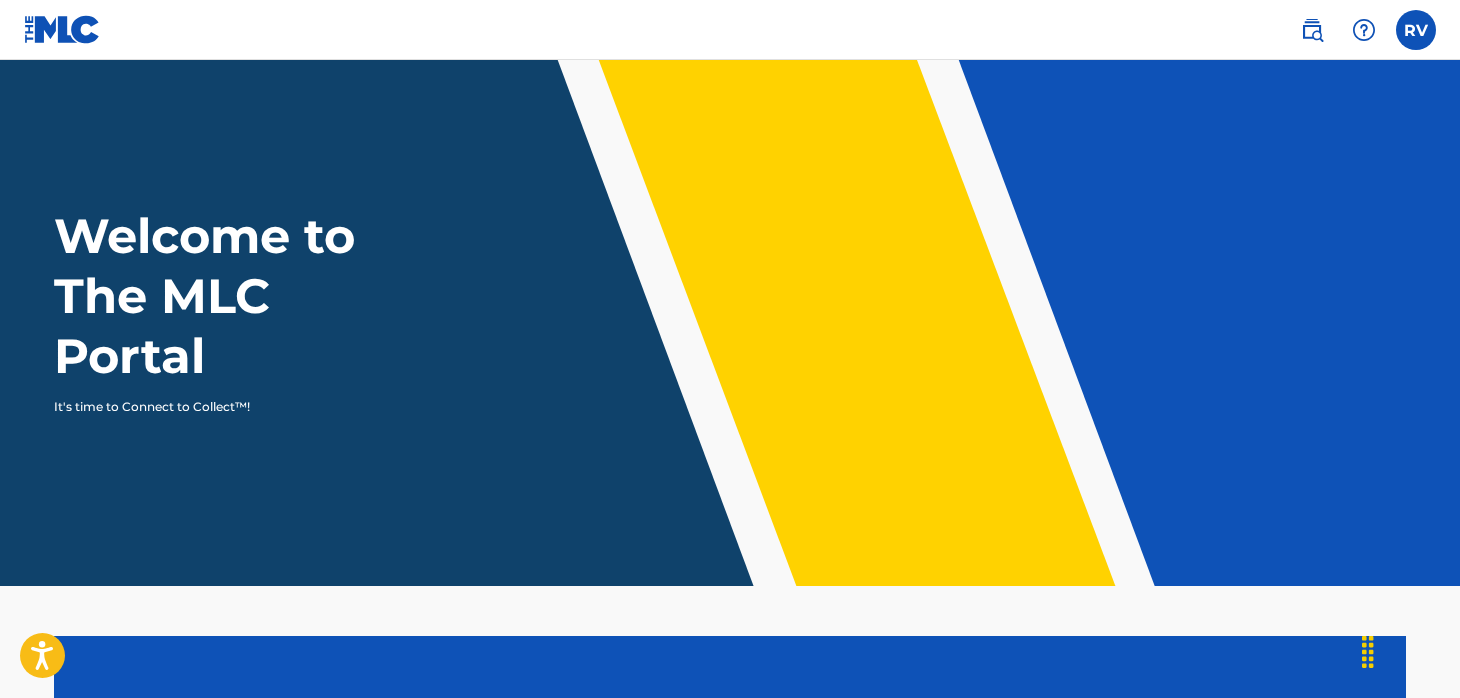 scroll, scrollTop: 0, scrollLeft: 0, axis: both 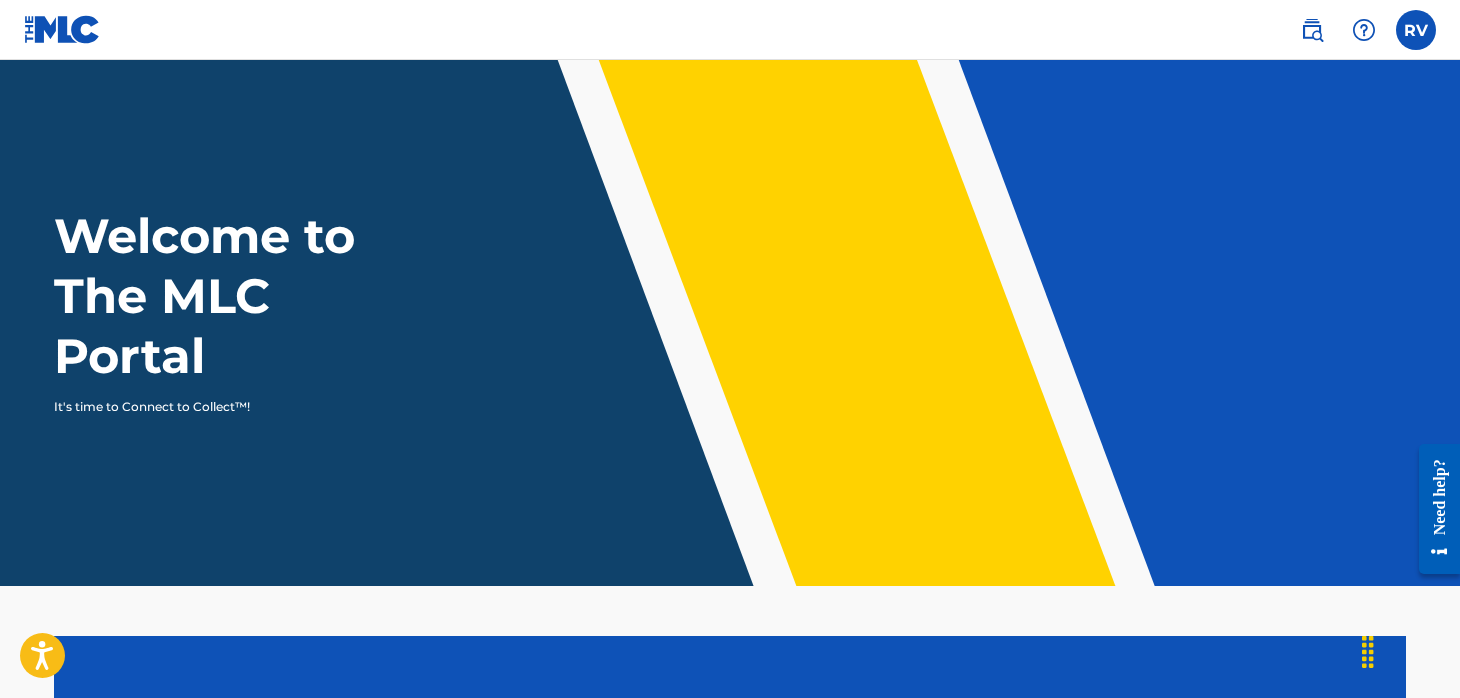 click at bounding box center [1416, 30] 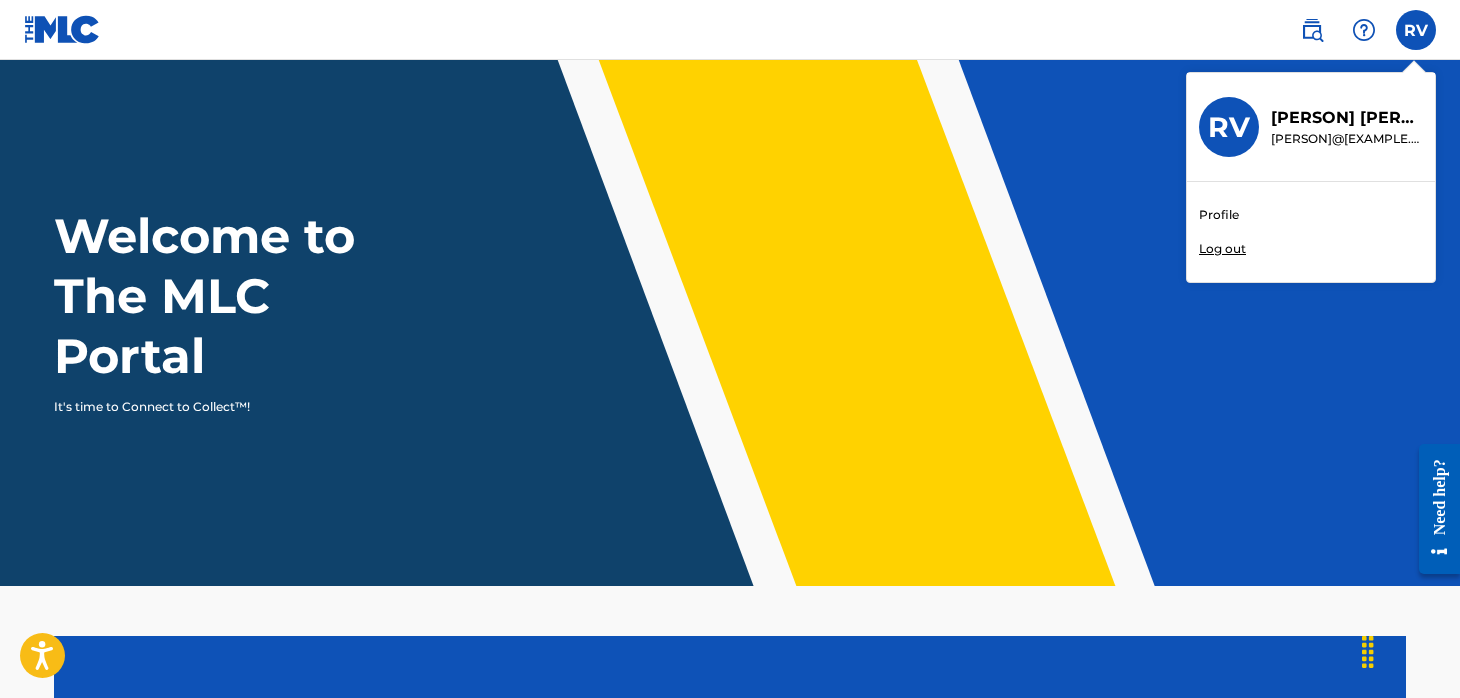 click at bounding box center (1312, 30) 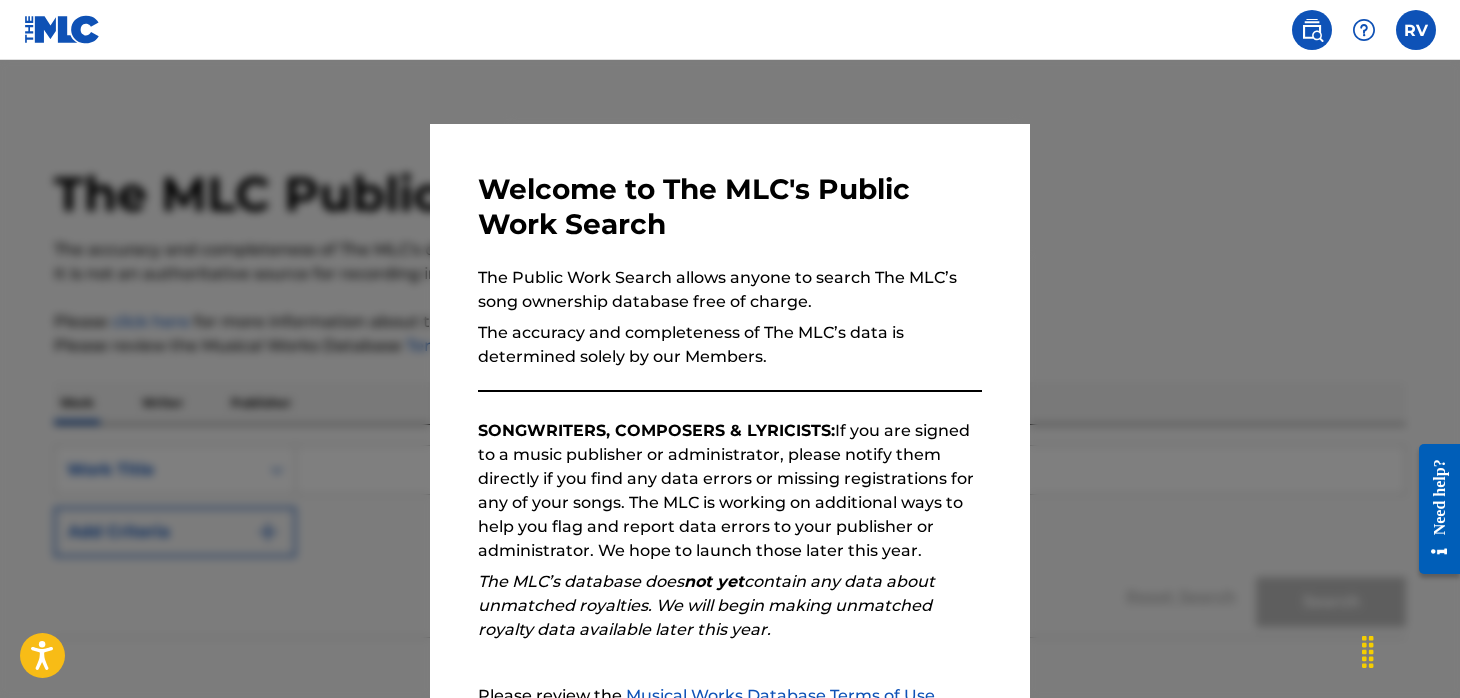 scroll, scrollTop: 108, scrollLeft: 0, axis: vertical 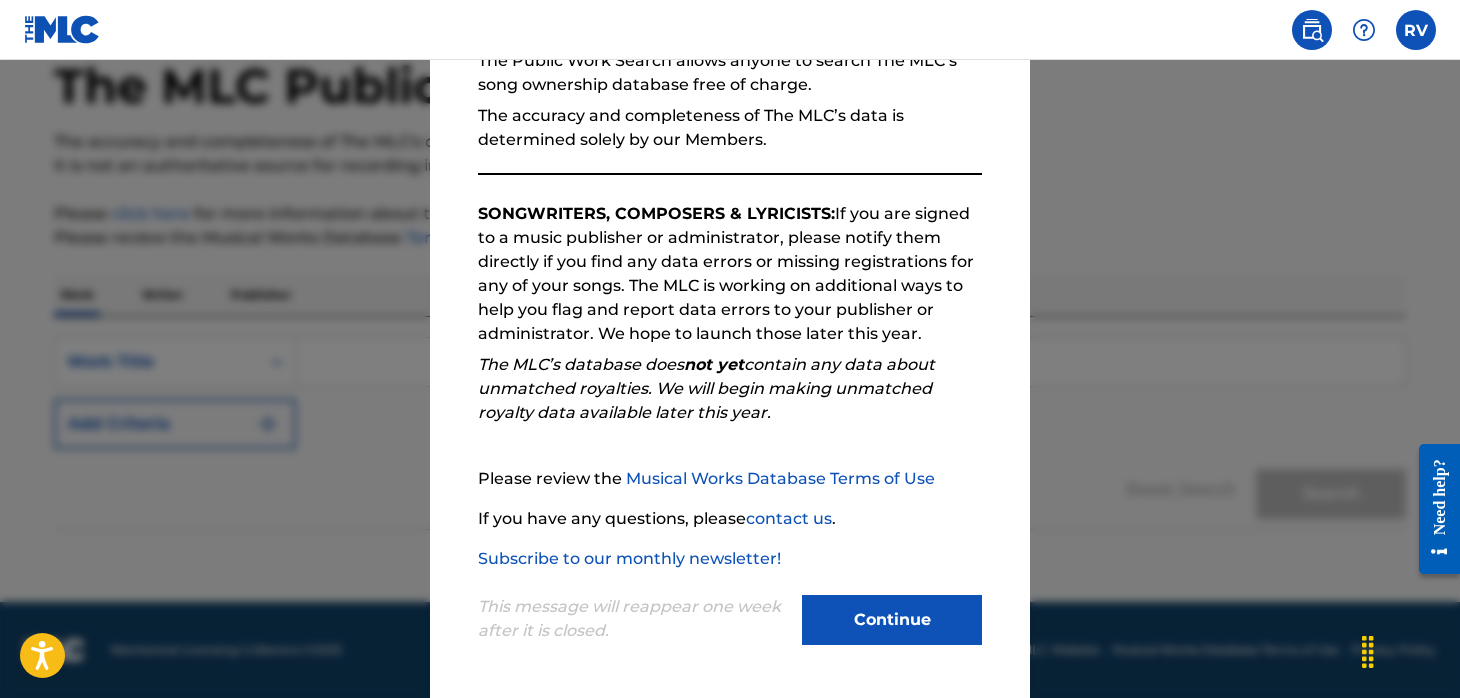 click on "Continue" at bounding box center (892, 620) 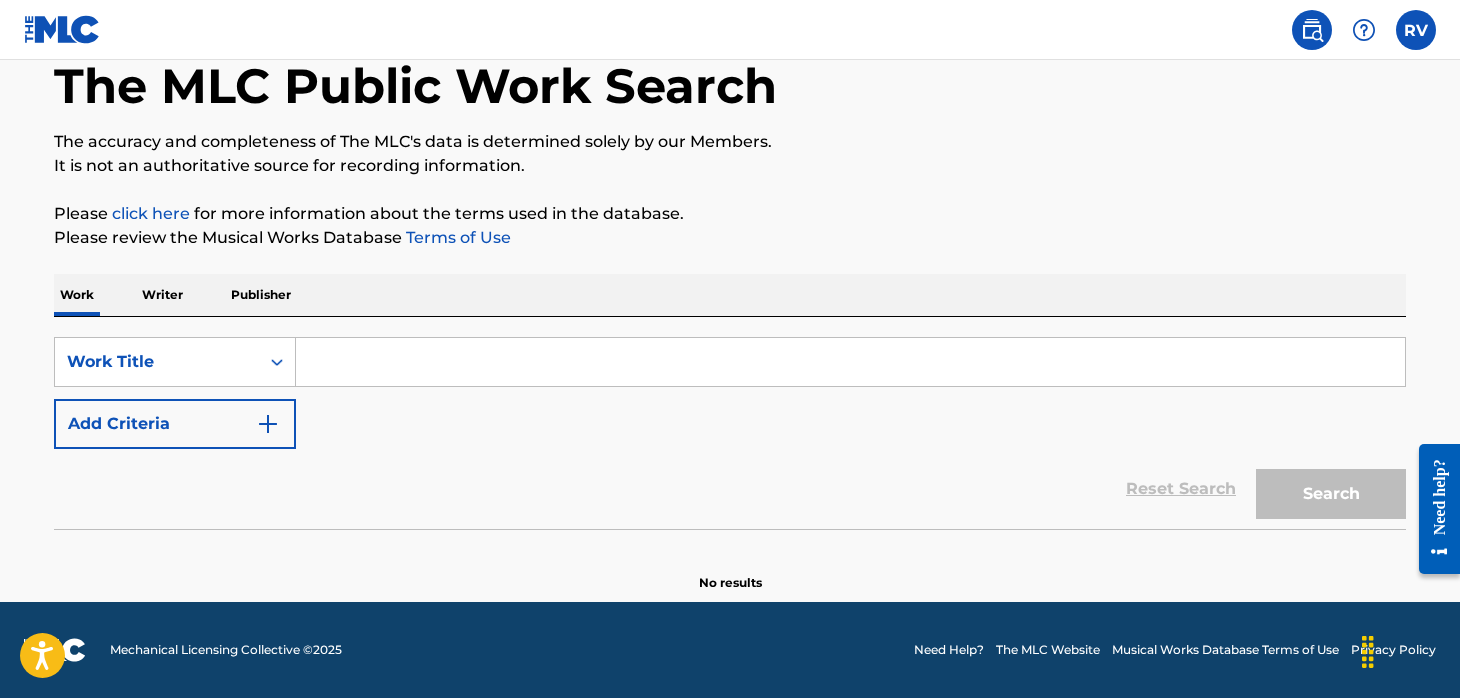 click on "Publisher" at bounding box center [261, 295] 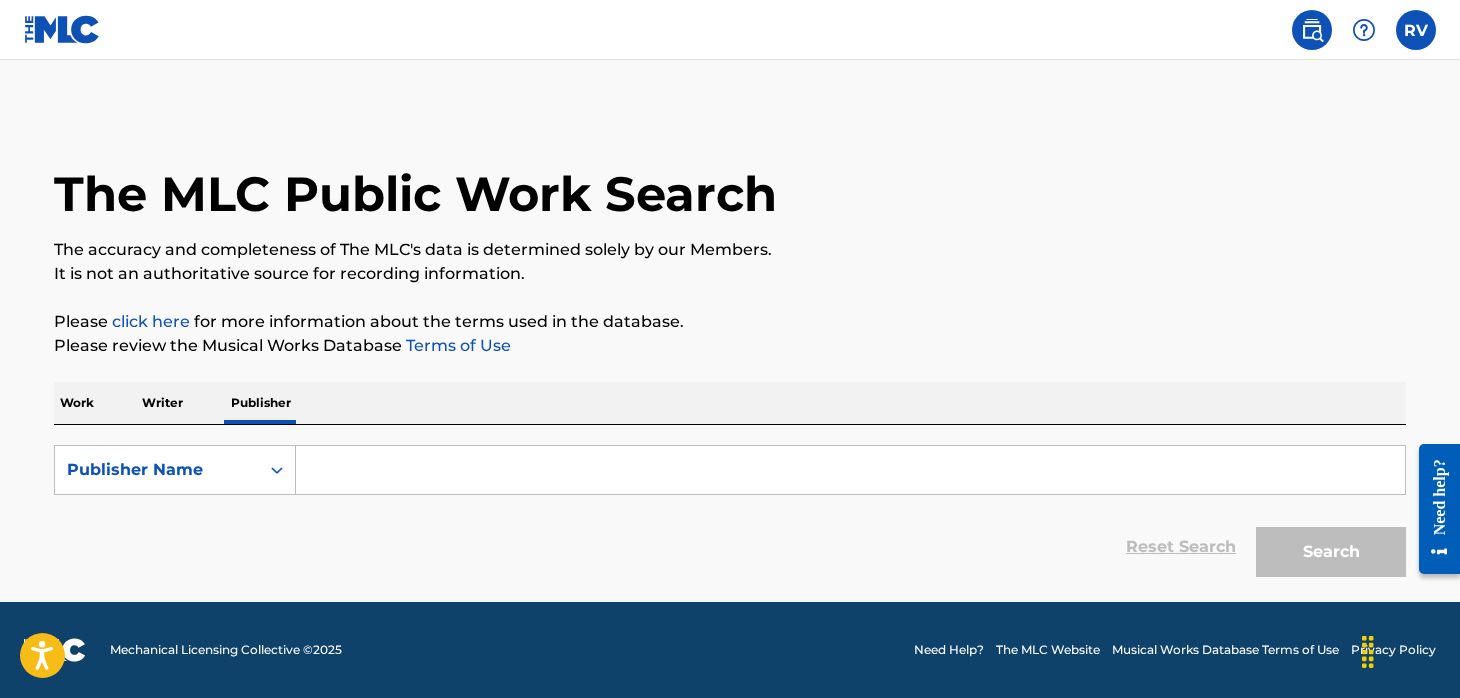 click at bounding box center [850, 470] 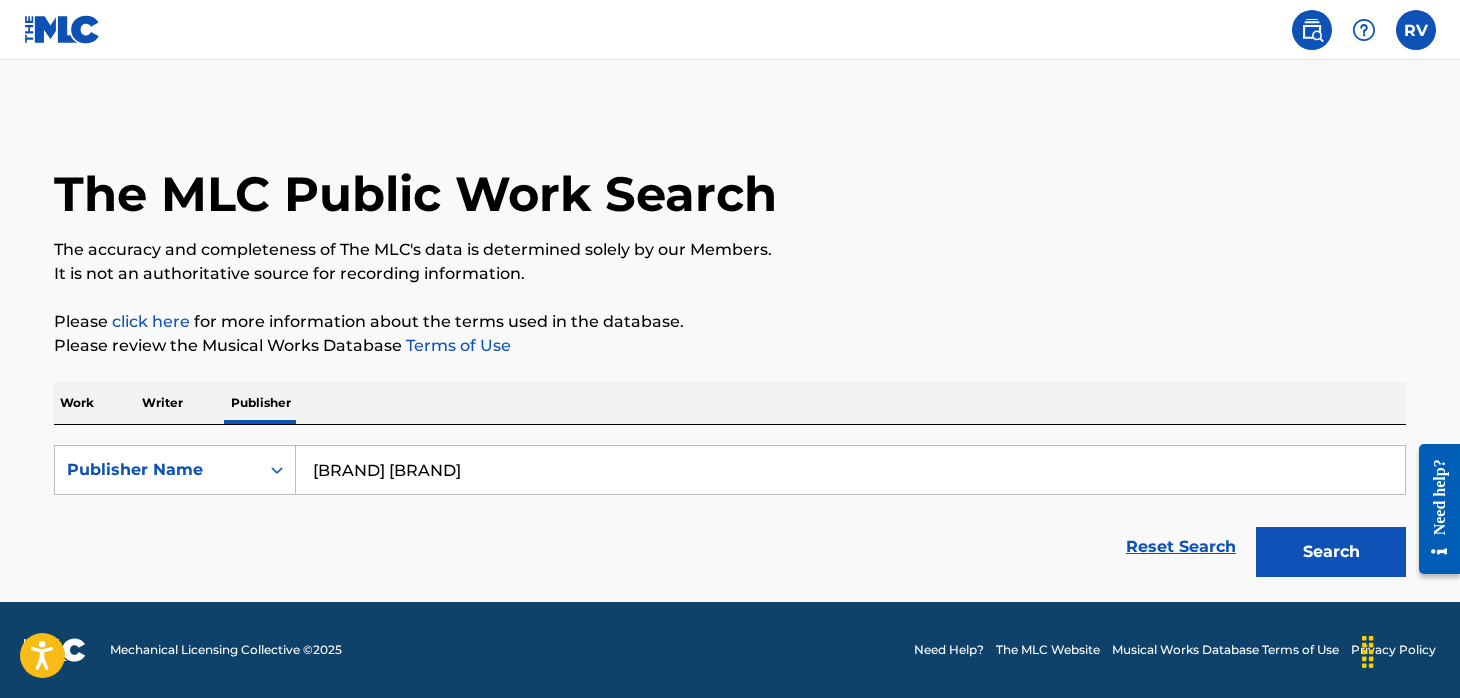 click on "Search" at bounding box center (1331, 552) 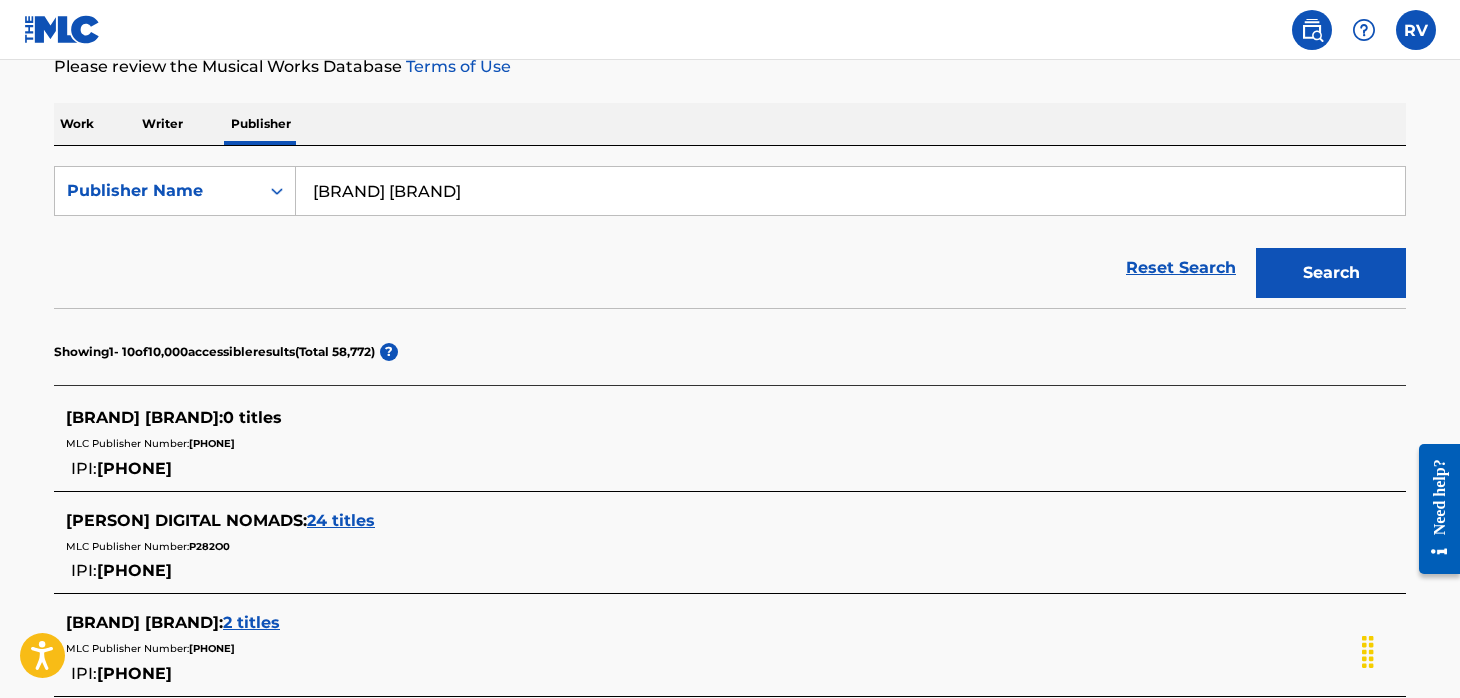 scroll, scrollTop: 289, scrollLeft: 0, axis: vertical 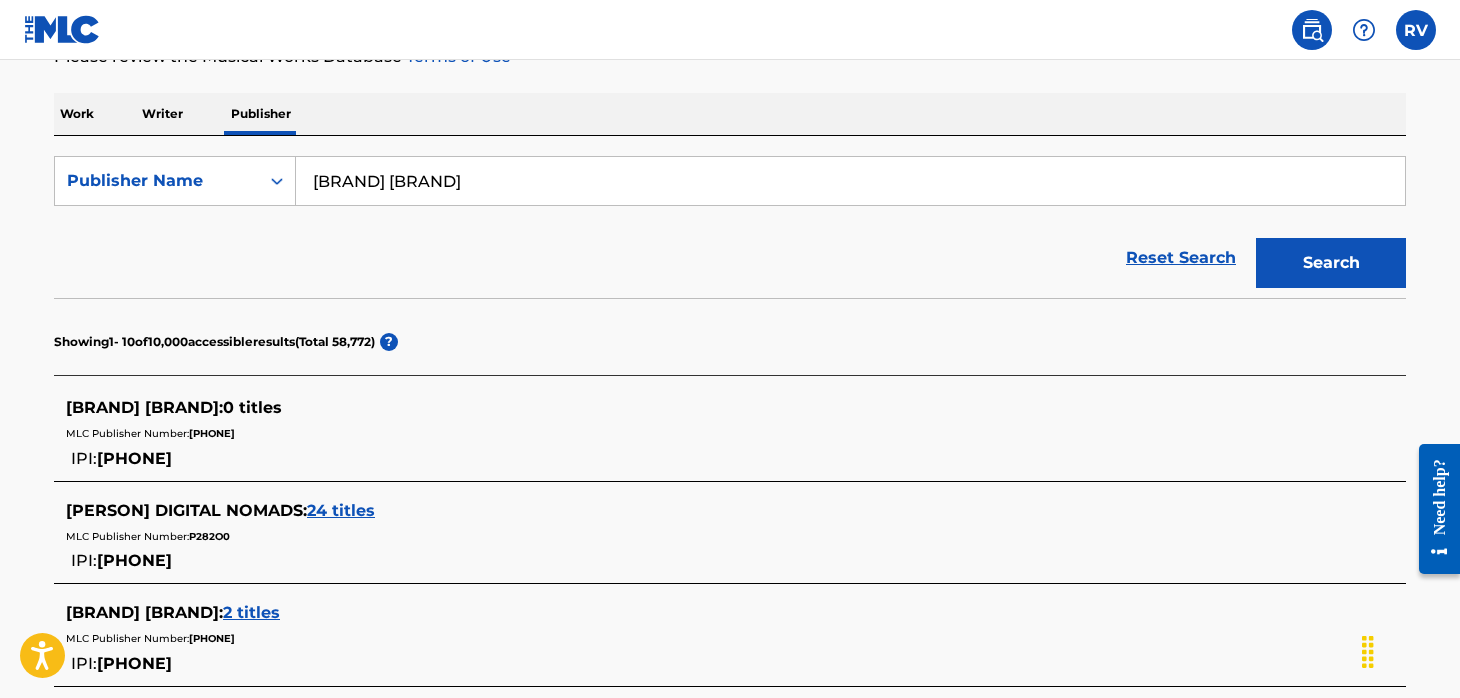 click on "[BRAND] [BRAND] :" at bounding box center [144, 407] 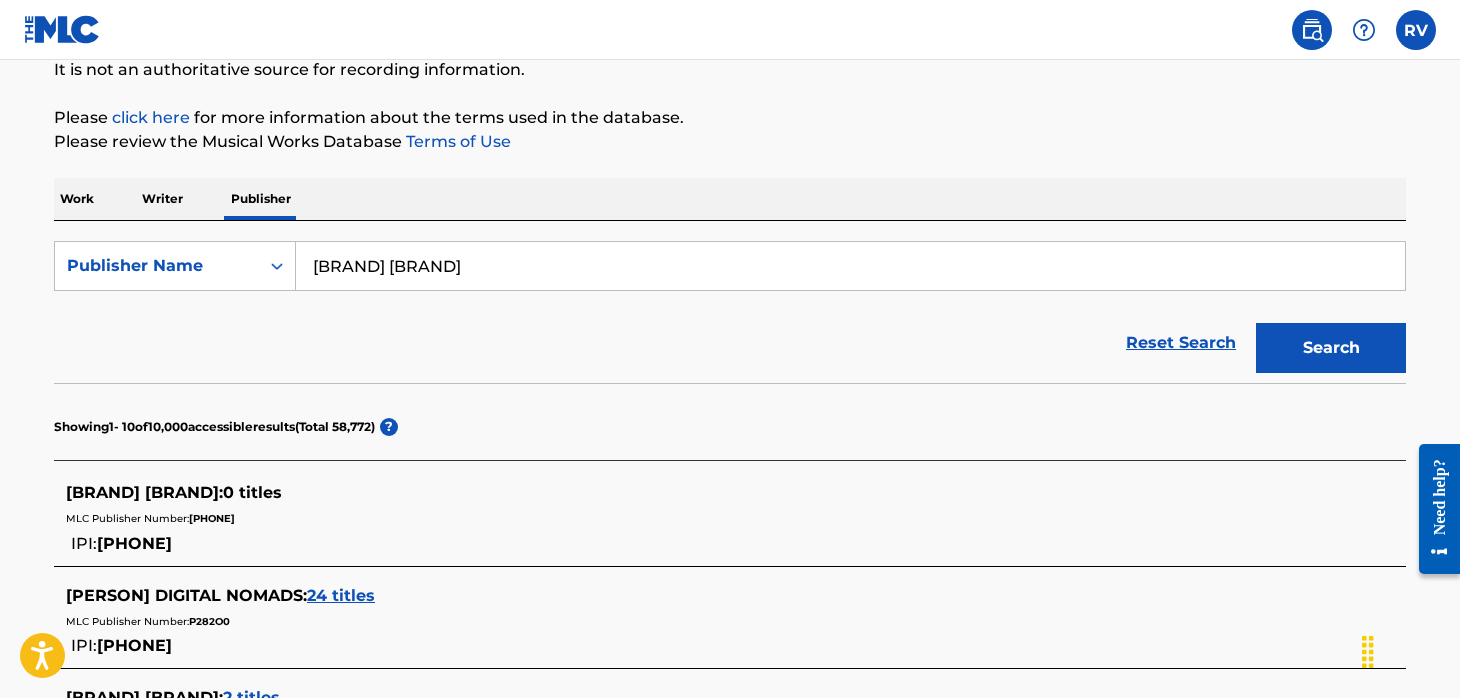 scroll, scrollTop: 202, scrollLeft: 0, axis: vertical 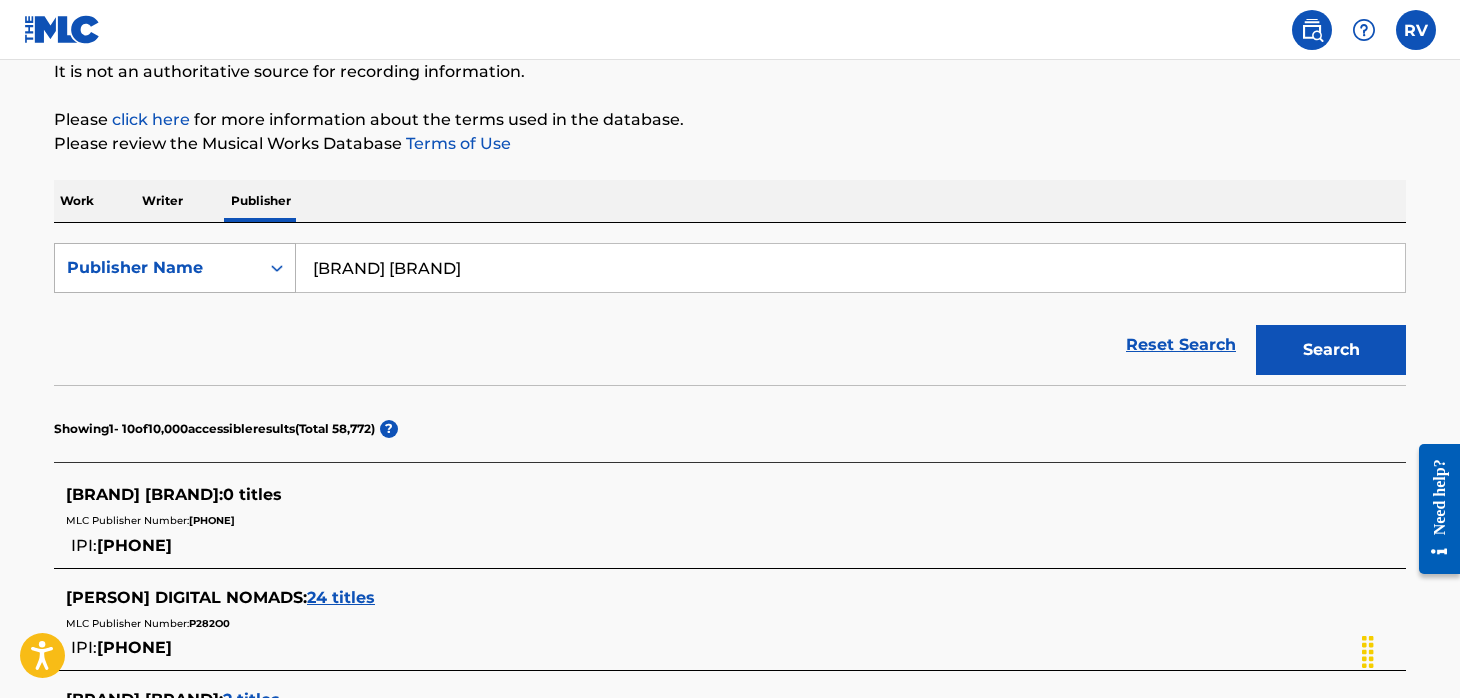 click 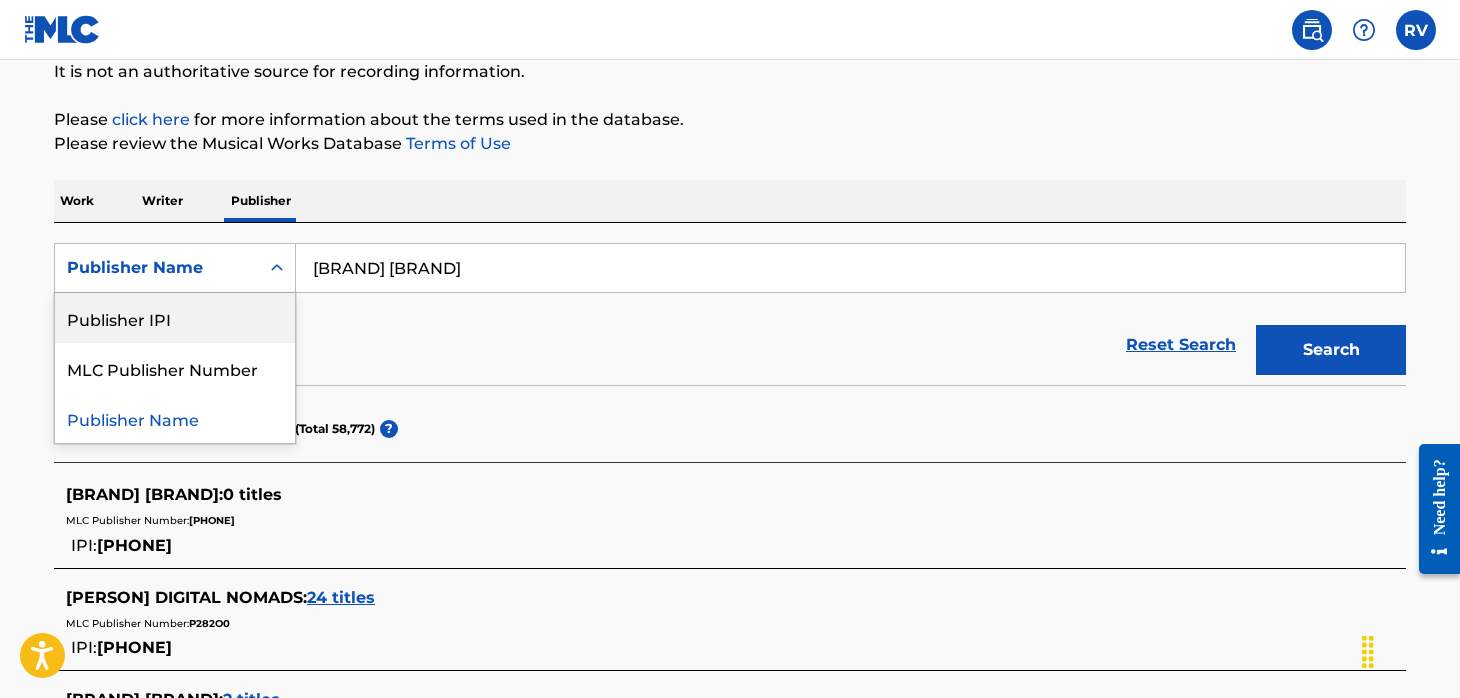 click on "[BRAND] [BRAND]" at bounding box center (850, 268) 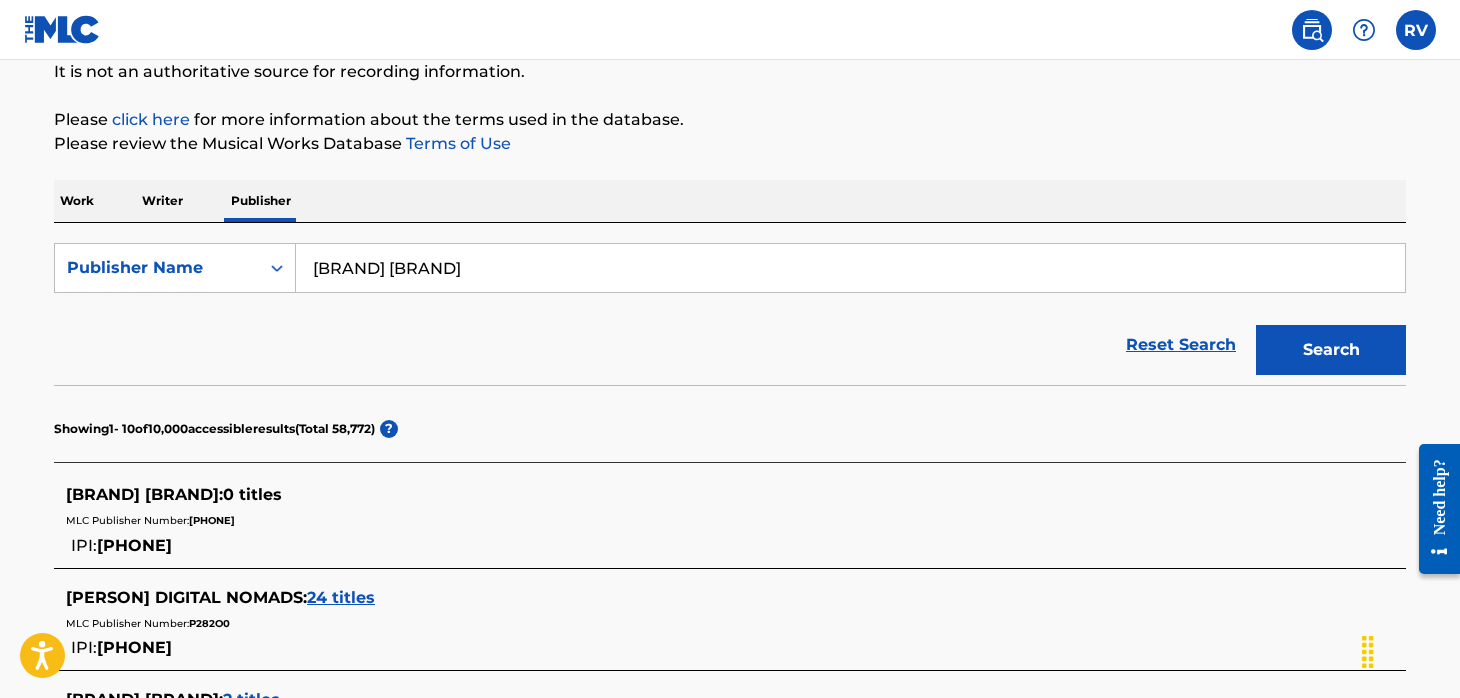 click on "Writer" at bounding box center [162, 201] 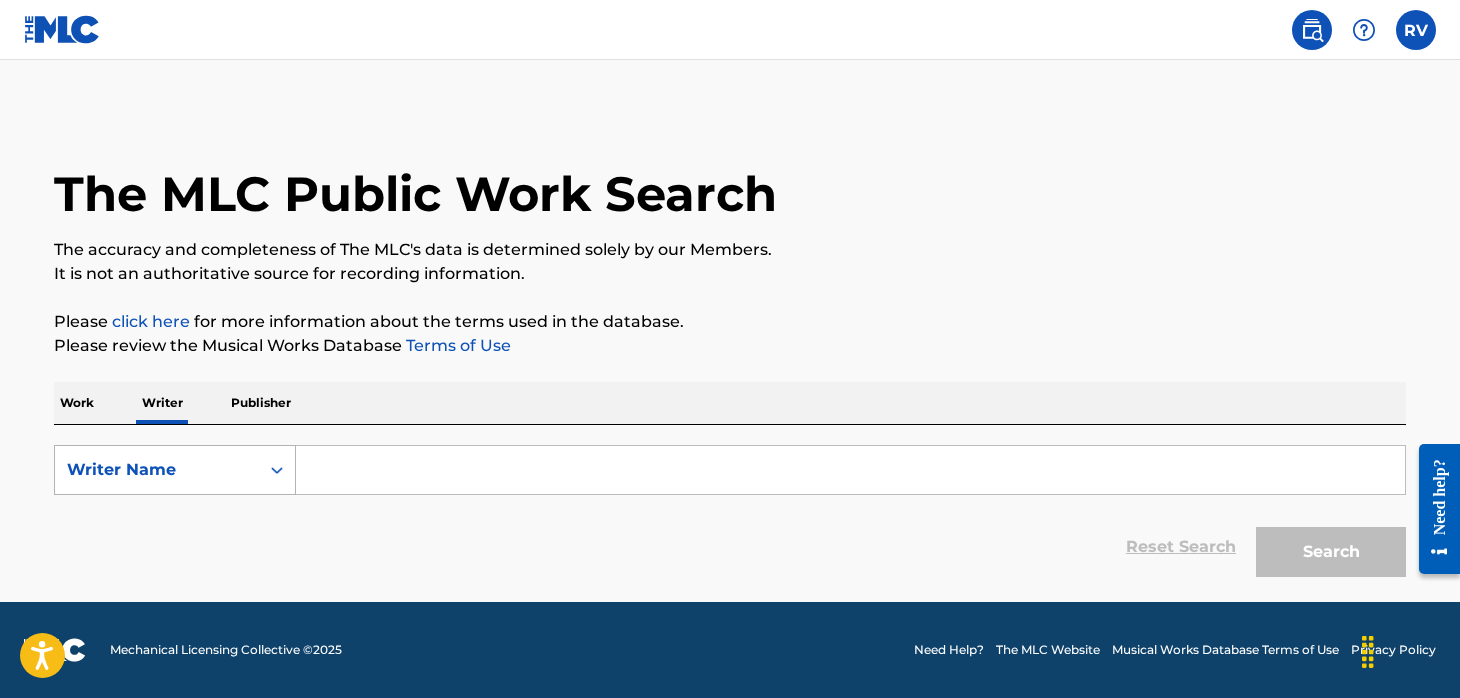 click 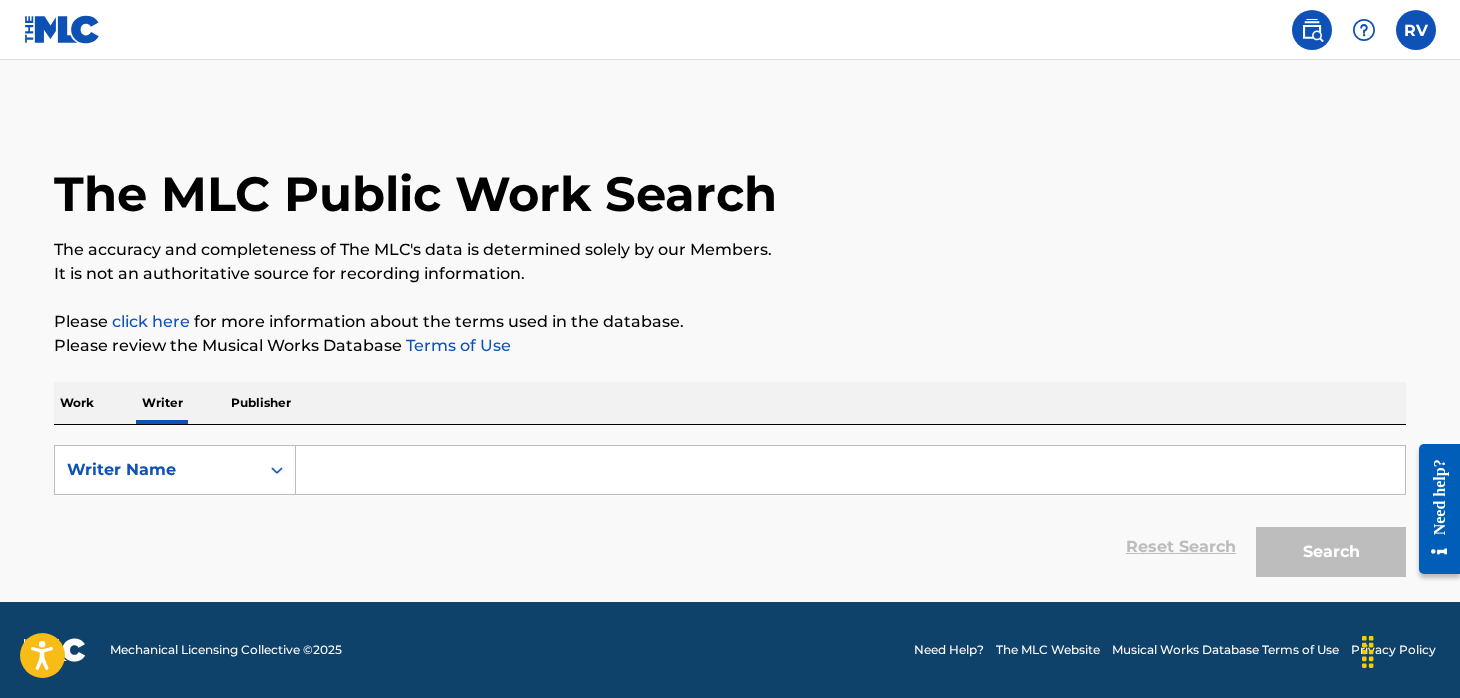 click at bounding box center (850, 470) 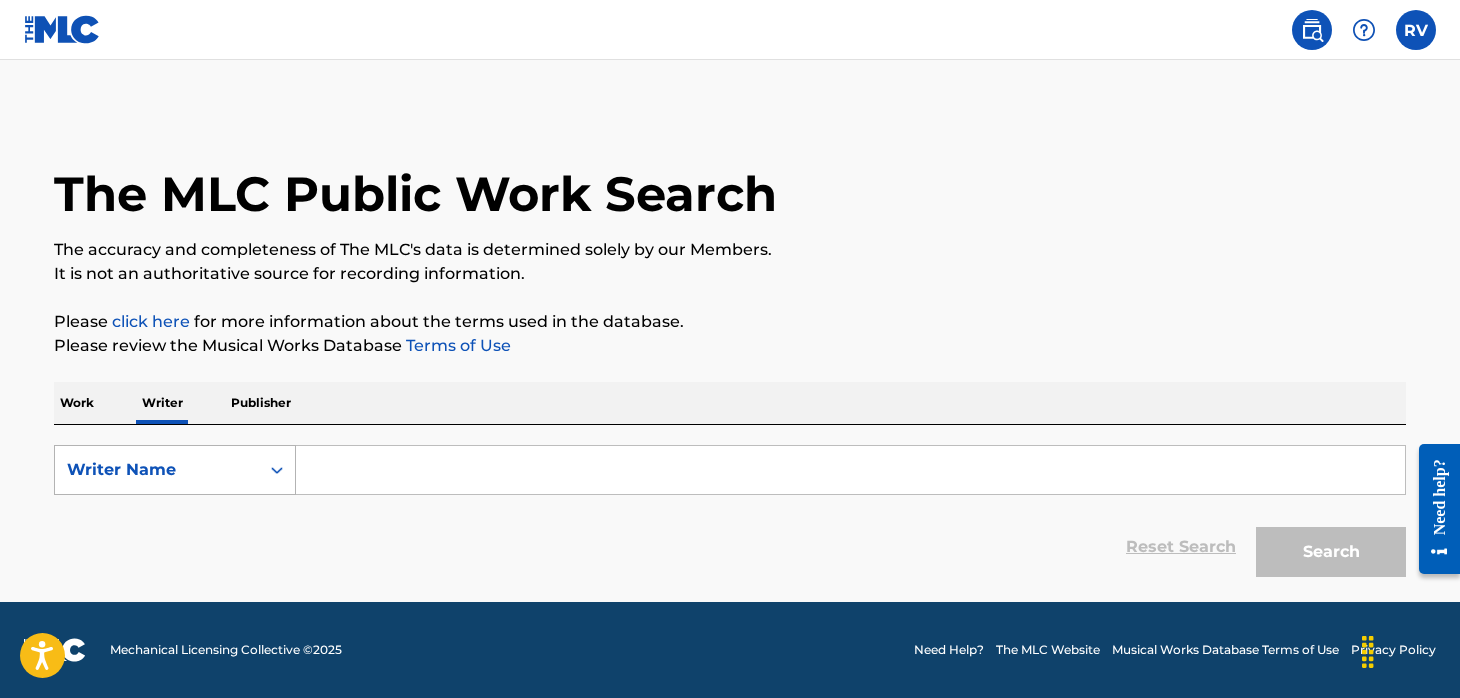 click at bounding box center [277, 470] 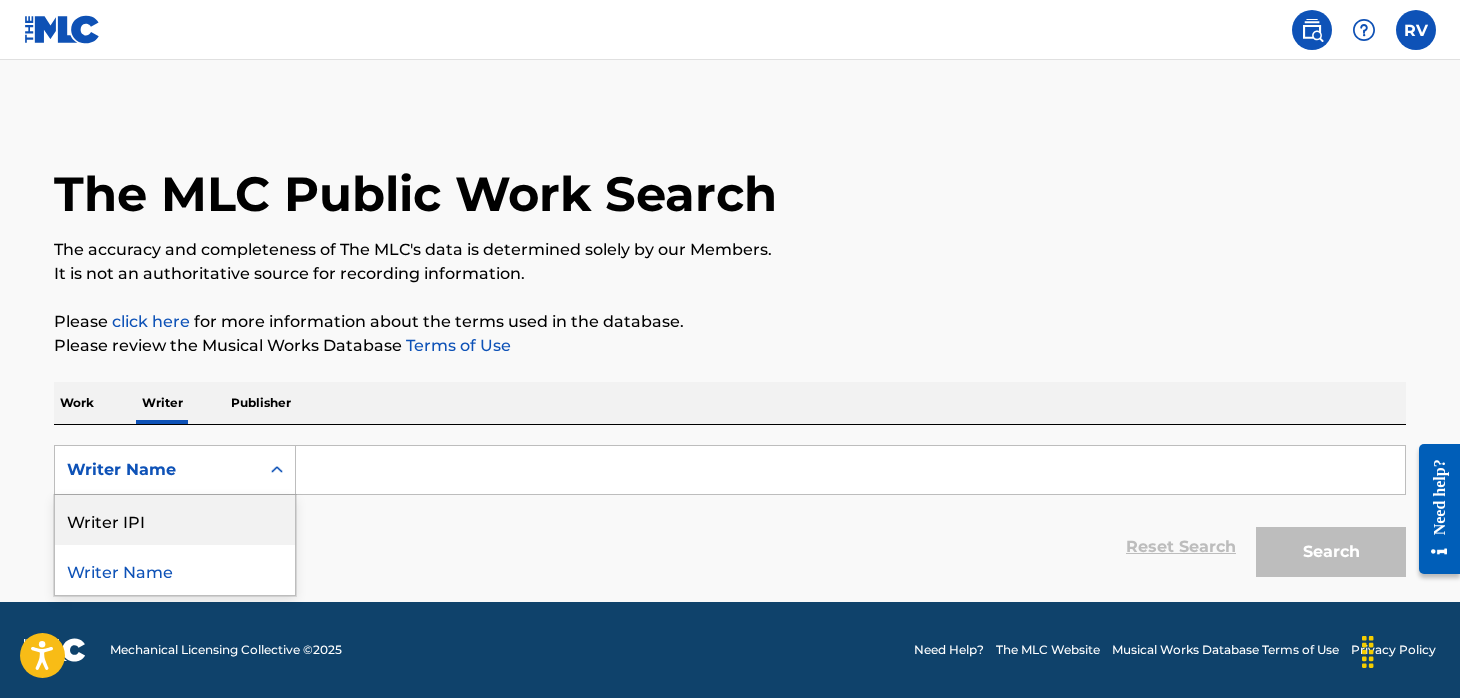 click on "Writer IPI" at bounding box center (175, 520) 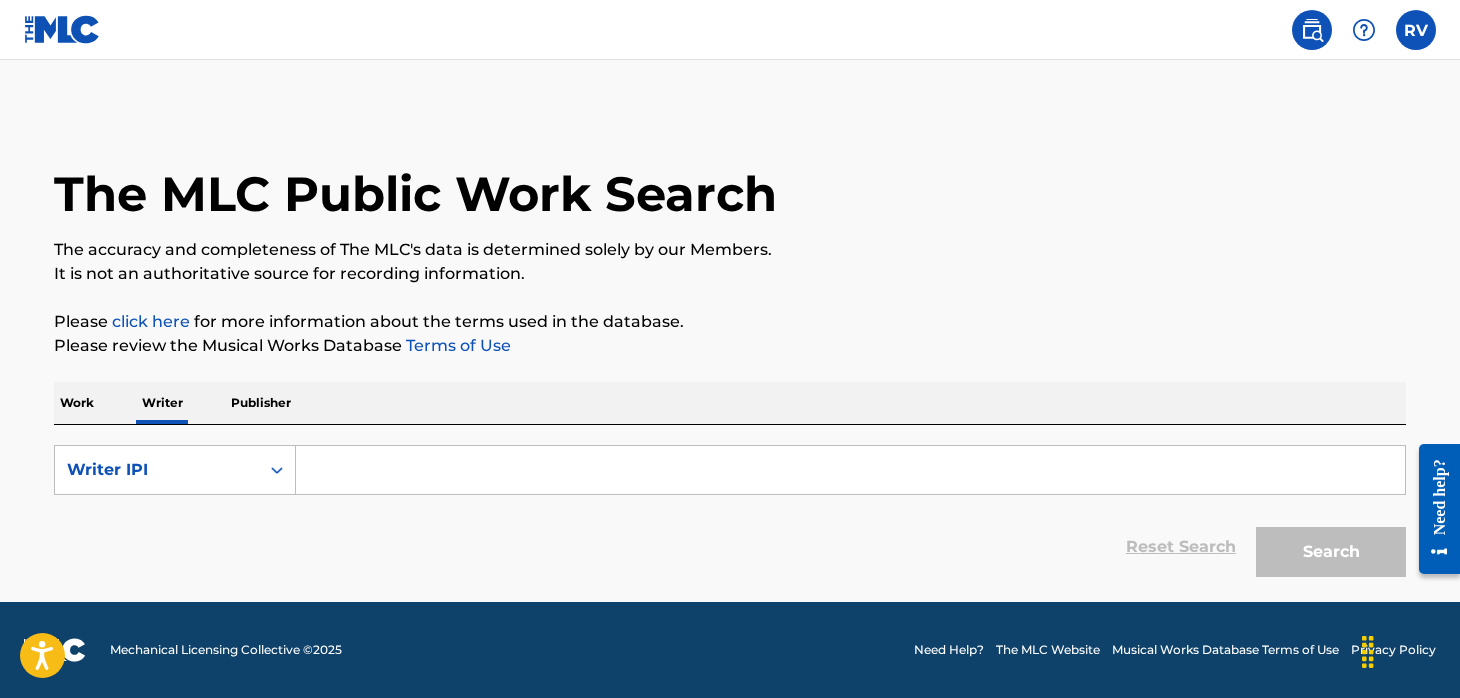 click at bounding box center [850, 470] 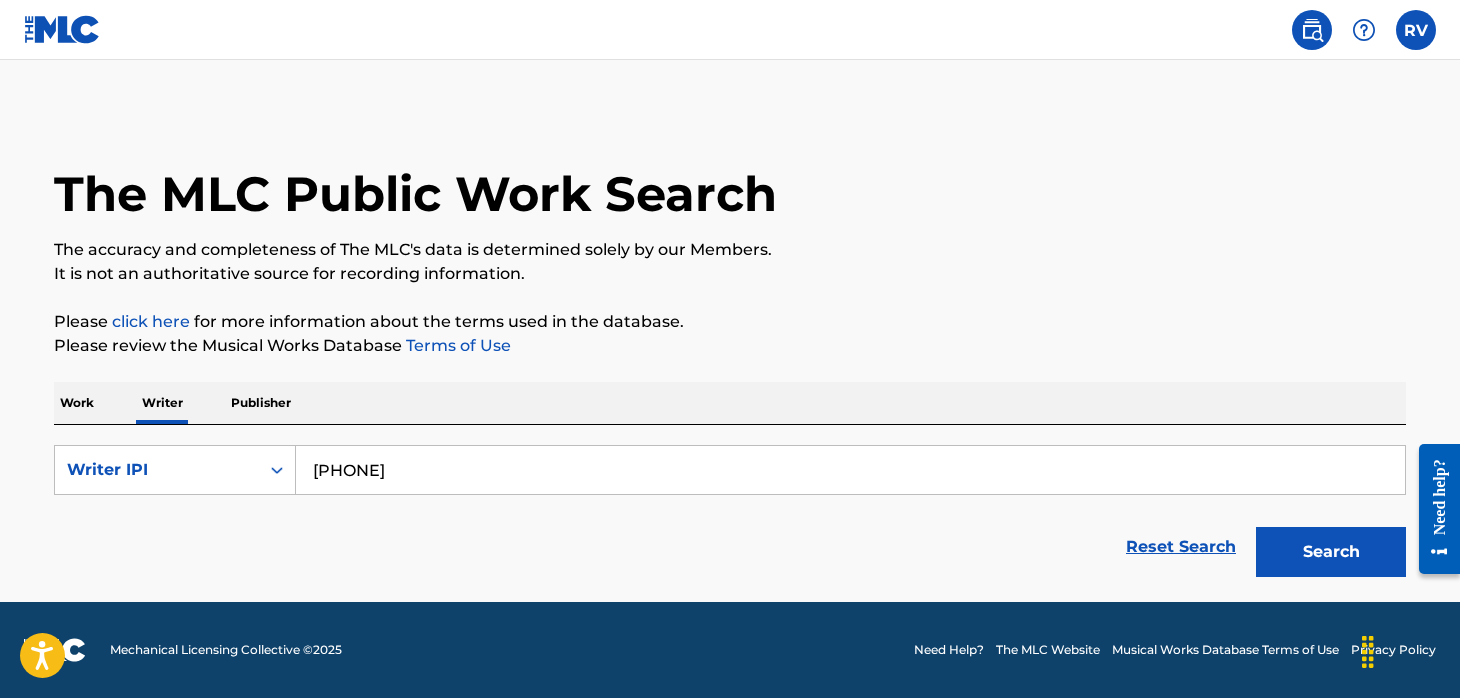 type on "[PHONE]" 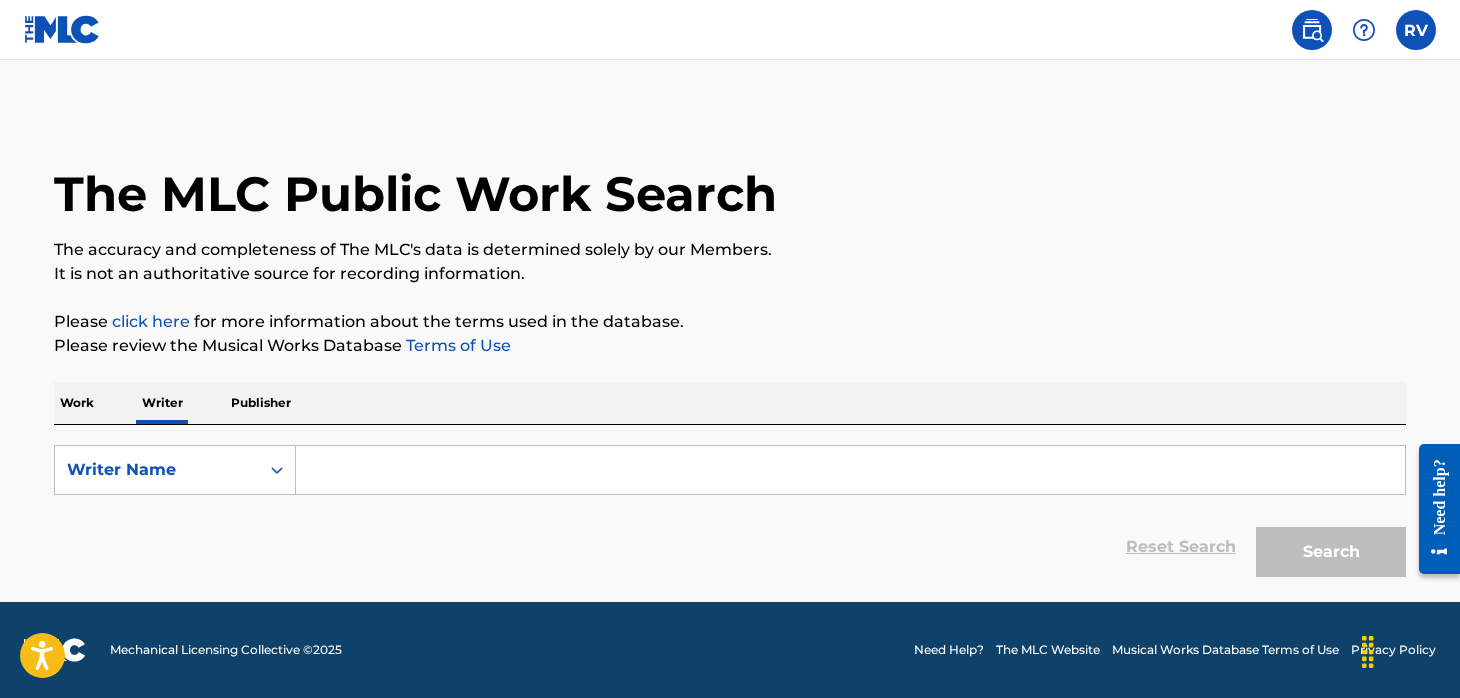 click at bounding box center [850, 470] 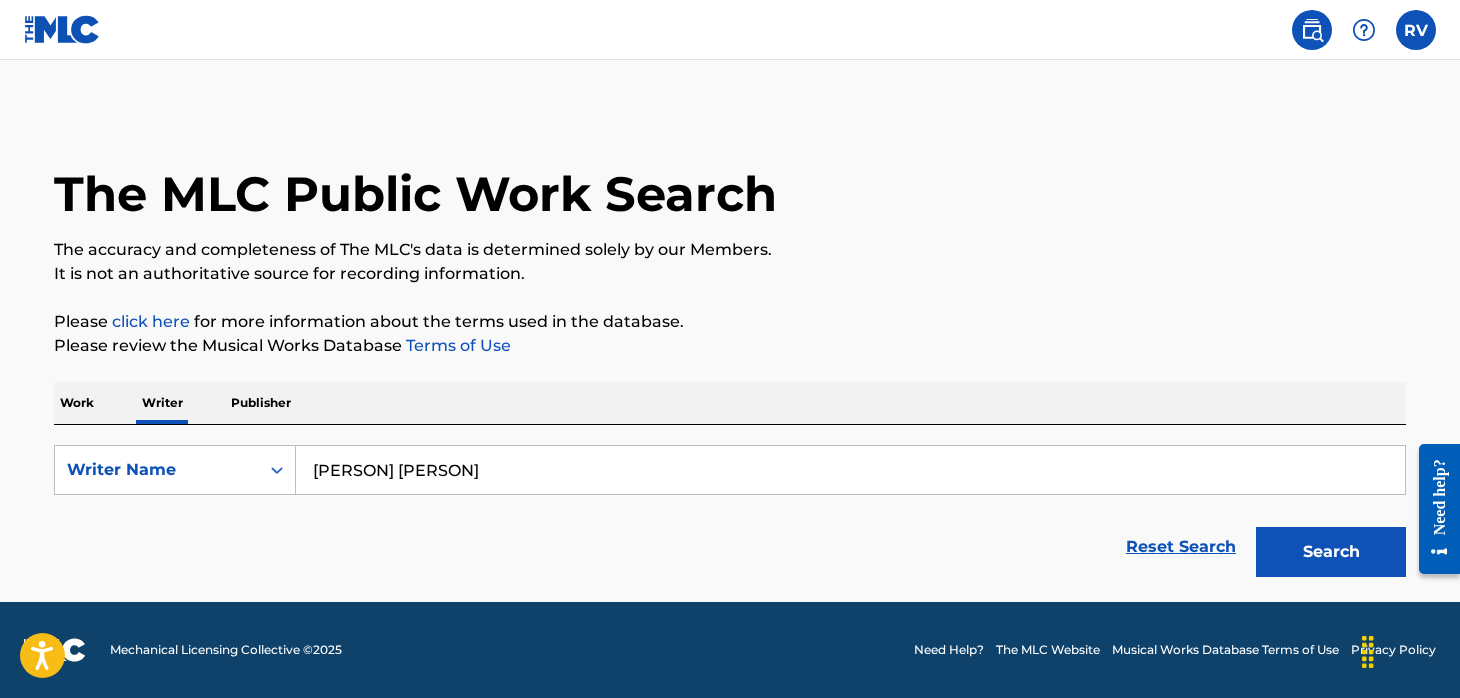 click on "Search" at bounding box center (1331, 552) 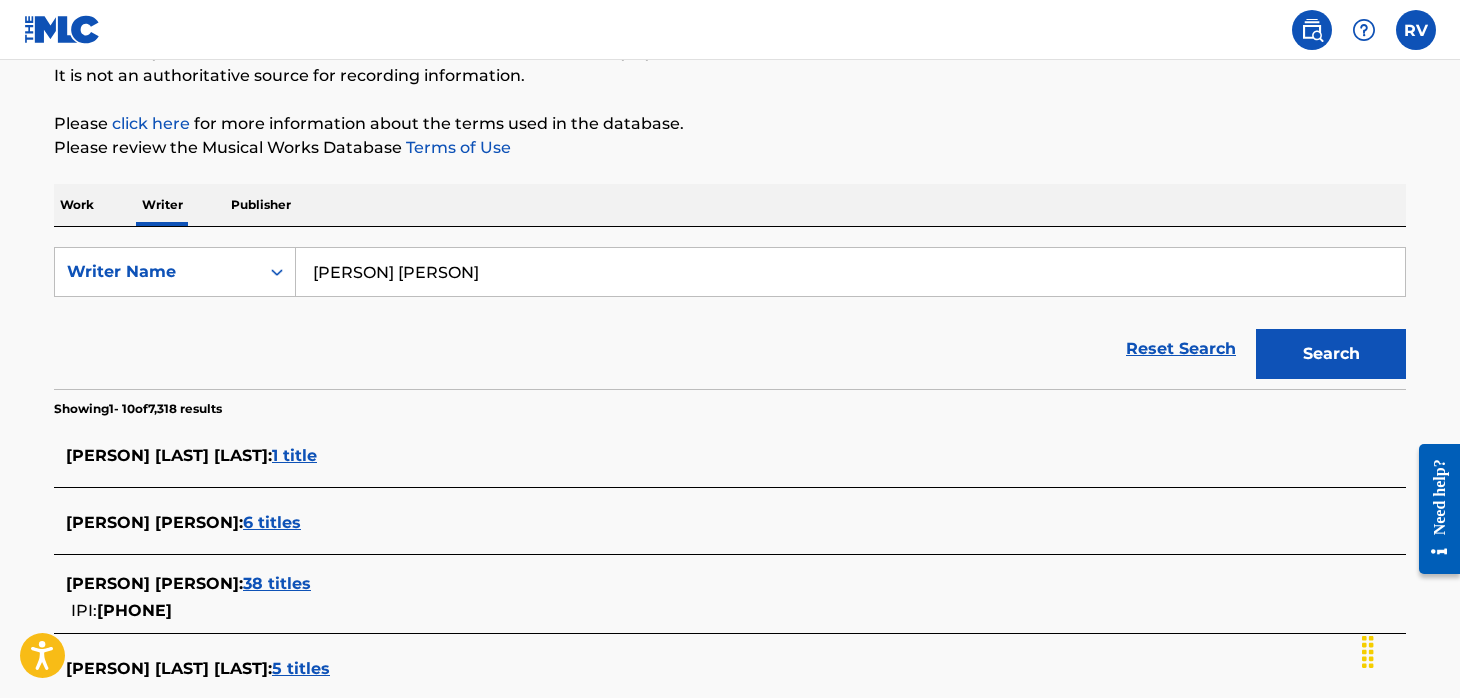 scroll, scrollTop: 0, scrollLeft: 0, axis: both 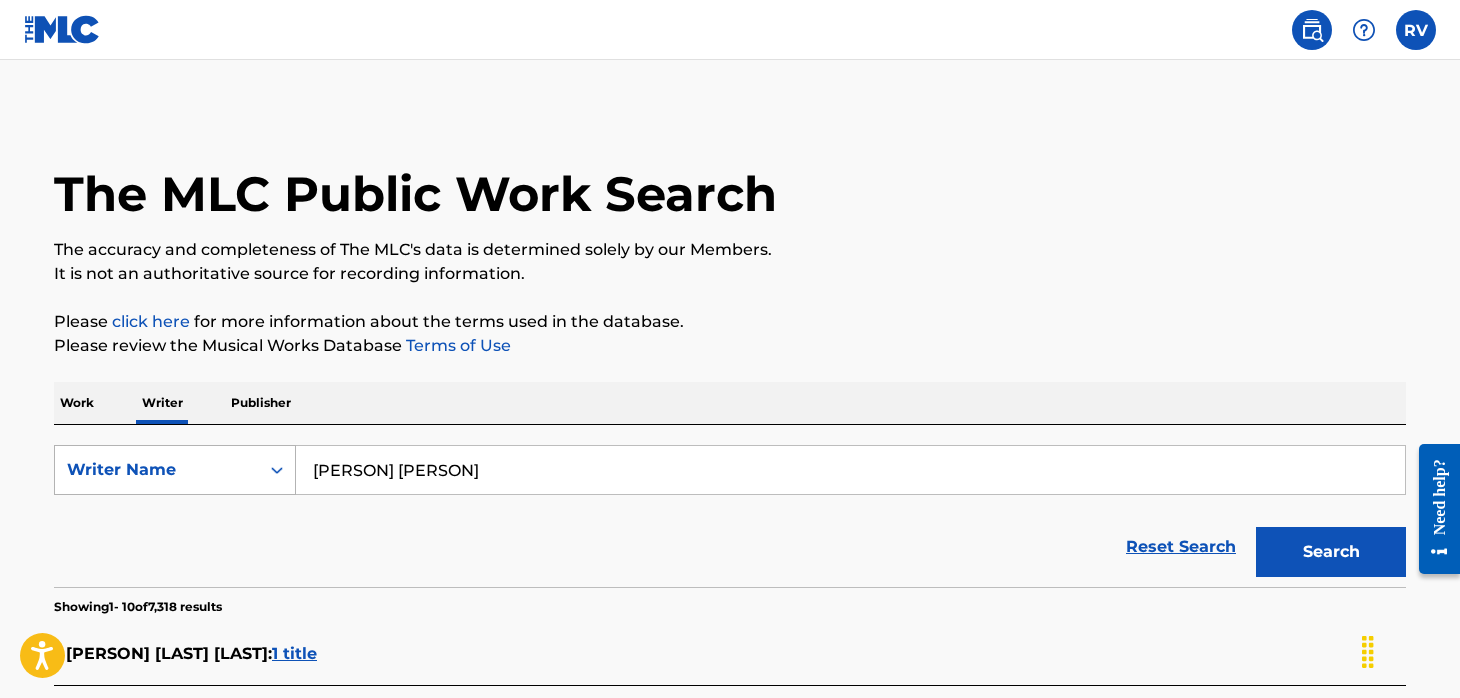click 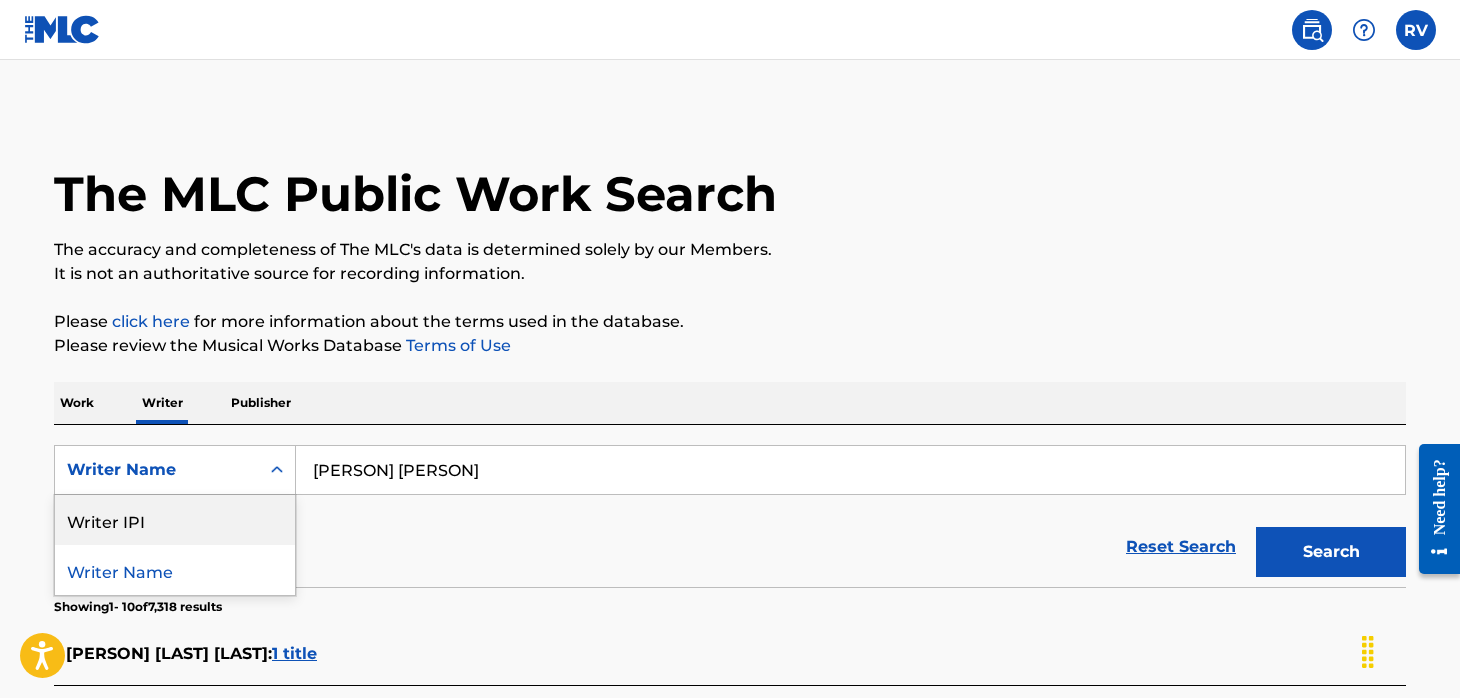 click on "Writer IPI" at bounding box center (175, 520) 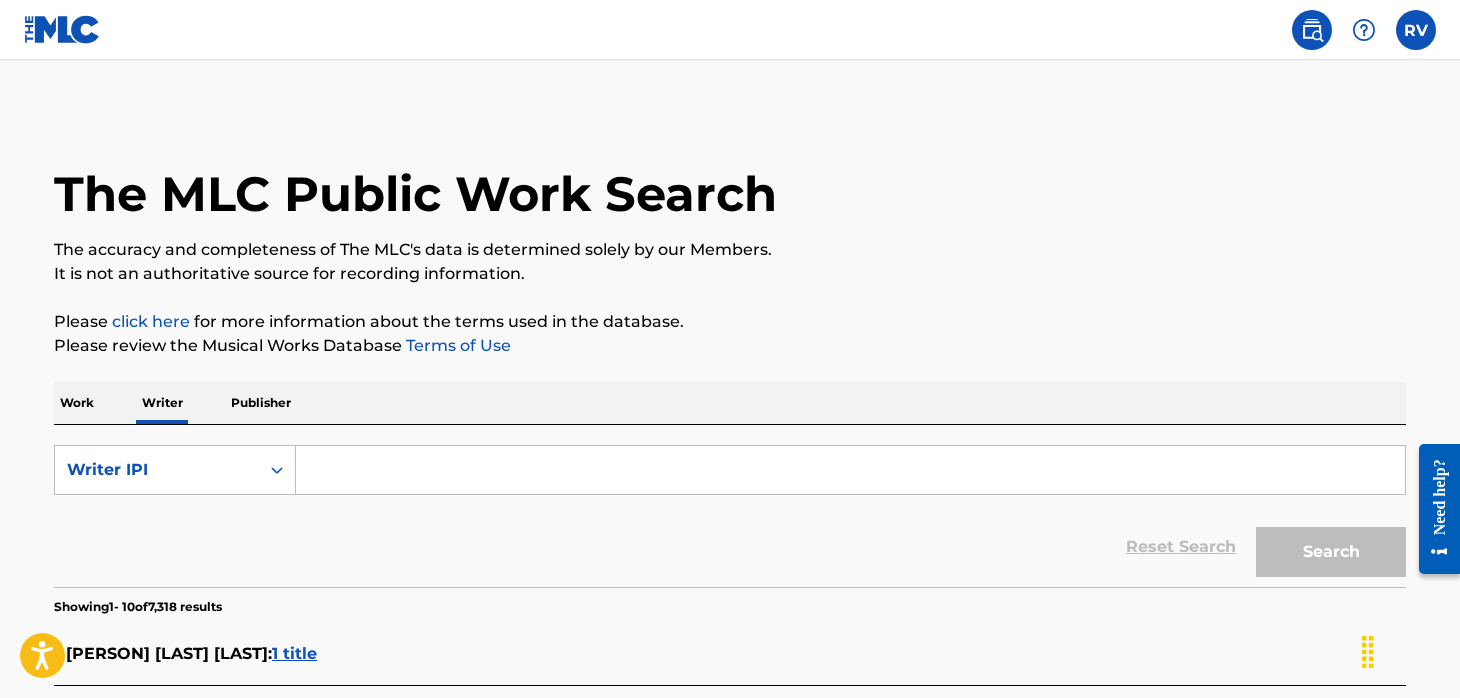 click at bounding box center (850, 470) 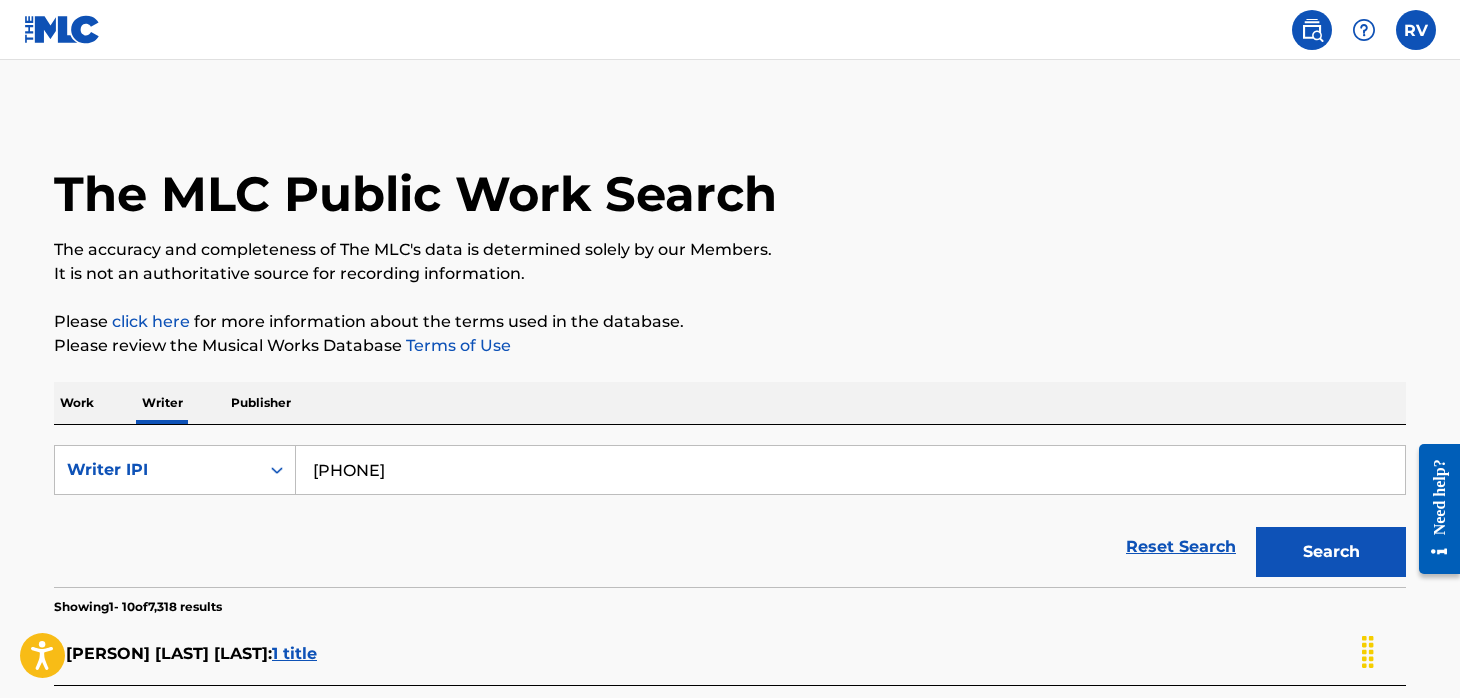 type on "[PHONE]" 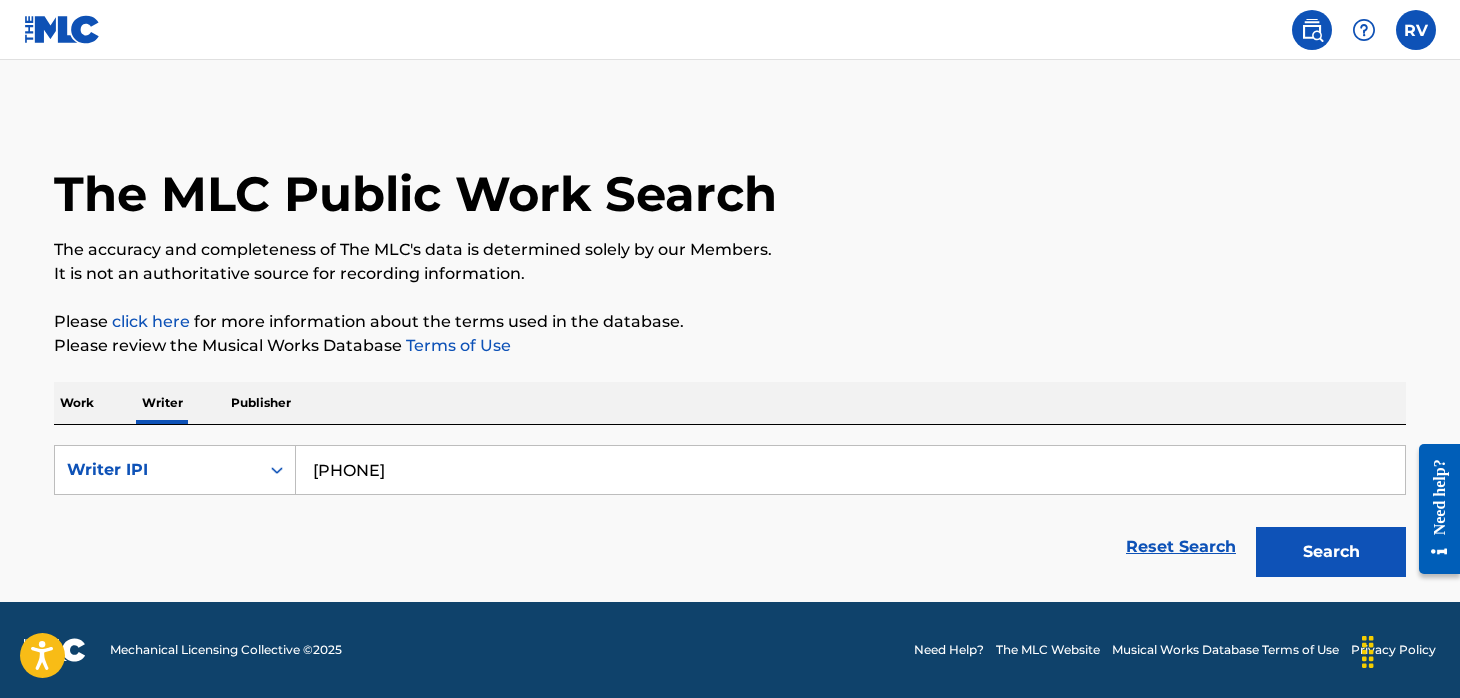 click on "Work" at bounding box center (77, 403) 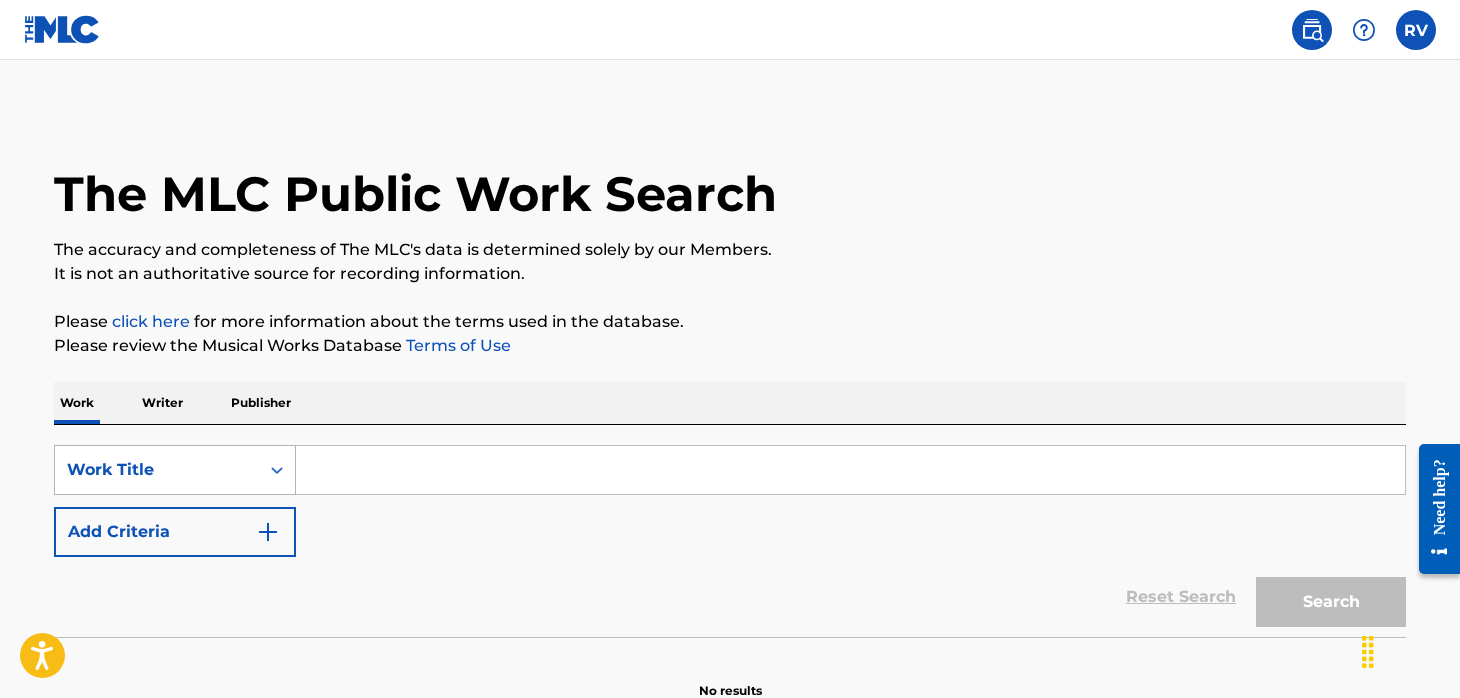 click at bounding box center (277, 470) 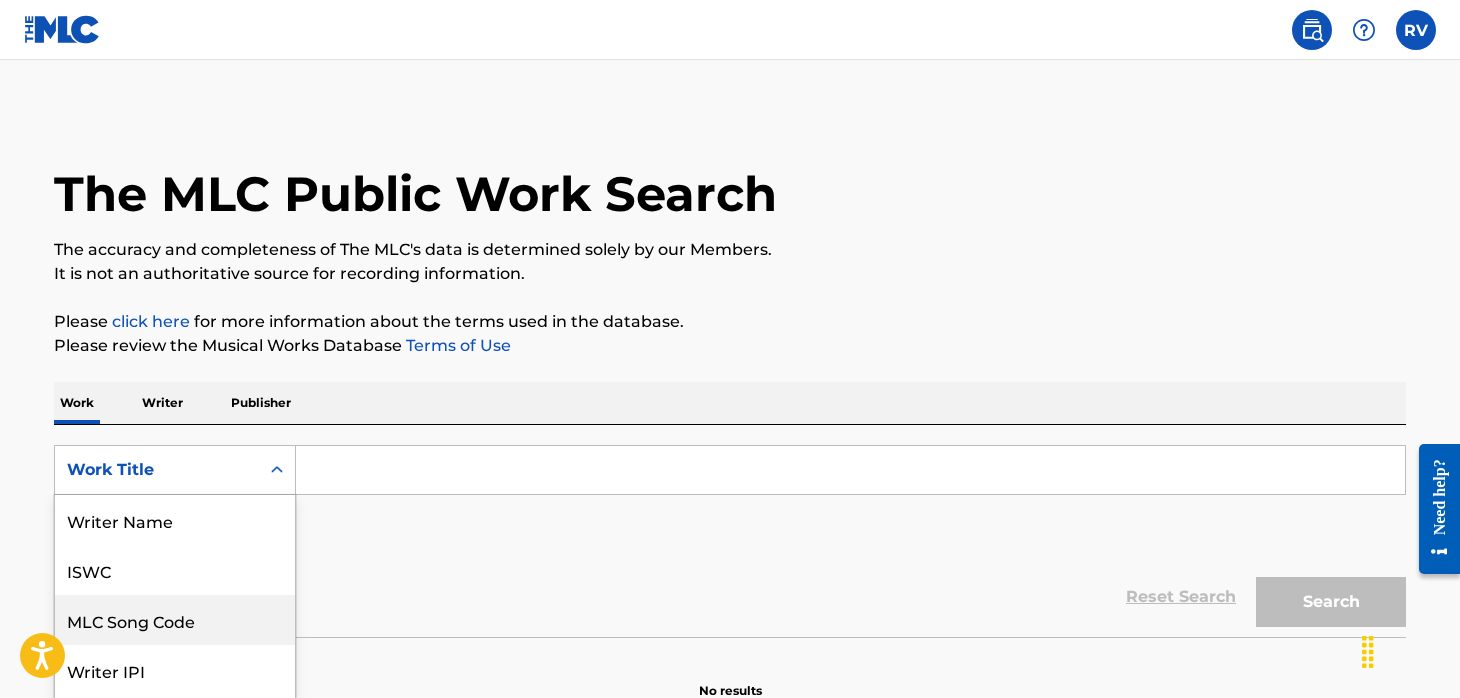 scroll, scrollTop: 98, scrollLeft: 0, axis: vertical 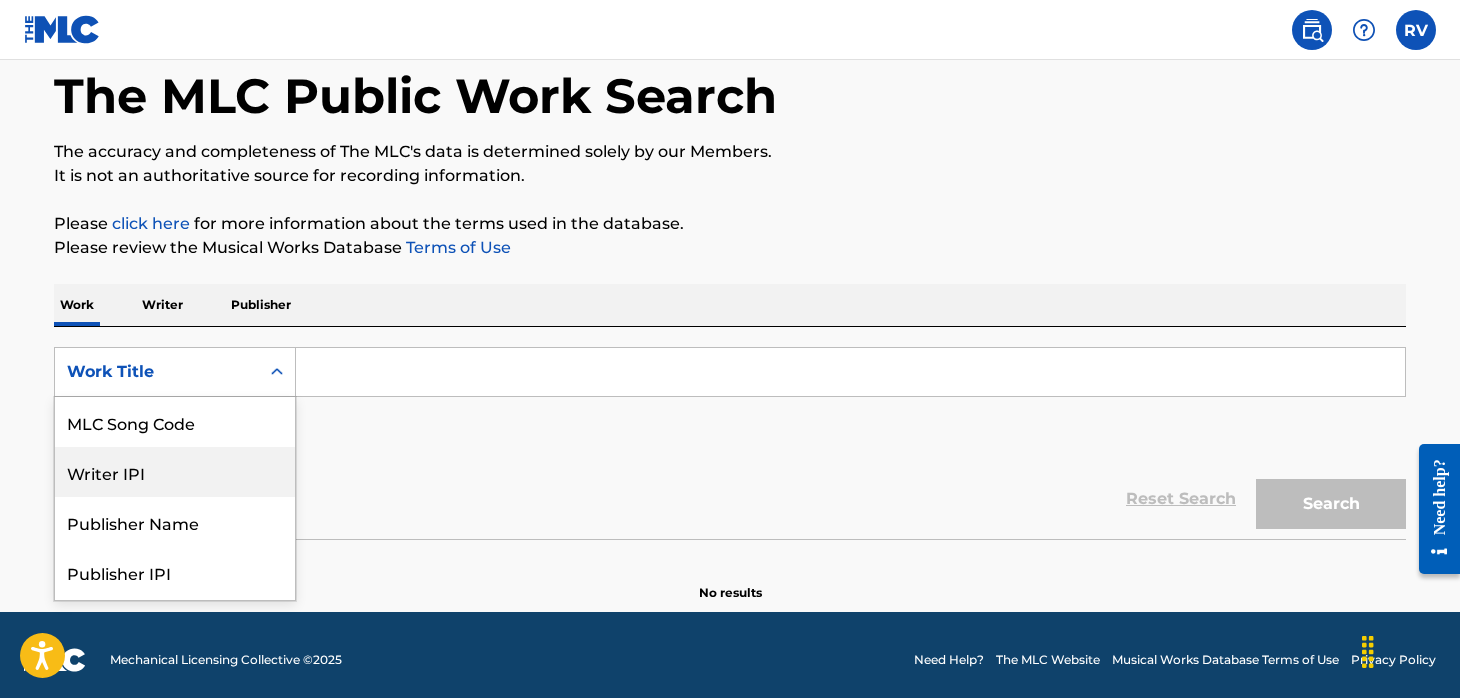 click on "Writer IPI" at bounding box center [175, 472] 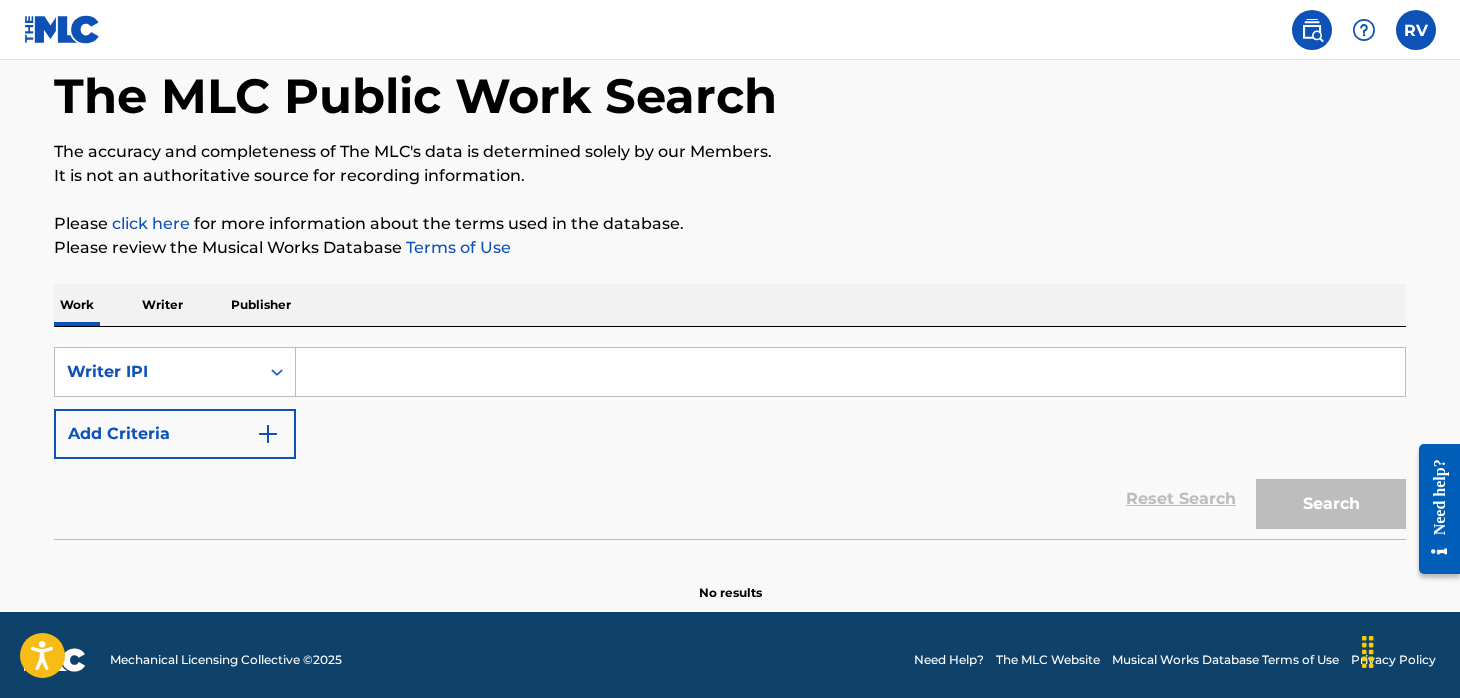 click at bounding box center (850, 372) 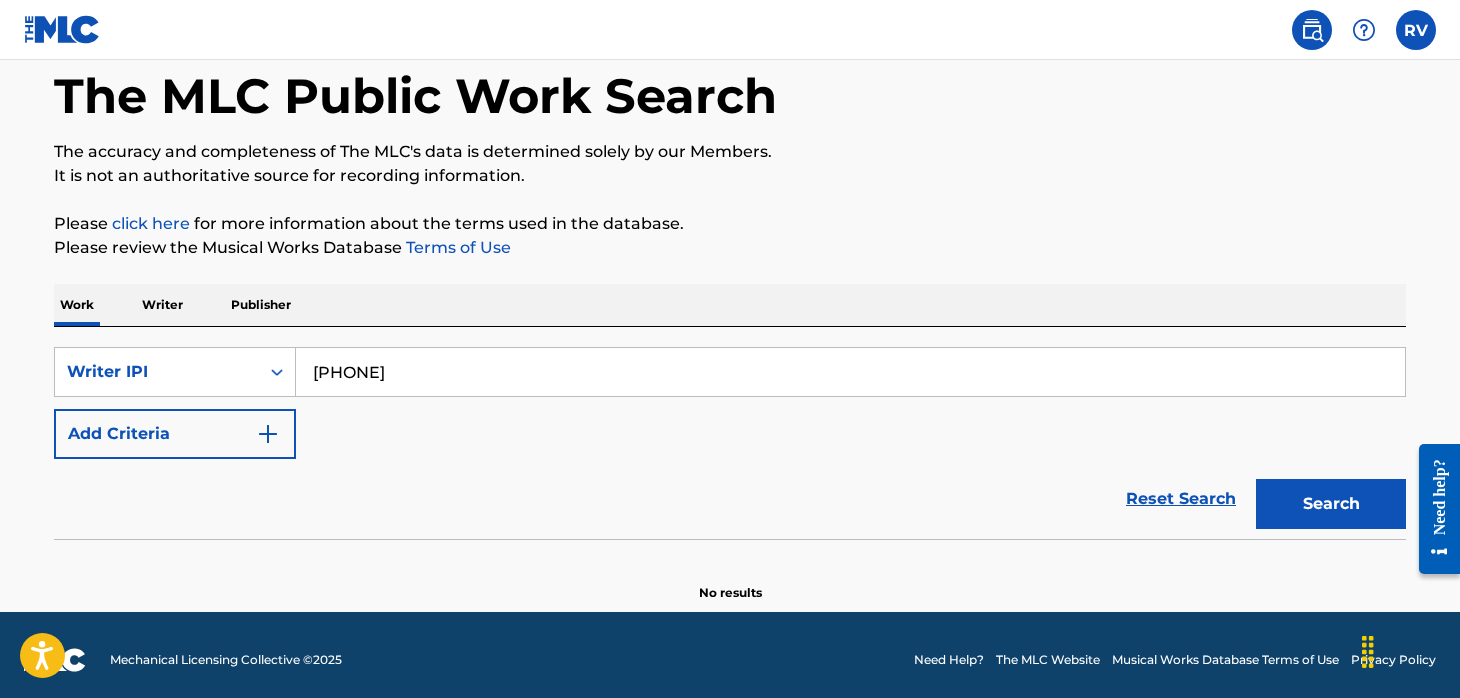 click on "Search" at bounding box center (1331, 504) 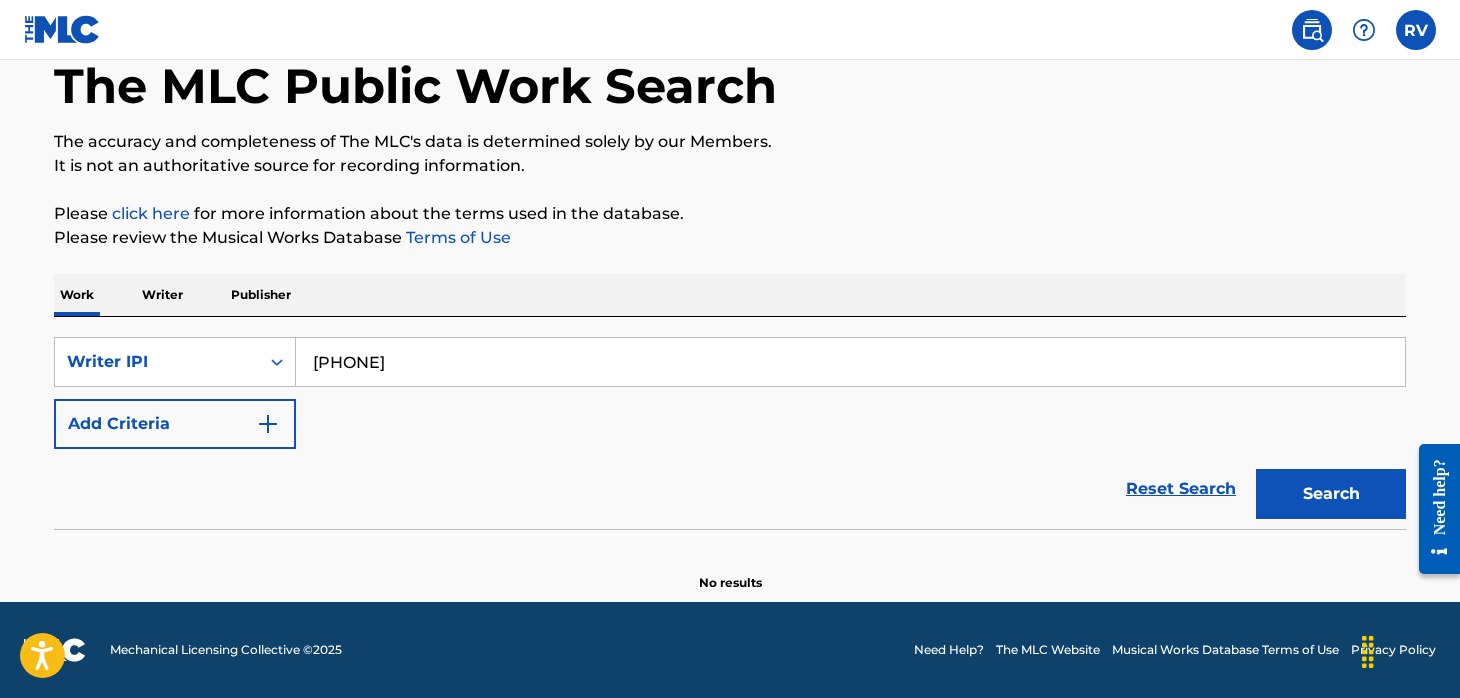 click on "[PHONE]" at bounding box center (850, 362) 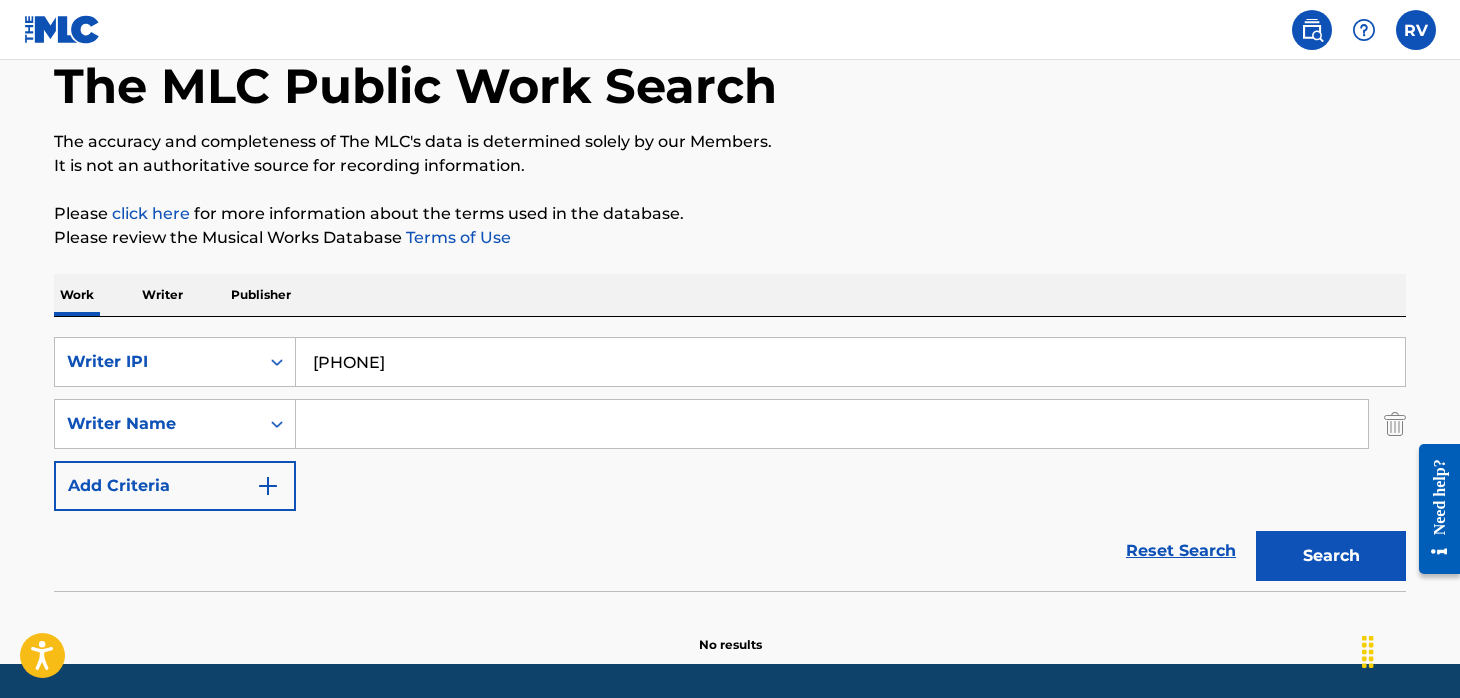 click on "[PHONE]" at bounding box center [850, 362] 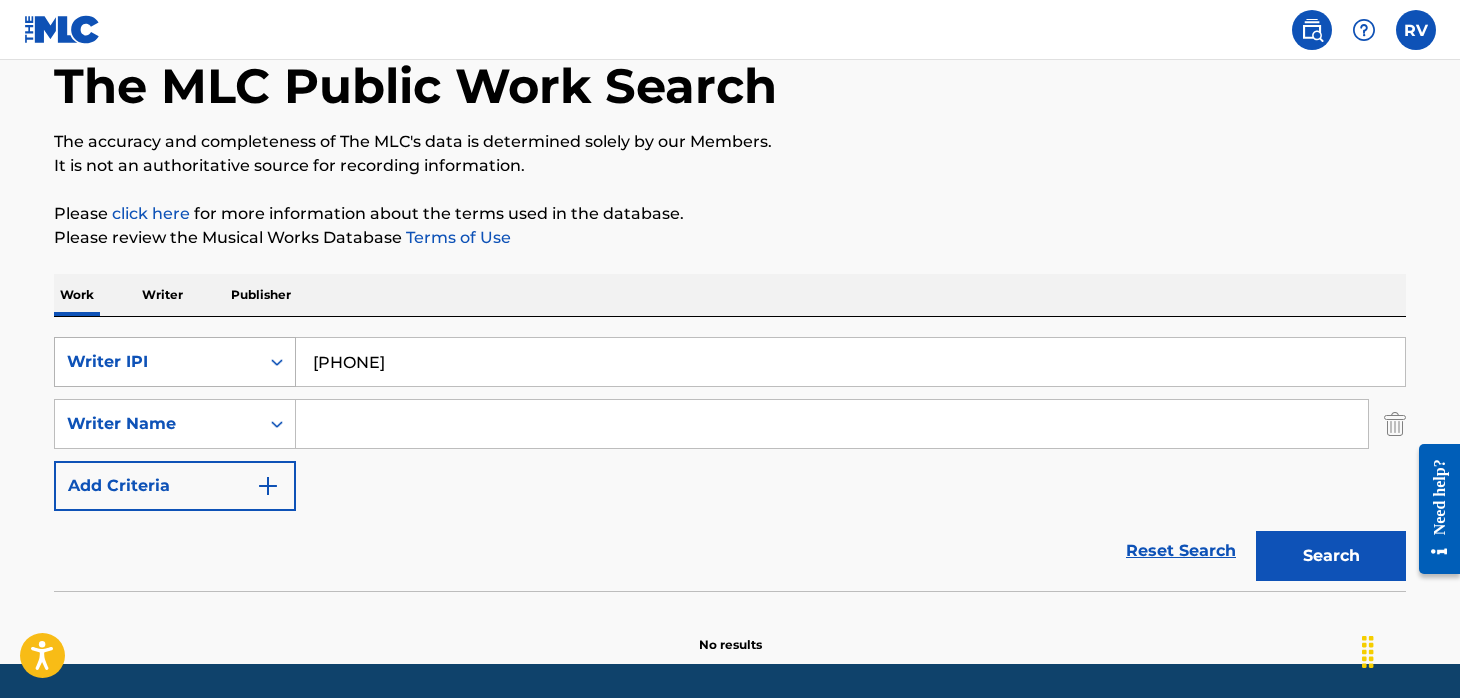 click 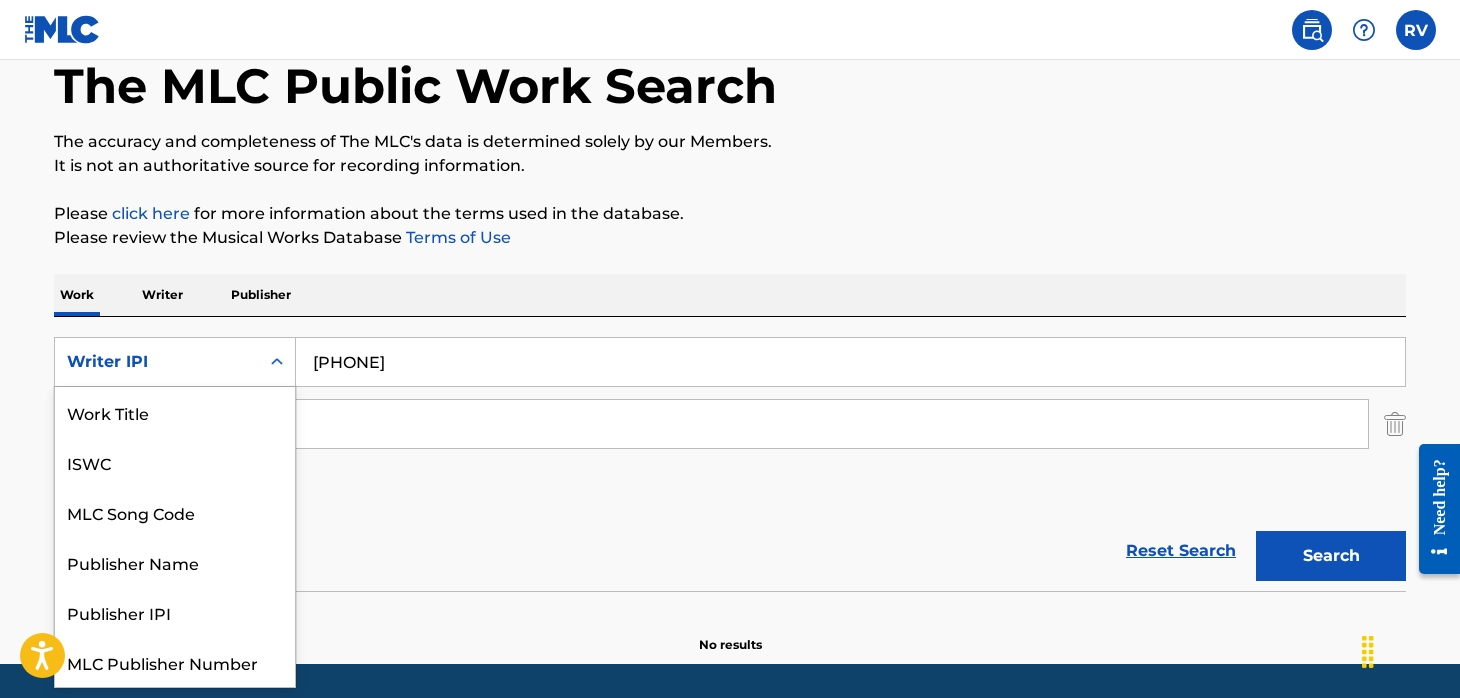 scroll, scrollTop: 50, scrollLeft: 0, axis: vertical 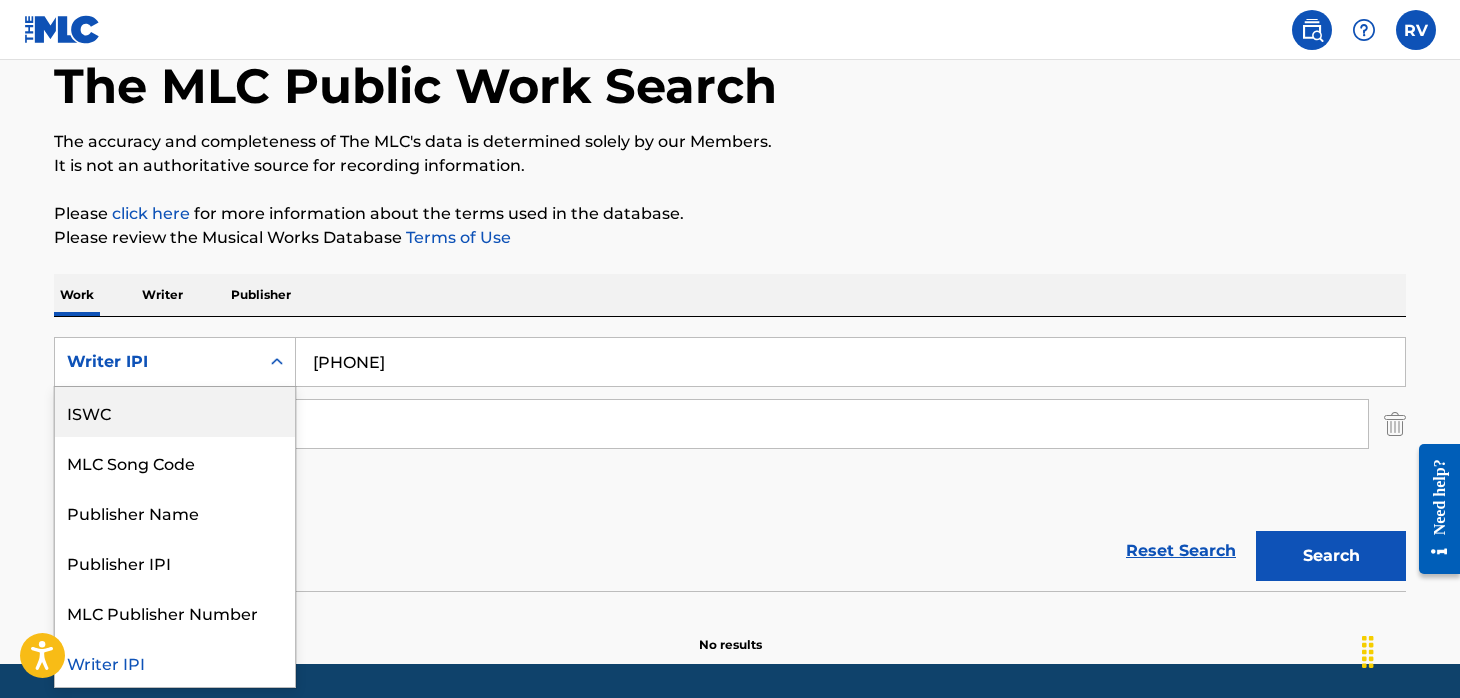click 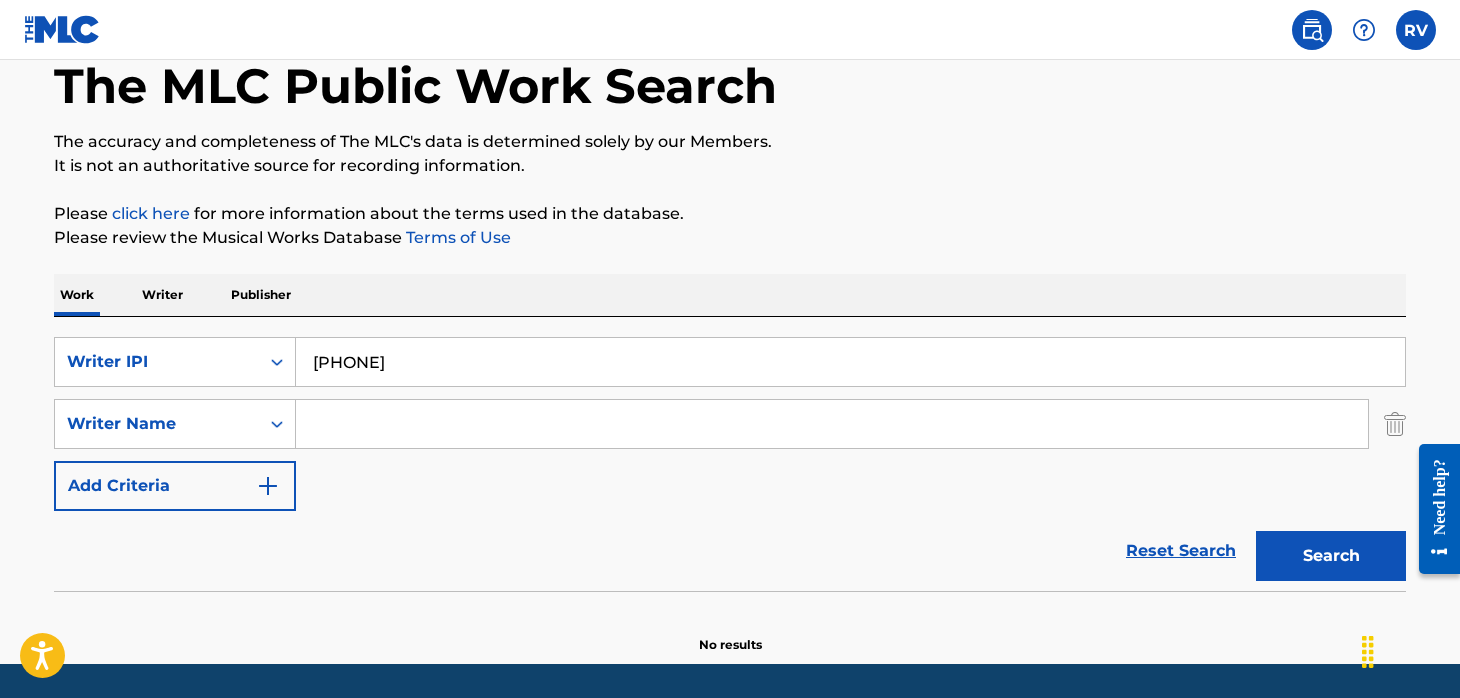 click 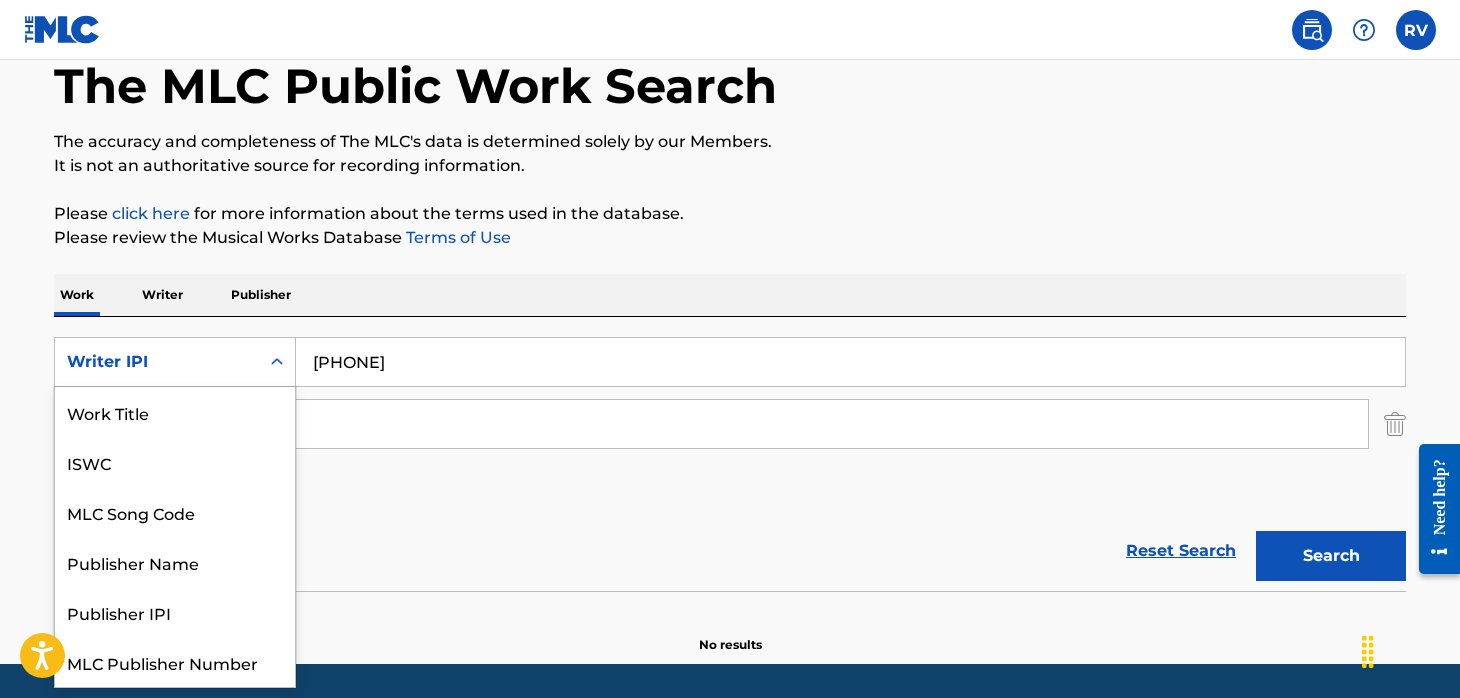 scroll, scrollTop: 50, scrollLeft: 0, axis: vertical 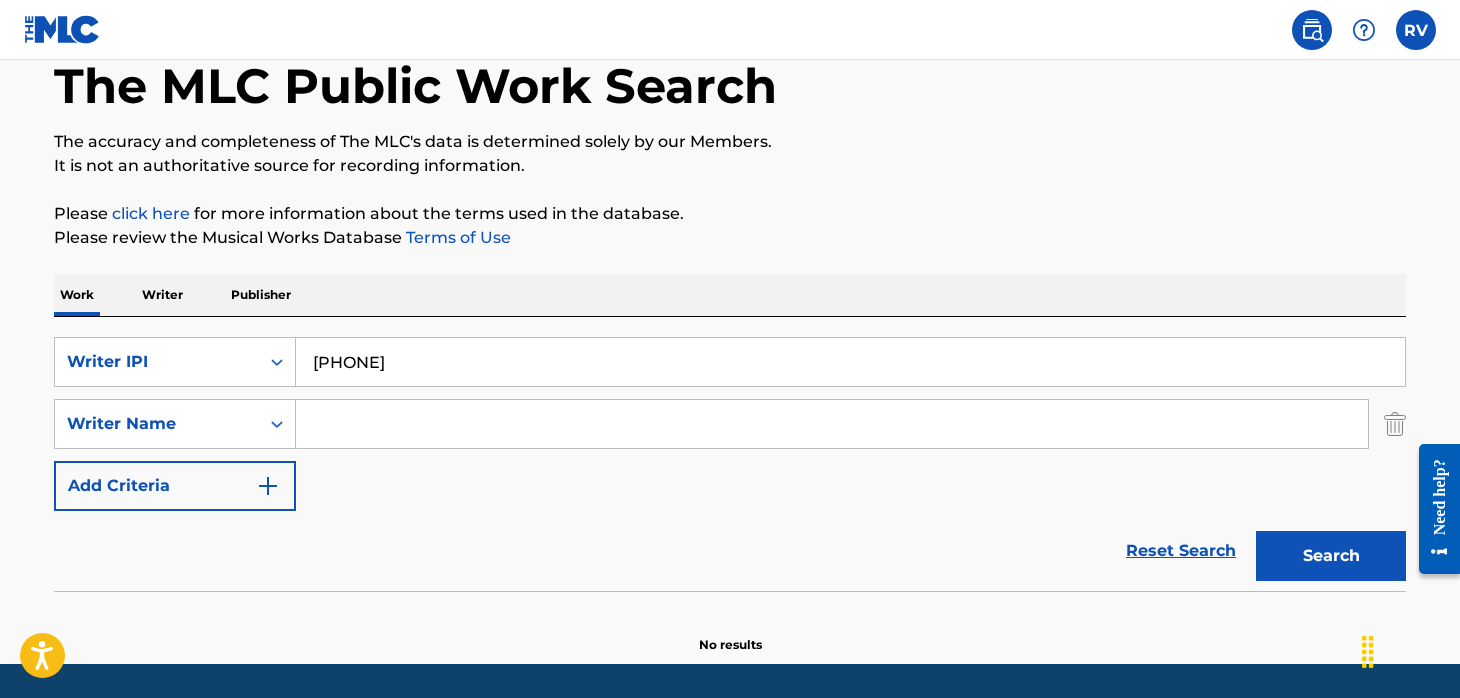 click on "Writer" at bounding box center (162, 295) 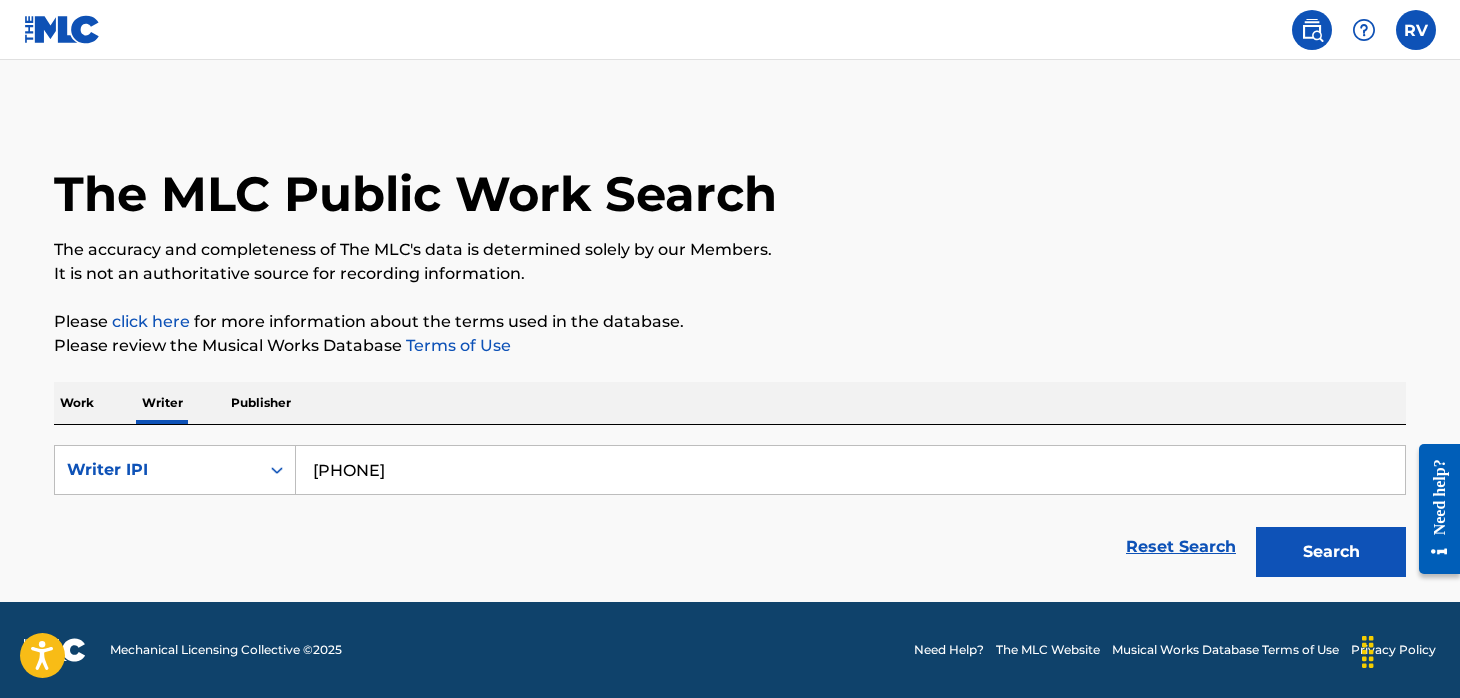 click on "[PHONE]" at bounding box center [850, 470] 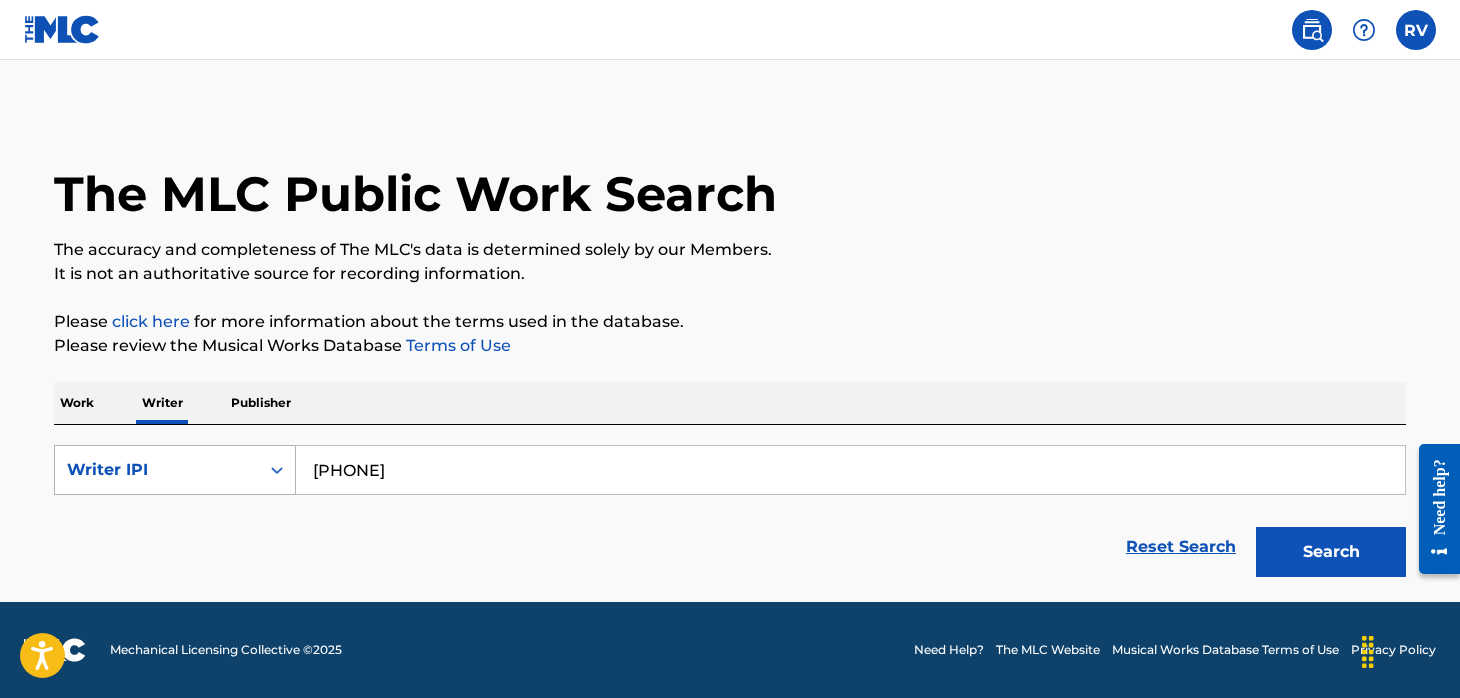click 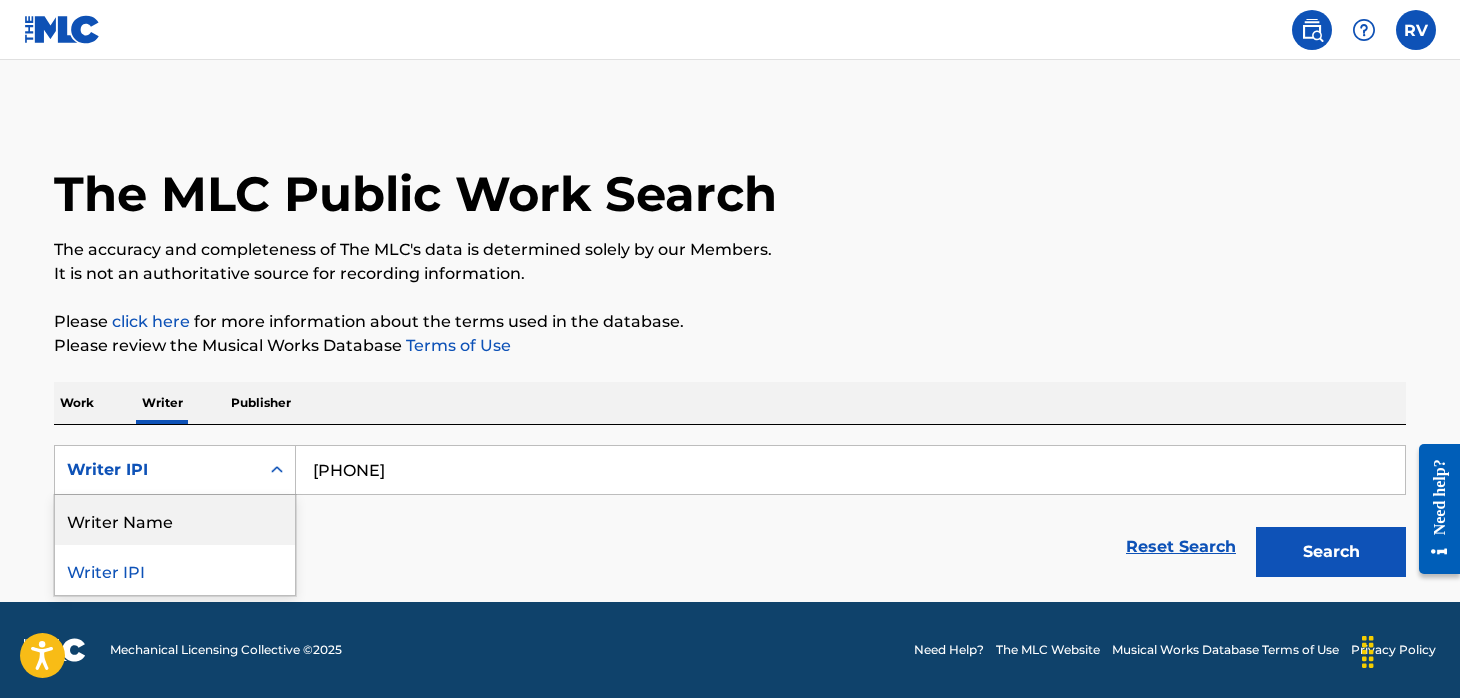 click on "Writer Name" at bounding box center [175, 520] 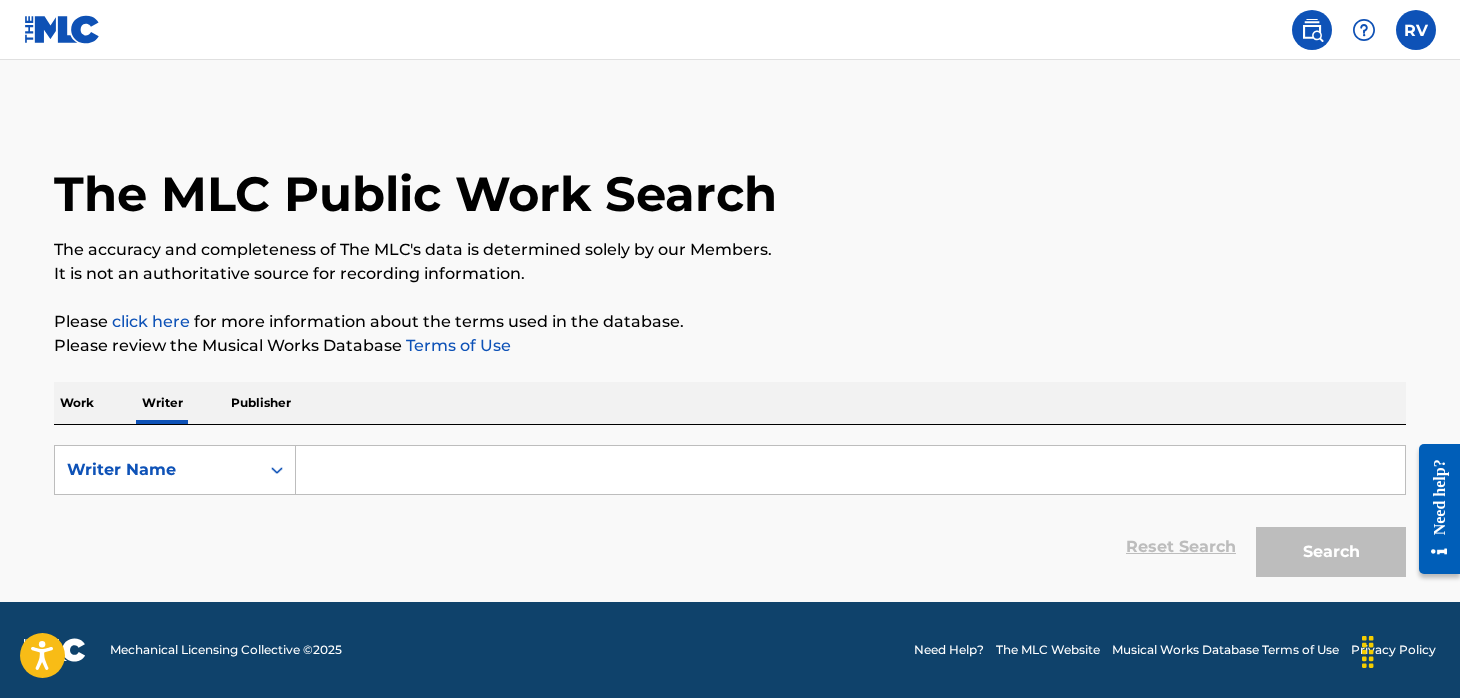 click at bounding box center [850, 470] 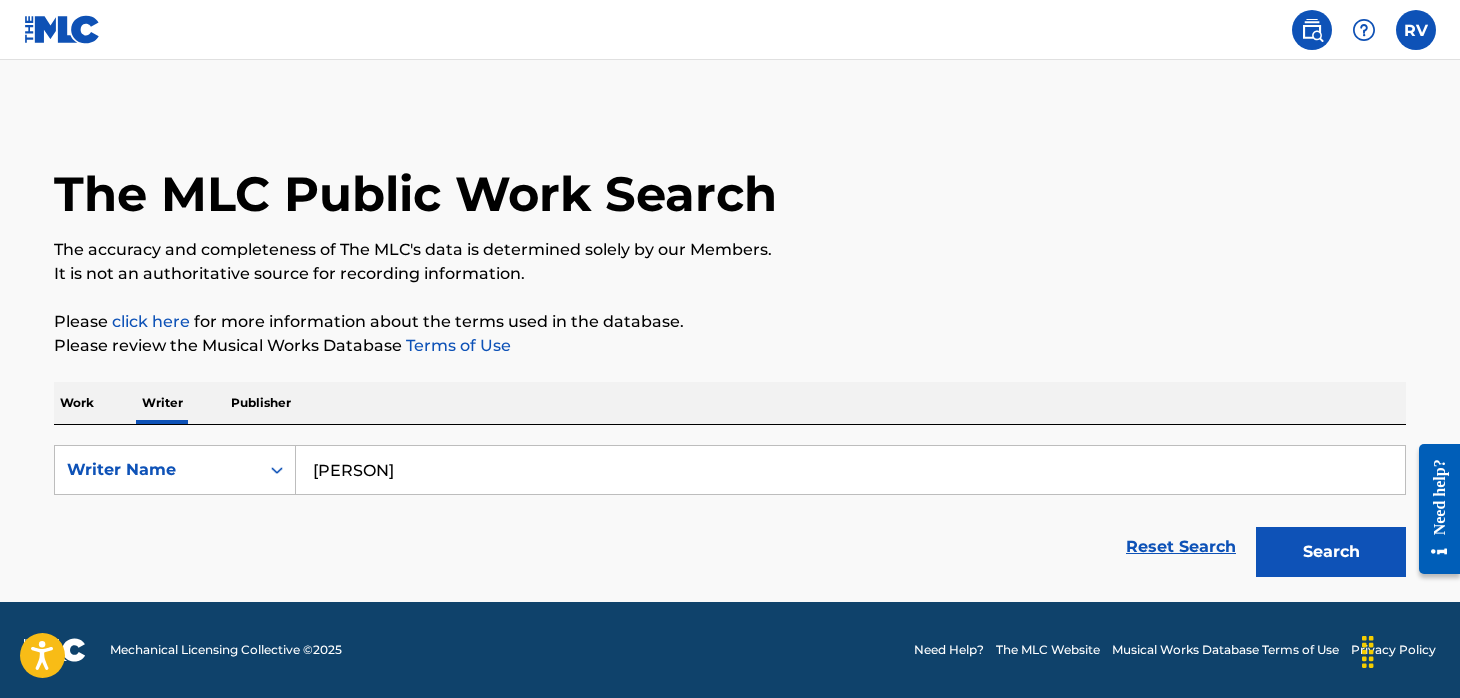 click on "Search" at bounding box center (1331, 552) 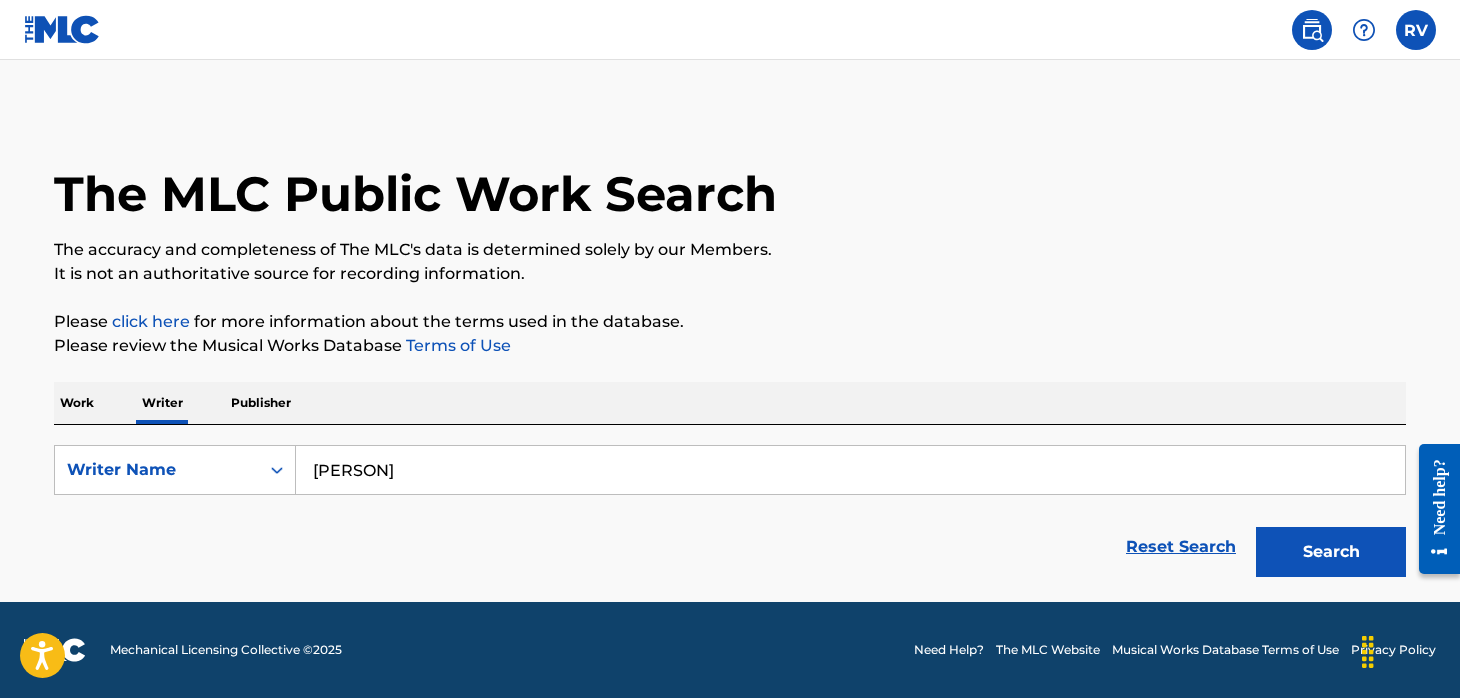 type on "[PERSON]" 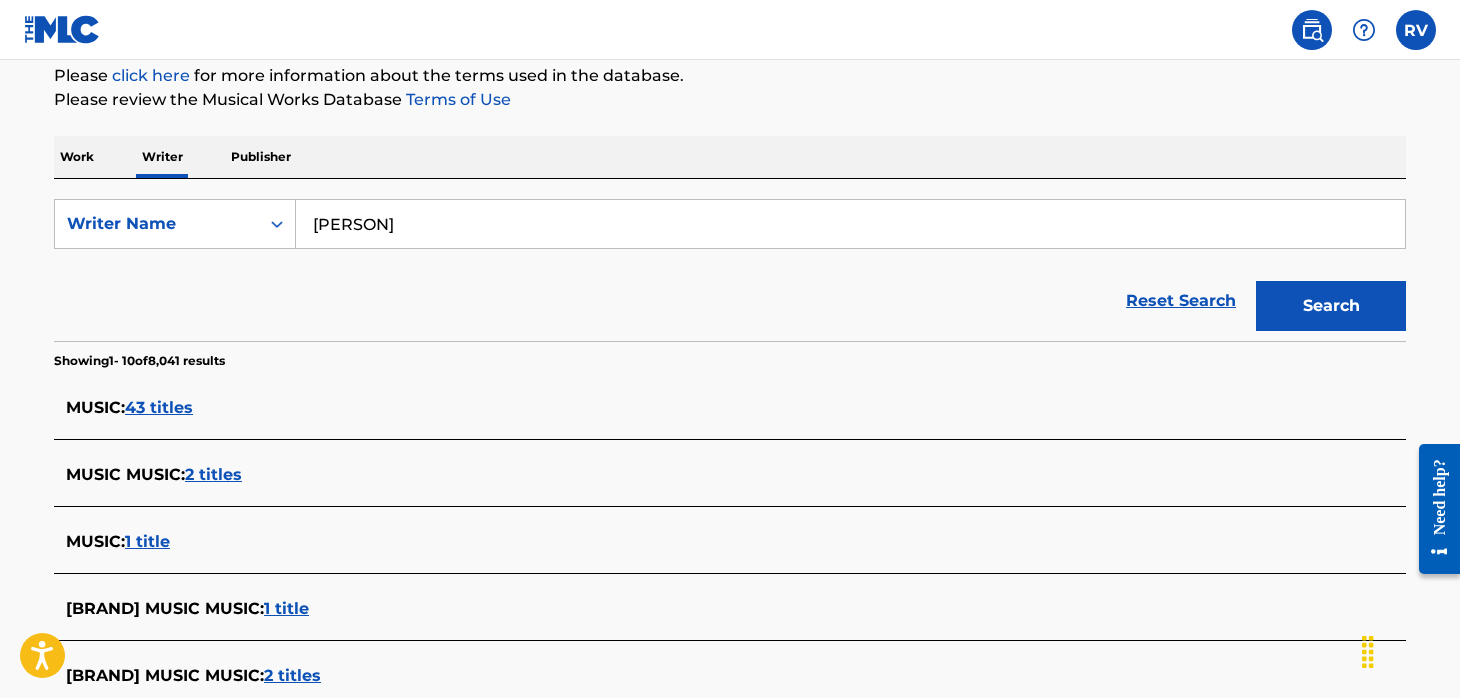 scroll, scrollTop: 274, scrollLeft: 0, axis: vertical 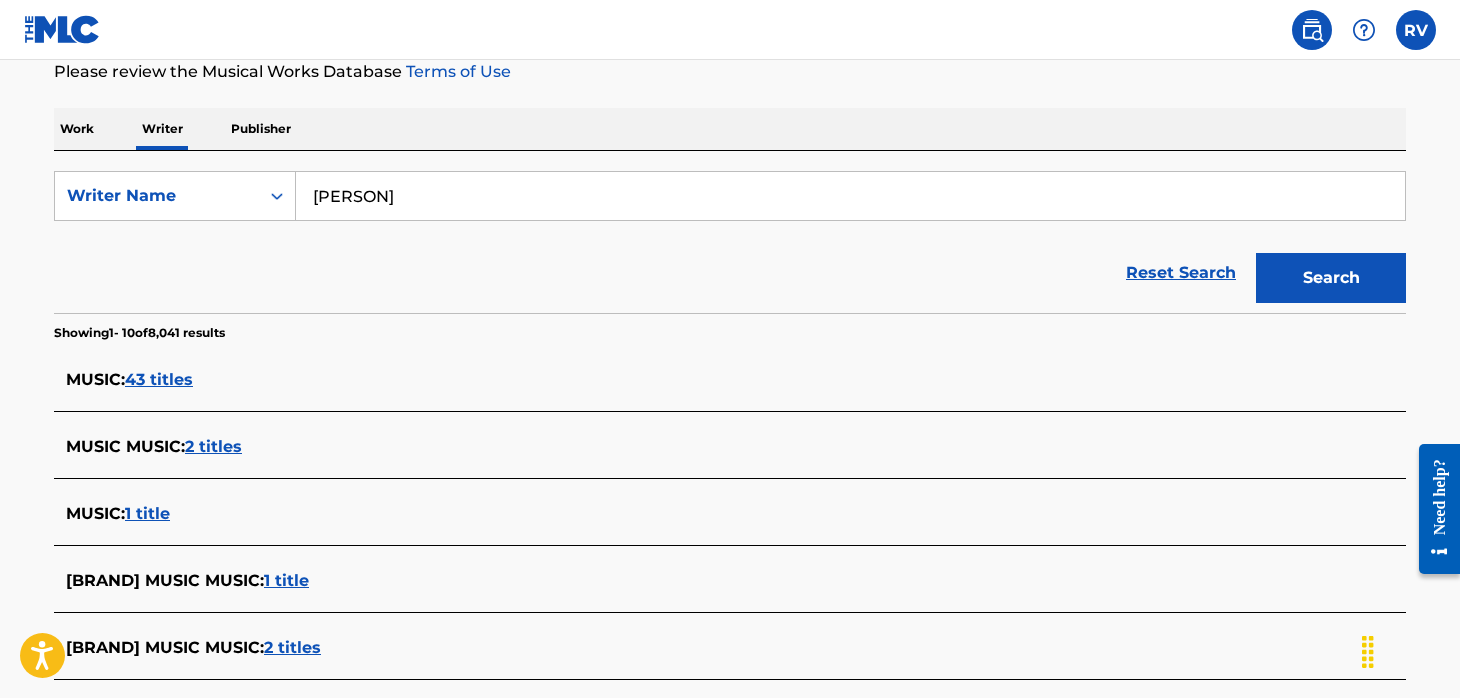 click on "43 titles" at bounding box center [159, 379] 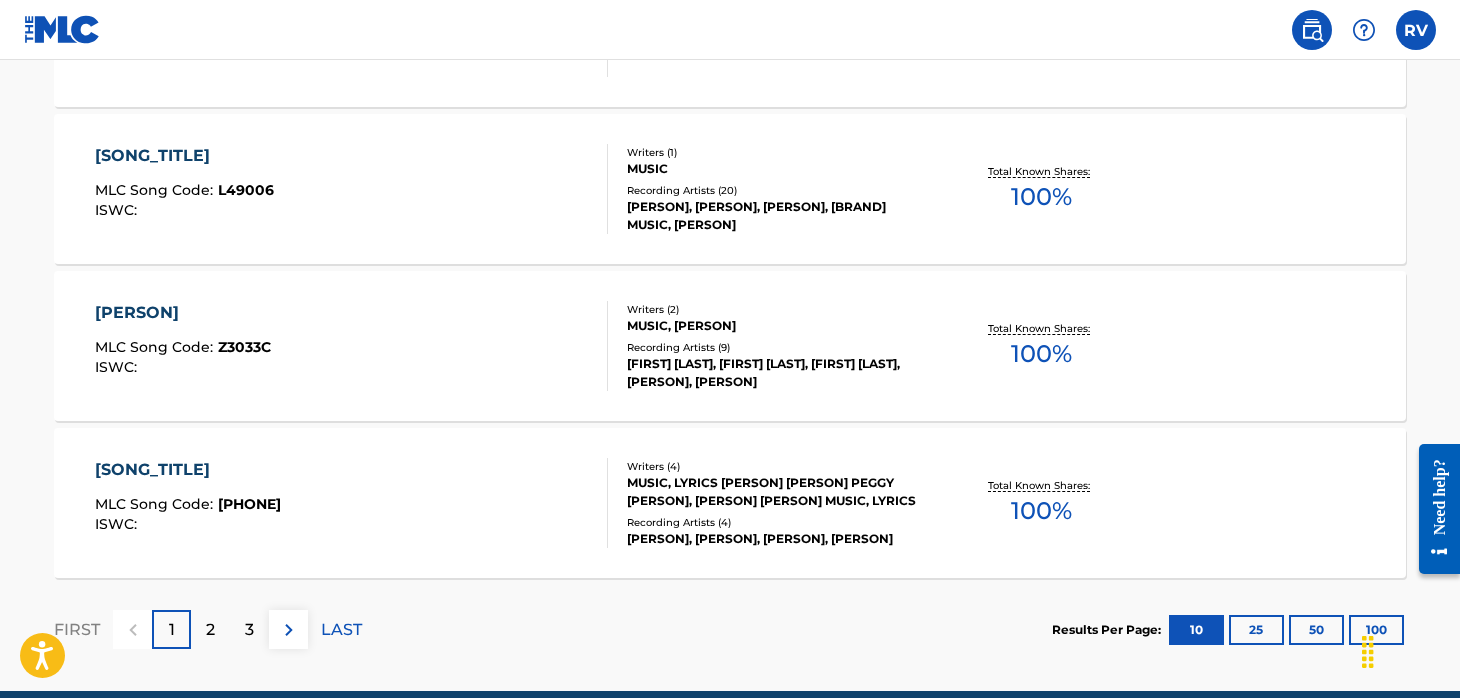 scroll, scrollTop: 1750, scrollLeft: 0, axis: vertical 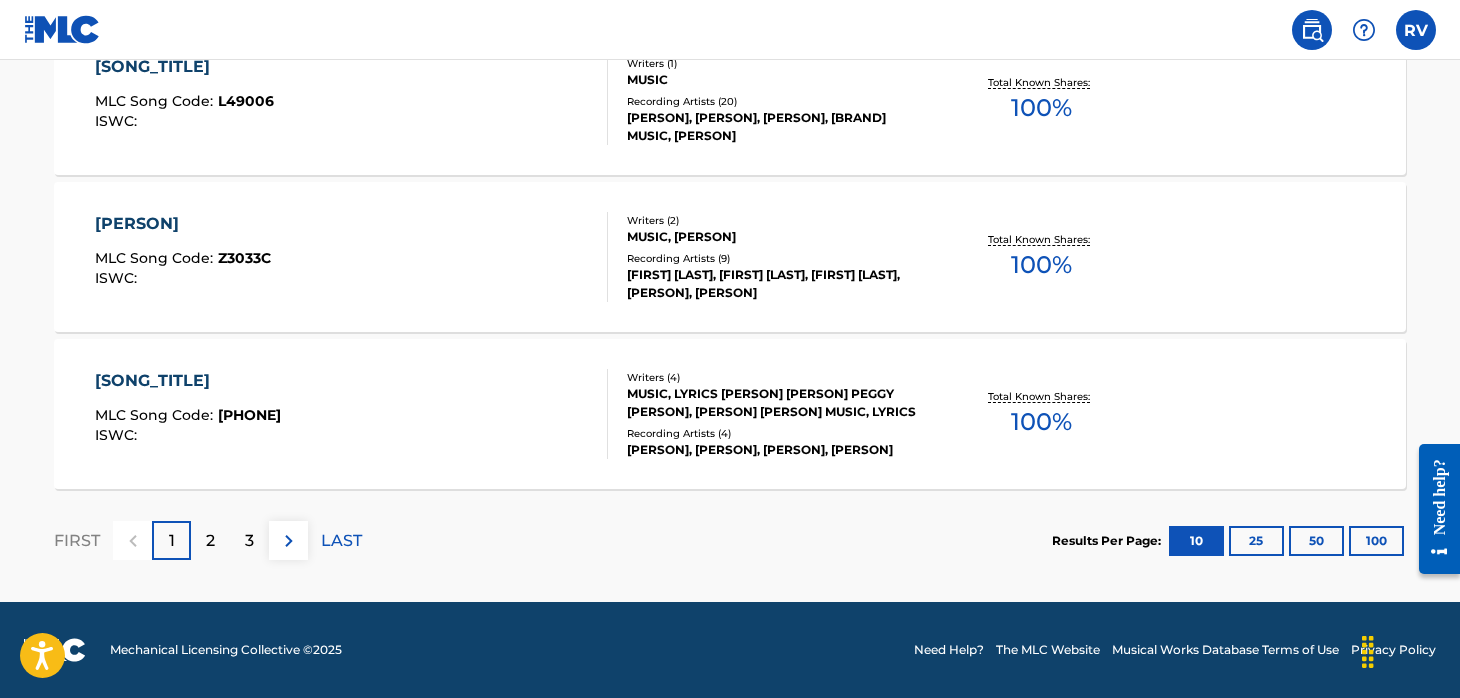 click on "2" at bounding box center [210, 541] 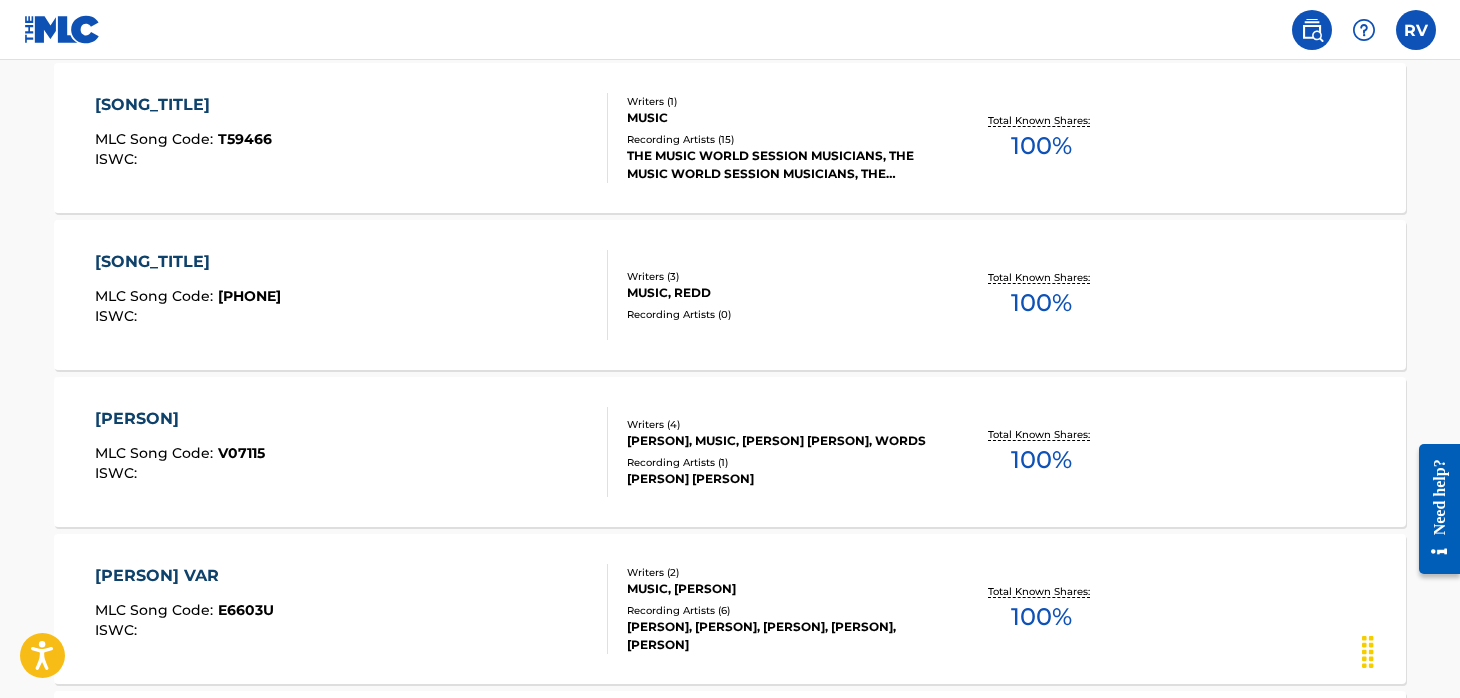 scroll, scrollTop: 1750, scrollLeft: 0, axis: vertical 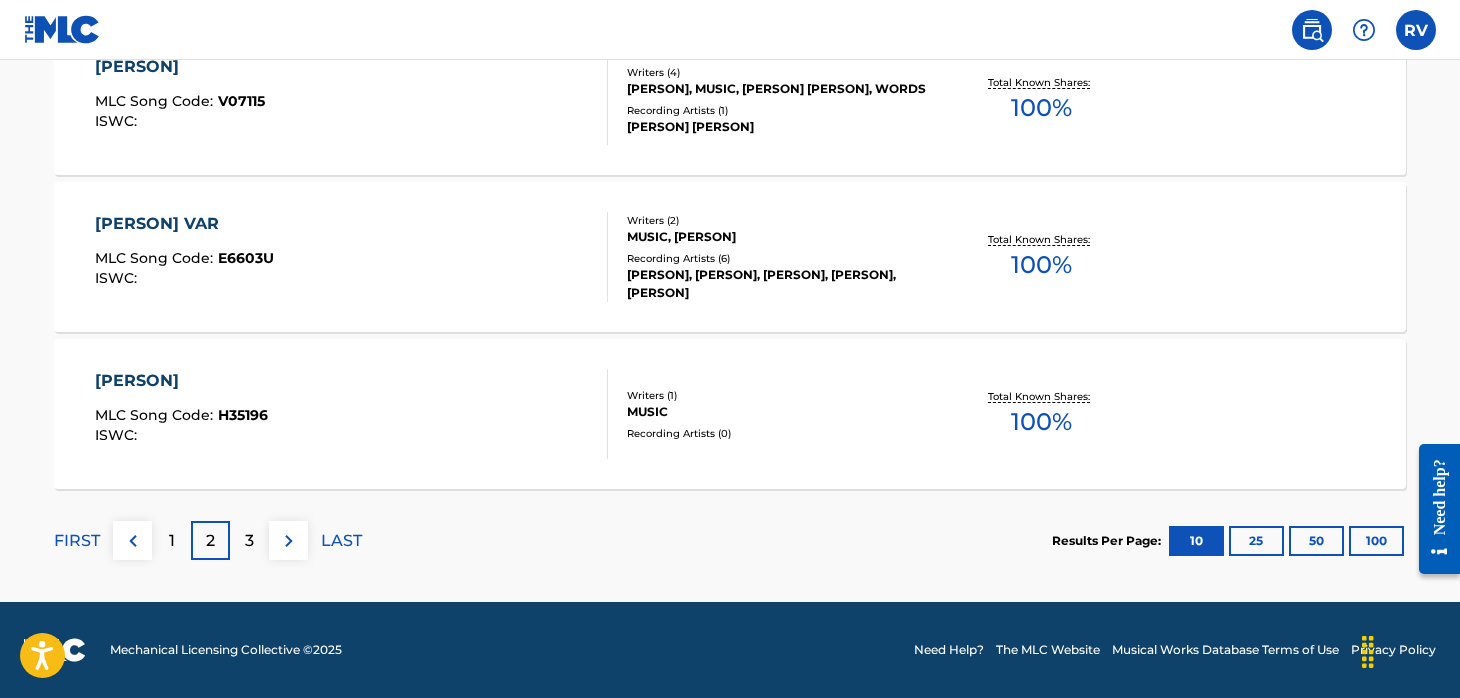 click on "3" at bounding box center (249, 540) 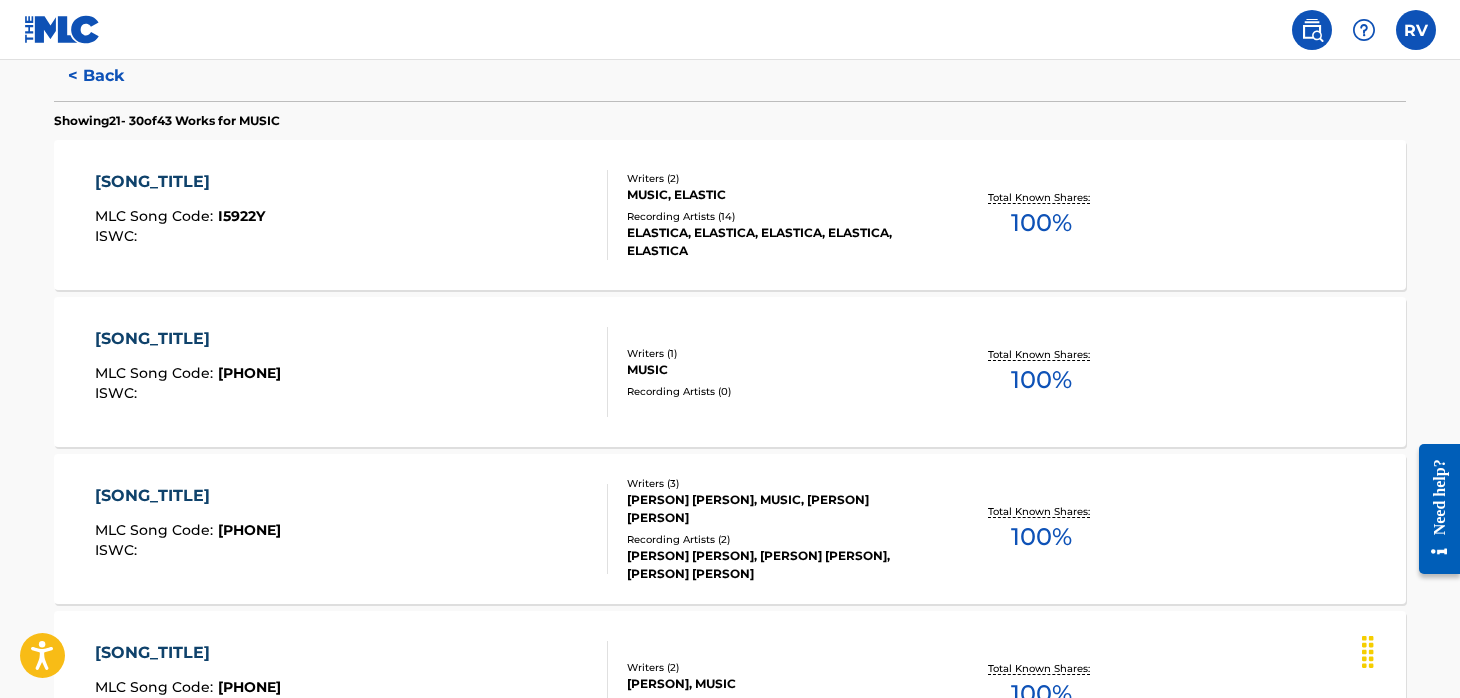 scroll, scrollTop: 1750, scrollLeft: 0, axis: vertical 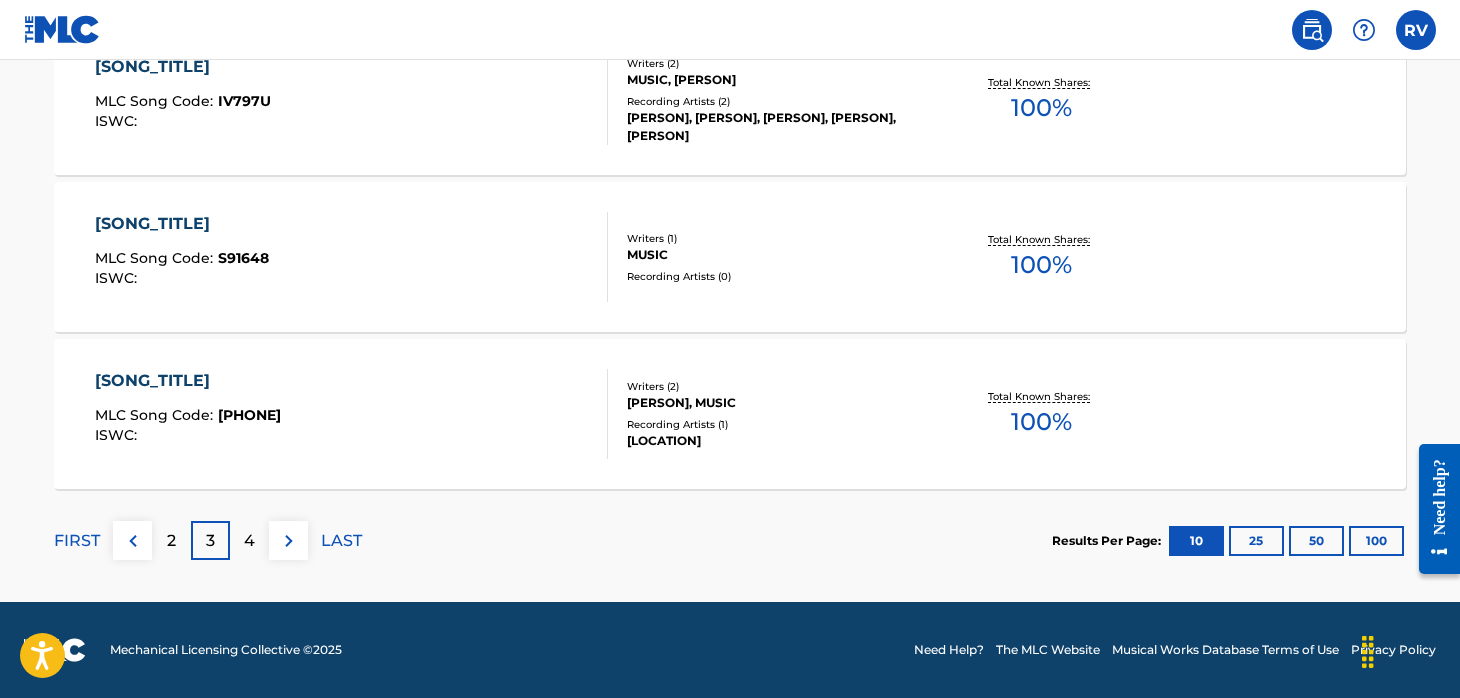 click on "4" at bounding box center [249, 540] 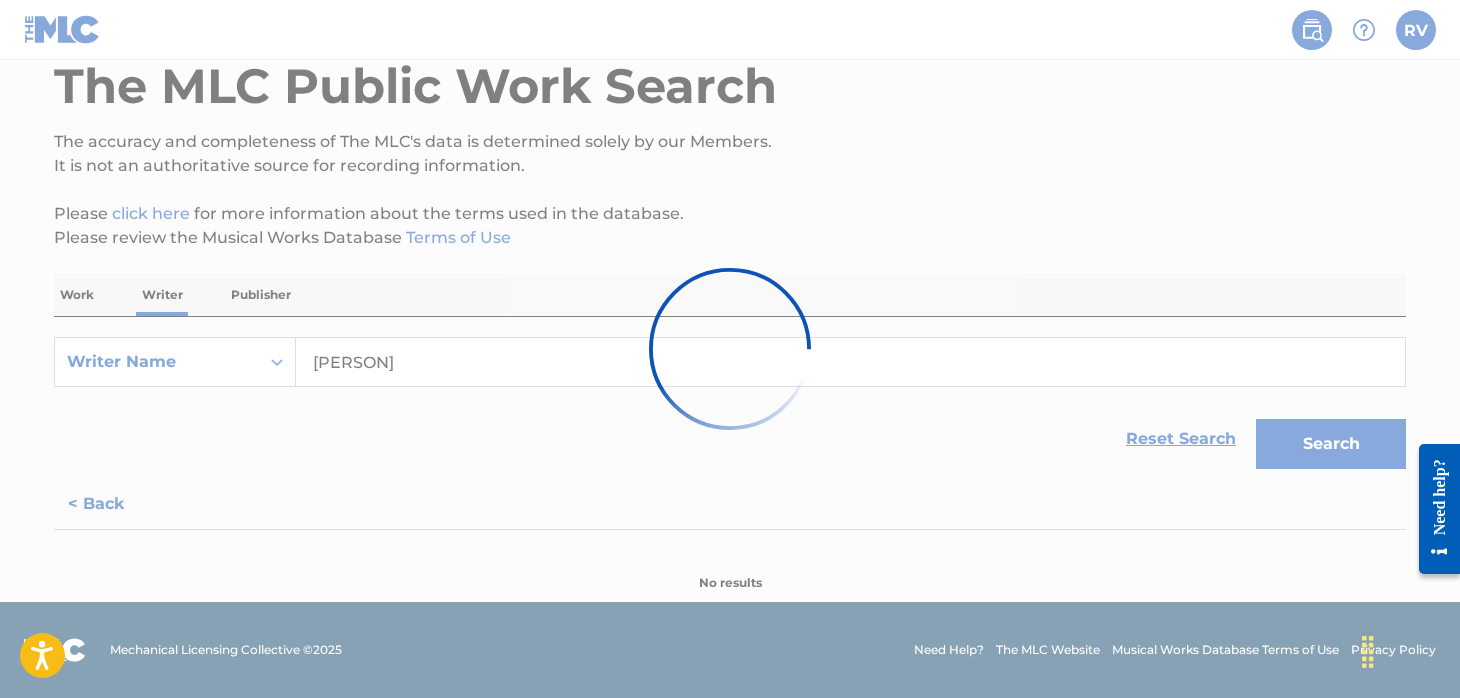 scroll, scrollTop: 1750, scrollLeft: 0, axis: vertical 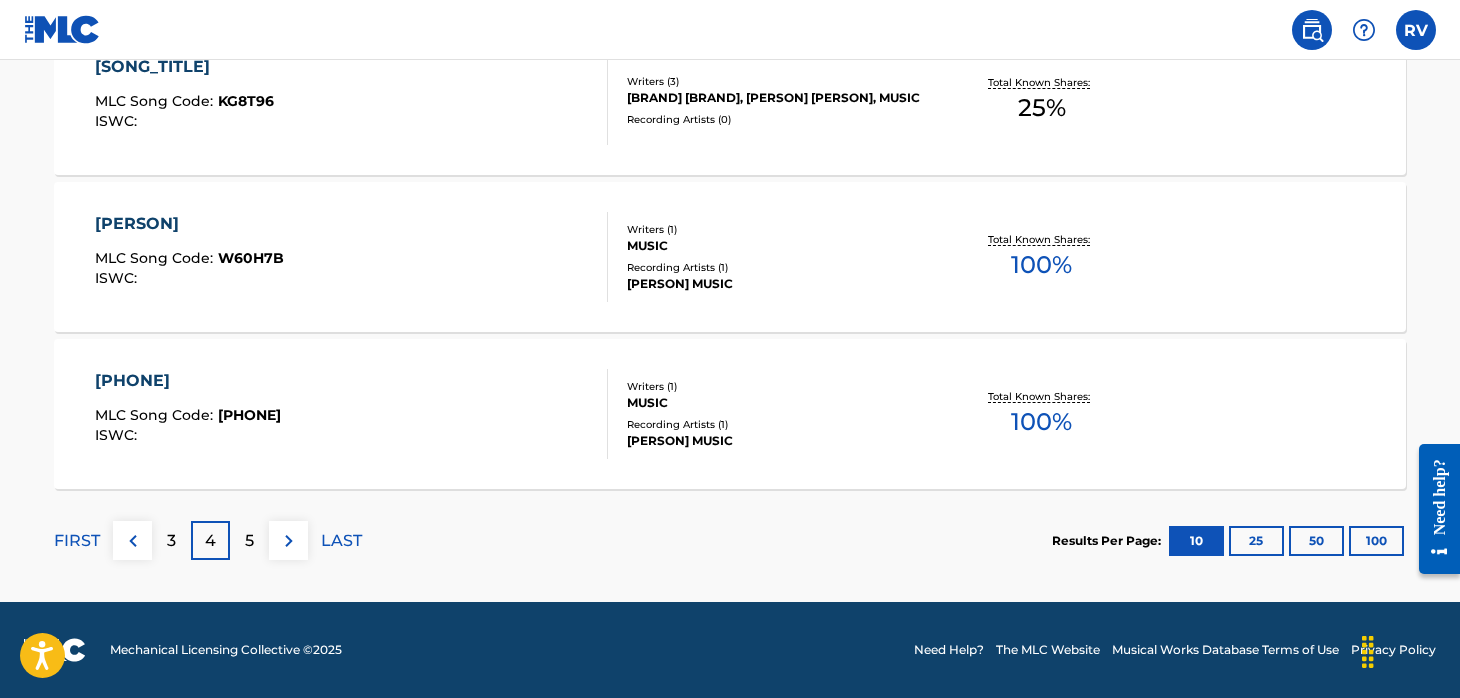 click on "5" at bounding box center (249, 540) 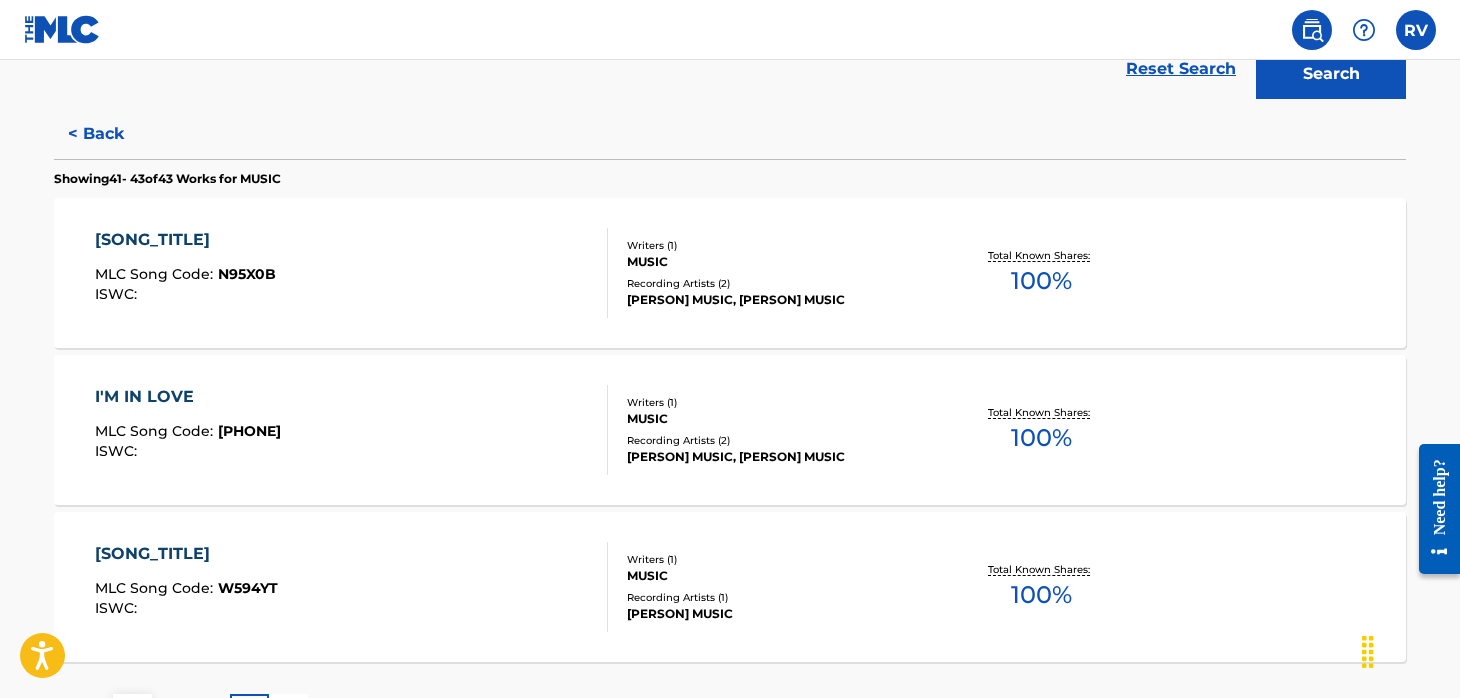 scroll, scrollTop: 651, scrollLeft: 0, axis: vertical 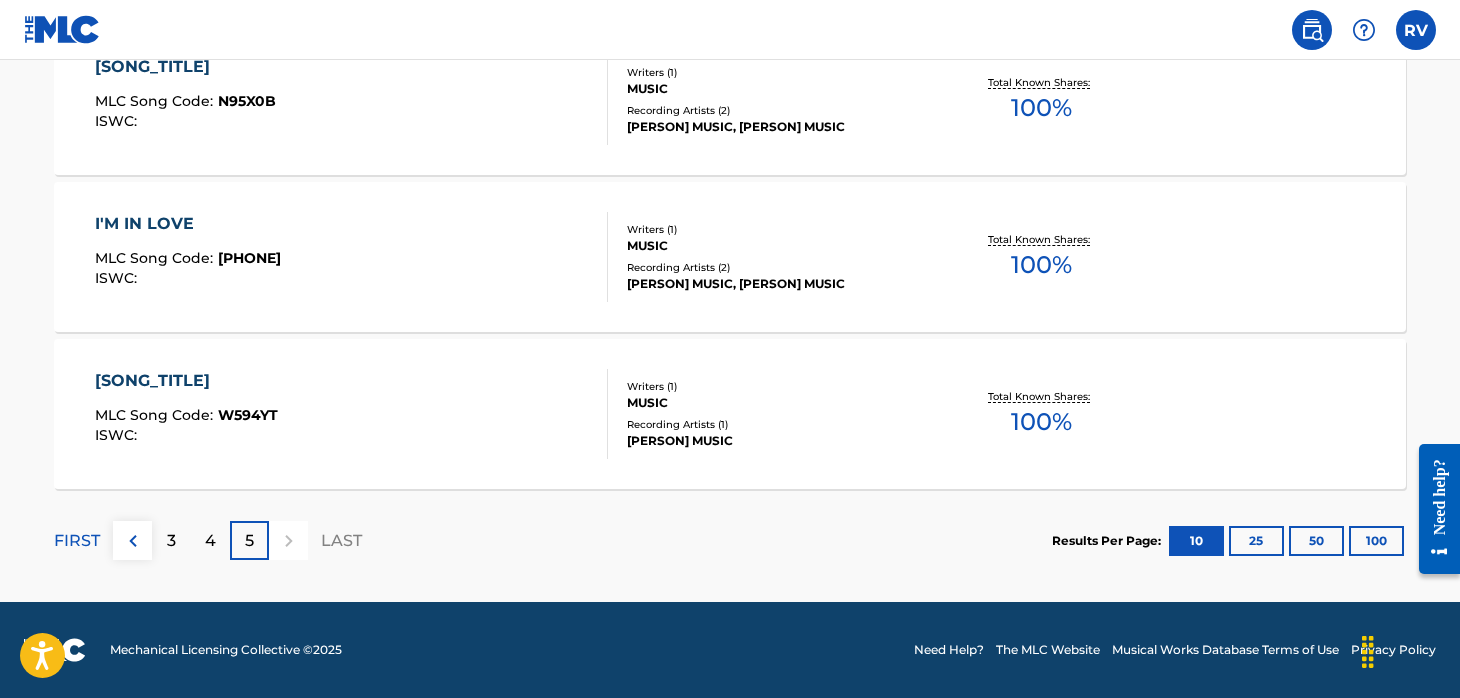 click on "4" at bounding box center (210, 541) 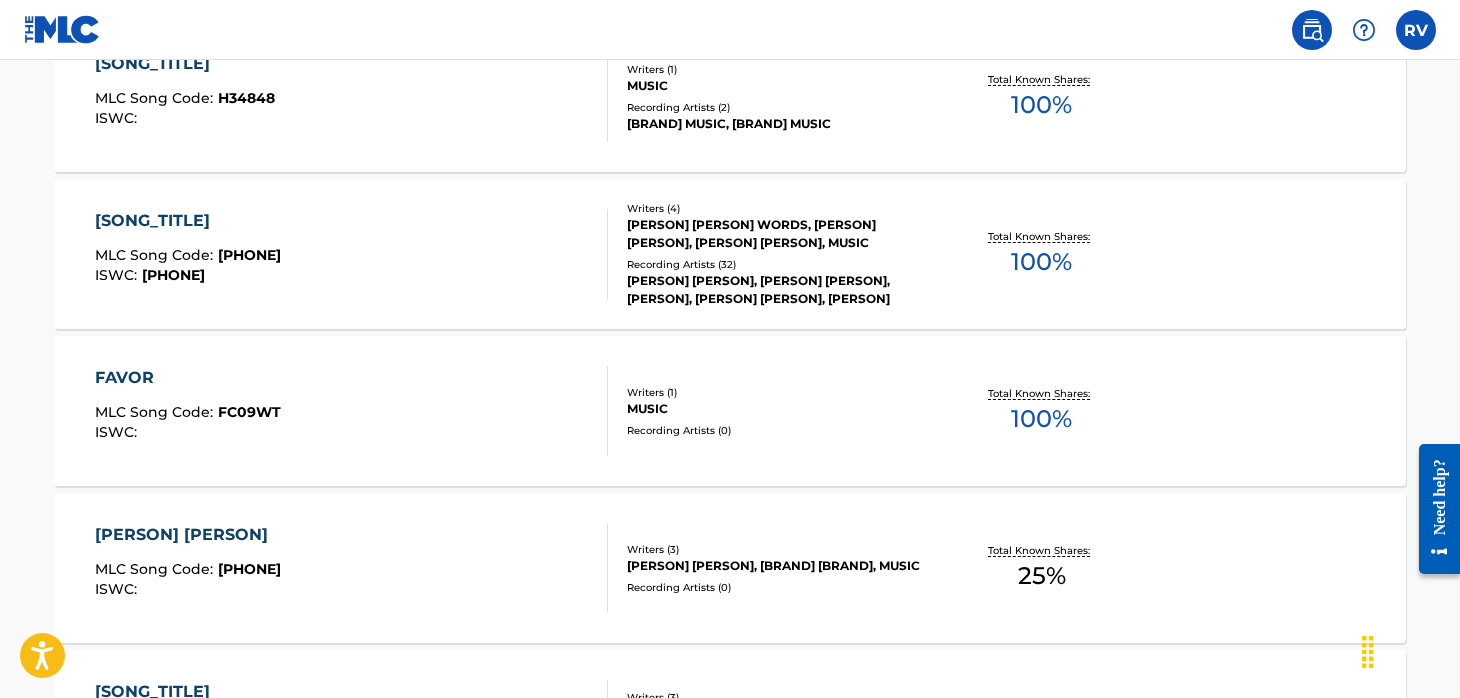 scroll, scrollTop: 1750, scrollLeft: 0, axis: vertical 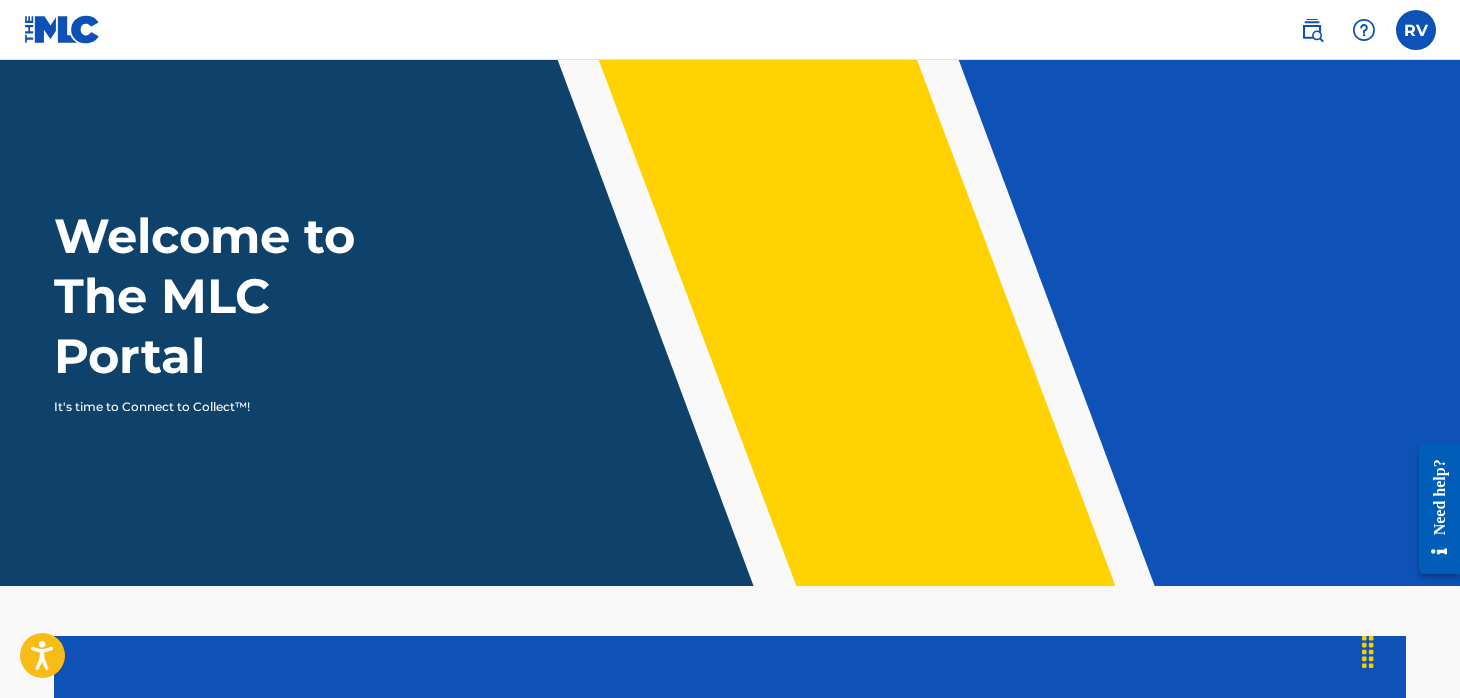 click at bounding box center (1416, 30) 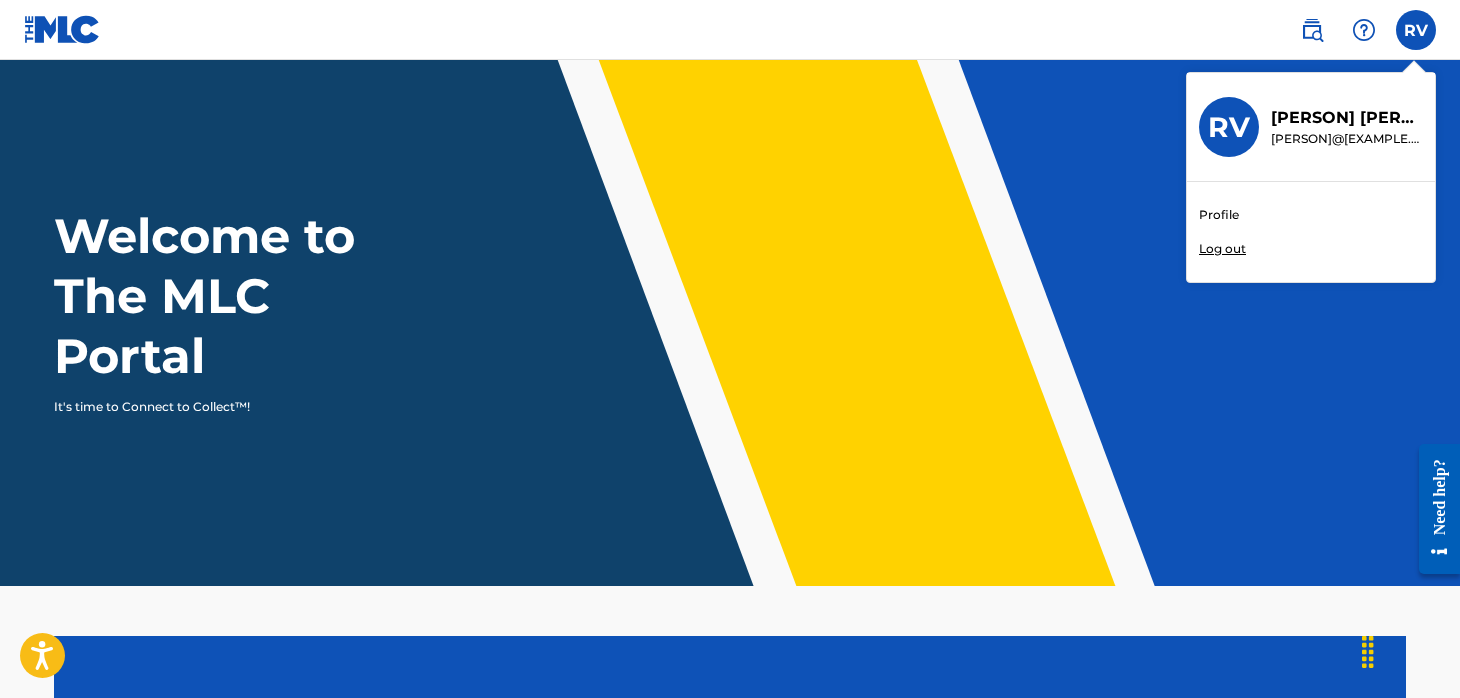 click on "Profile" at bounding box center [1219, 215] 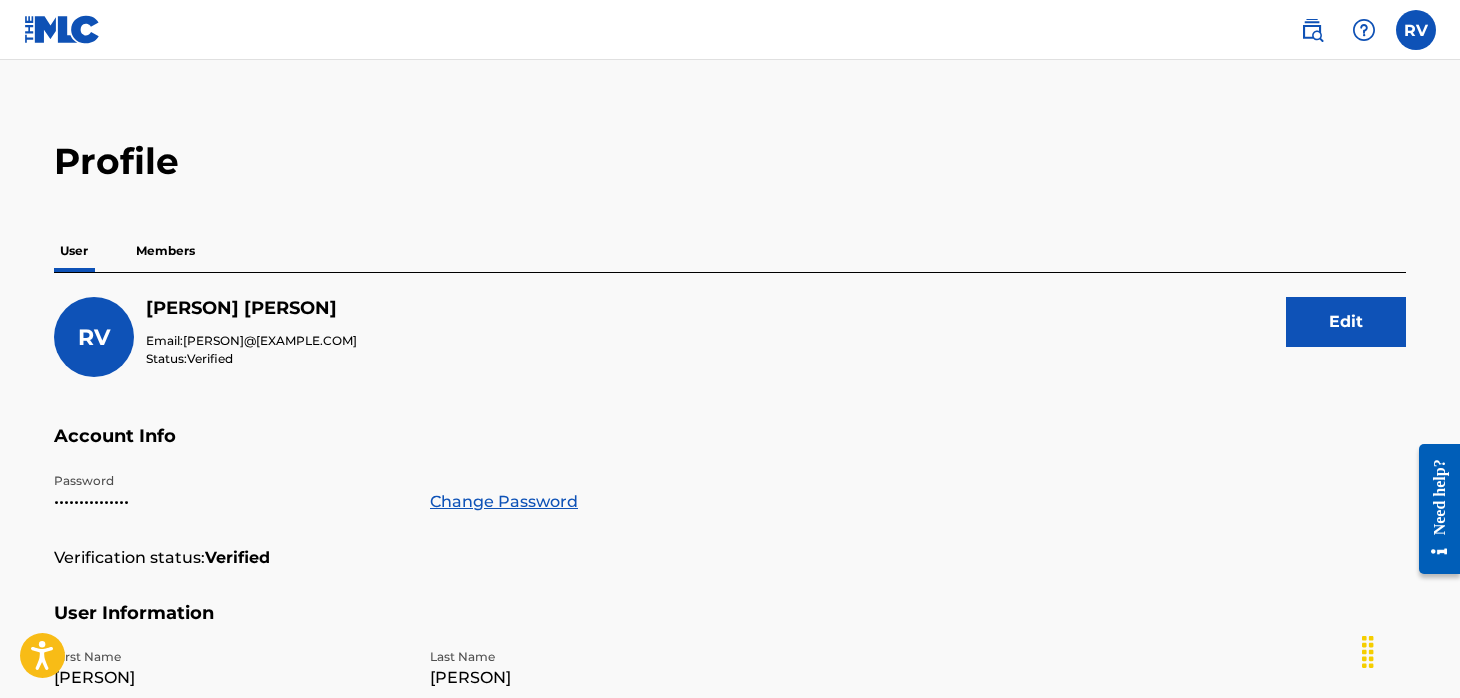 scroll, scrollTop: 0, scrollLeft: 0, axis: both 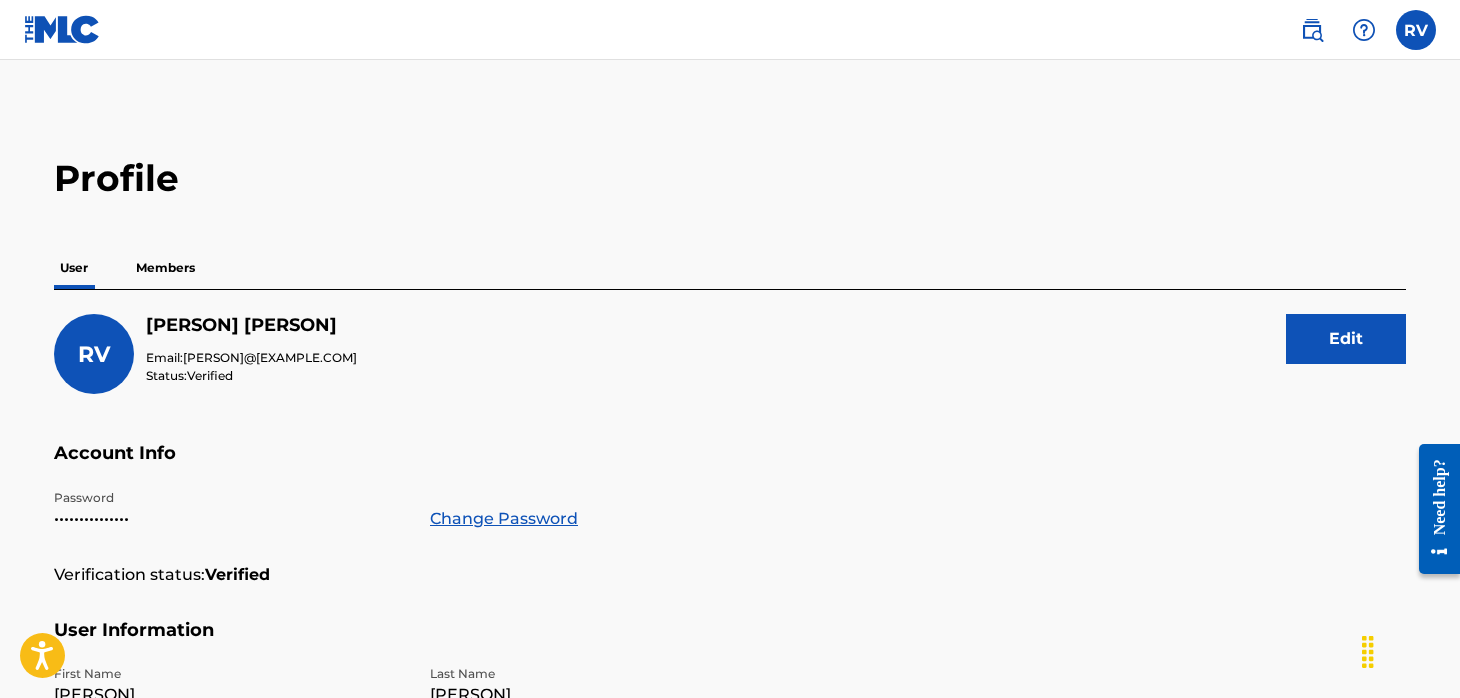 click at bounding box center (1312, 30) 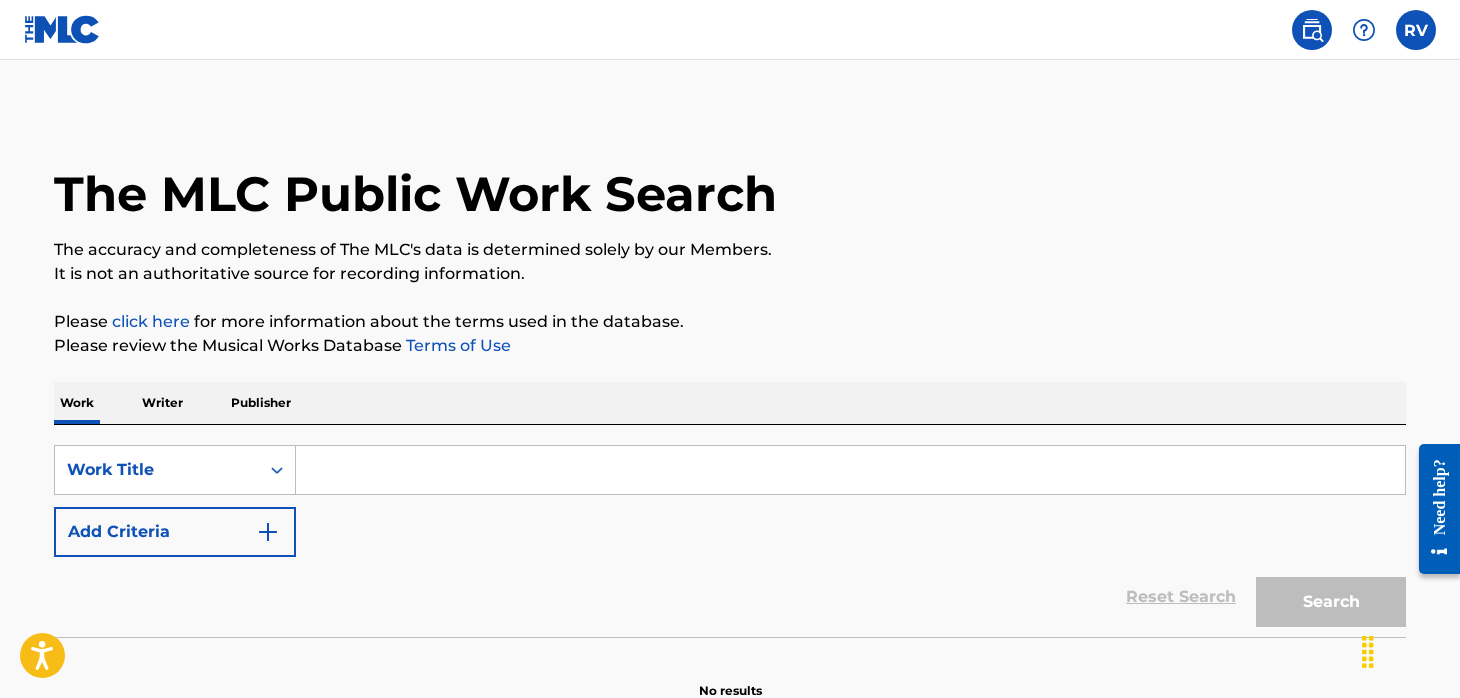 click on "Writer" at bounding box center [162, 403] 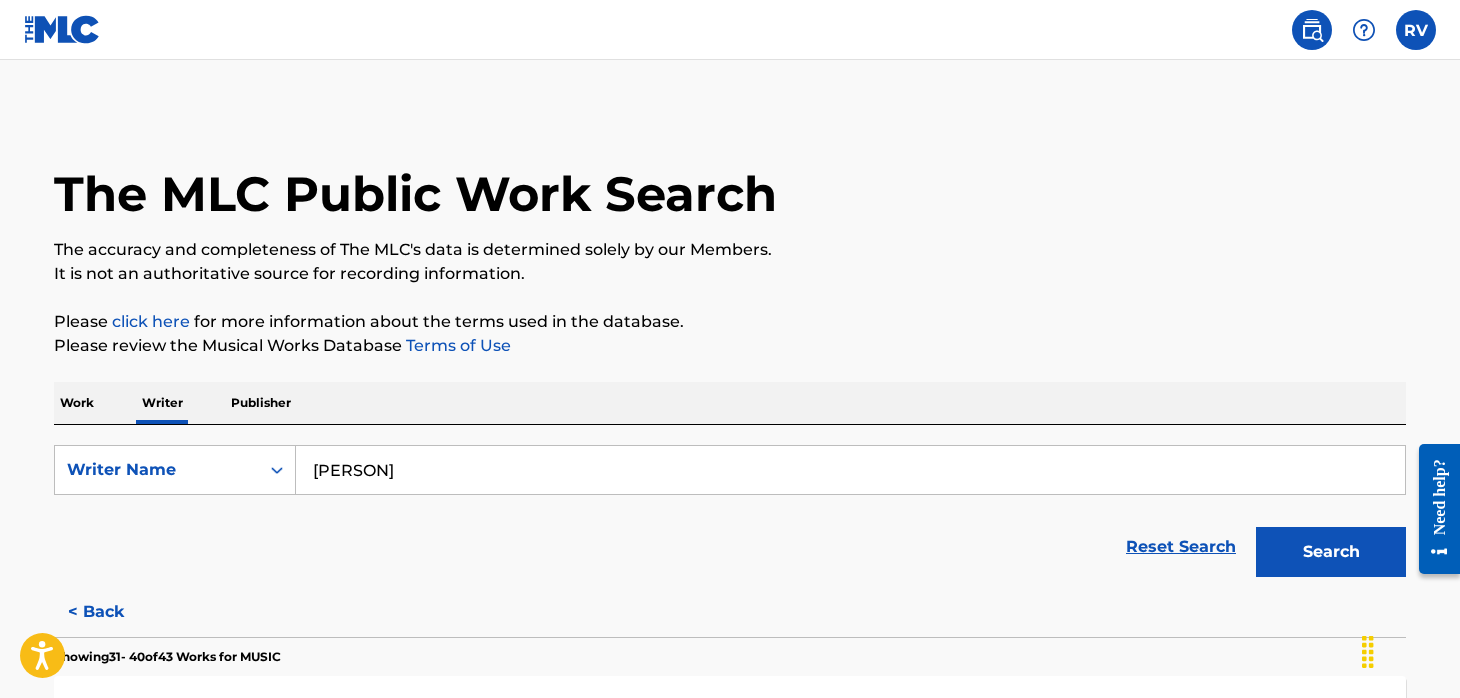 click on "[PERSON]" at bounding box center (850, 470) 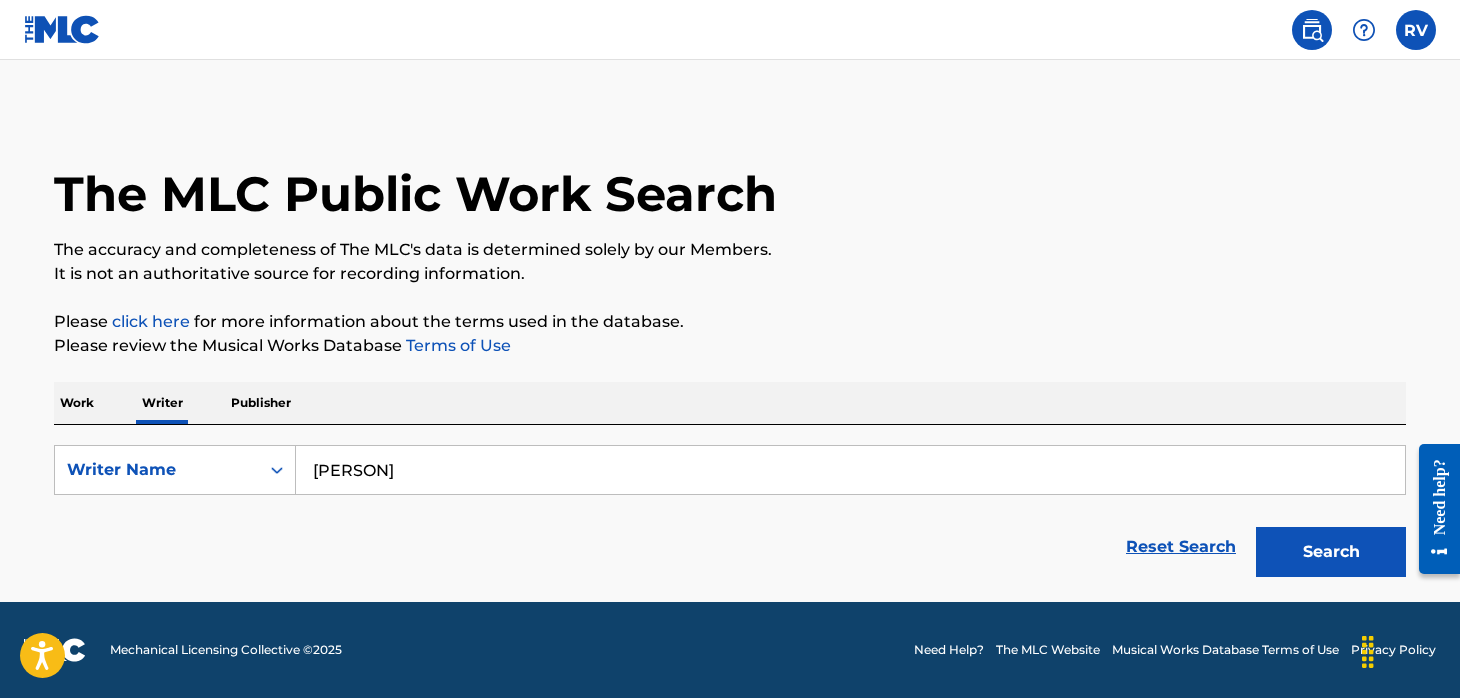click on "Publisher" at bounding box center [261, 403] 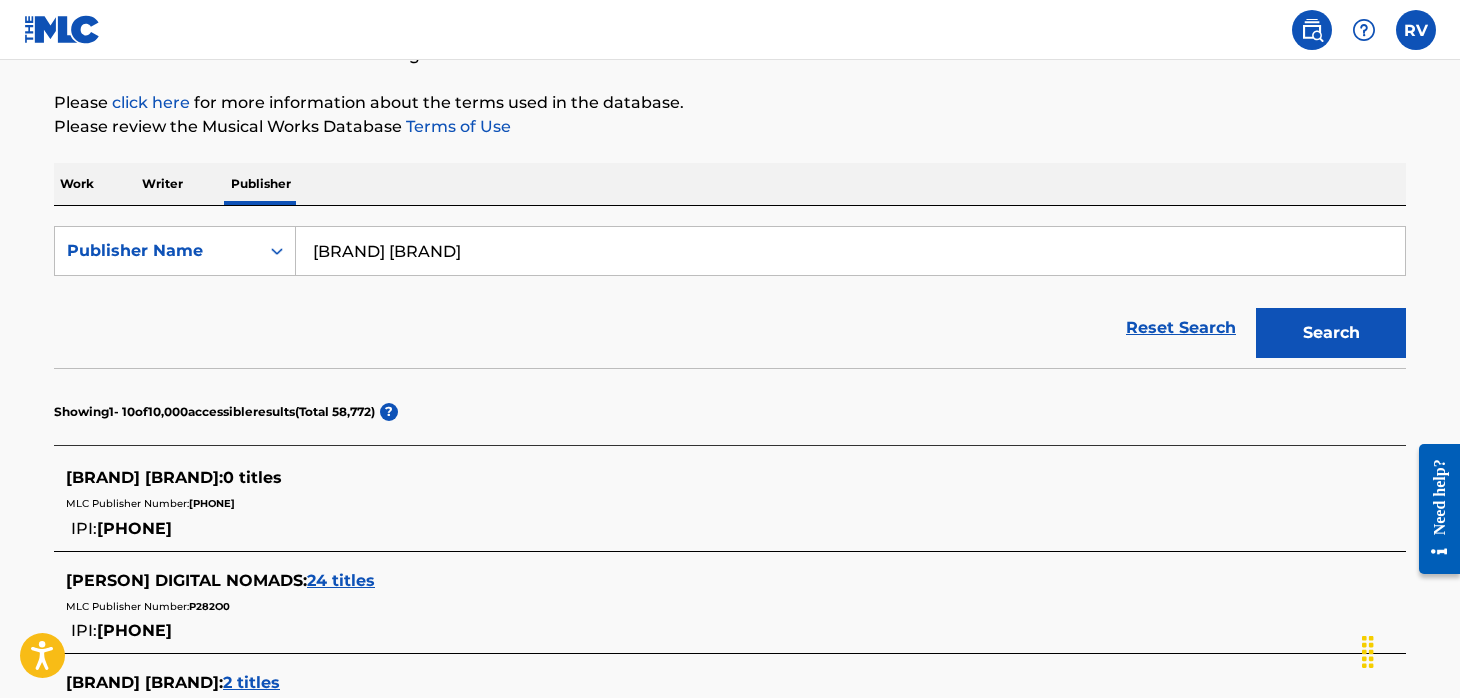 scroll, scrollTop: 0, scrollLeft: 0, axis: both 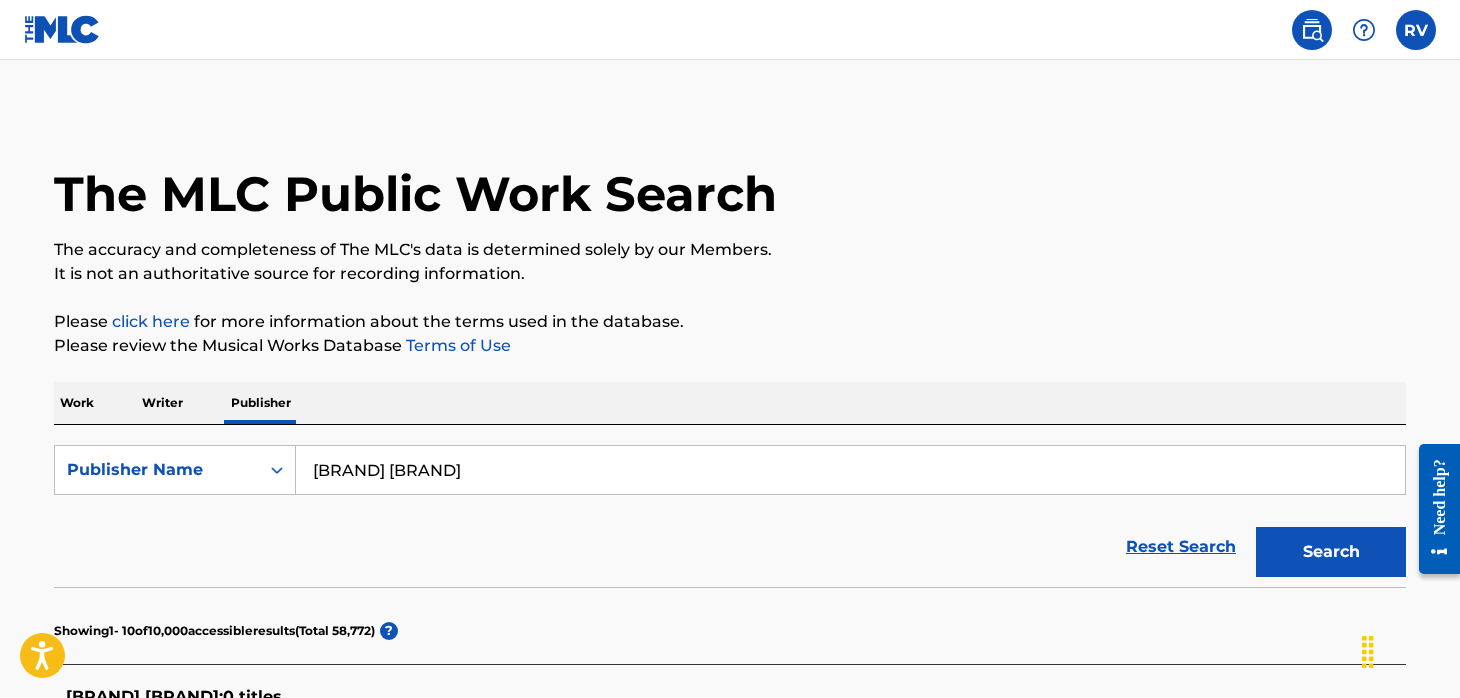 click at bounding box center [1364, 30] 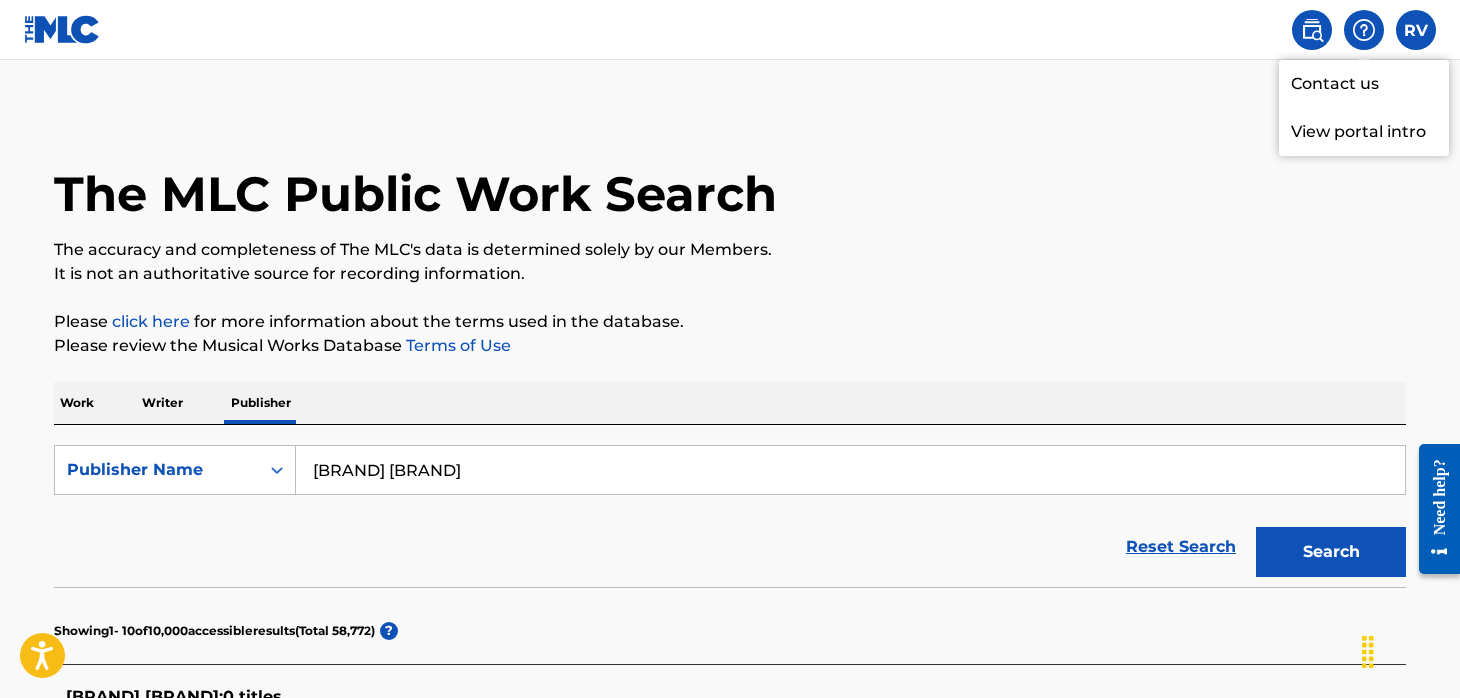 click on "View portal intro" at bounding box center [1364, 132] 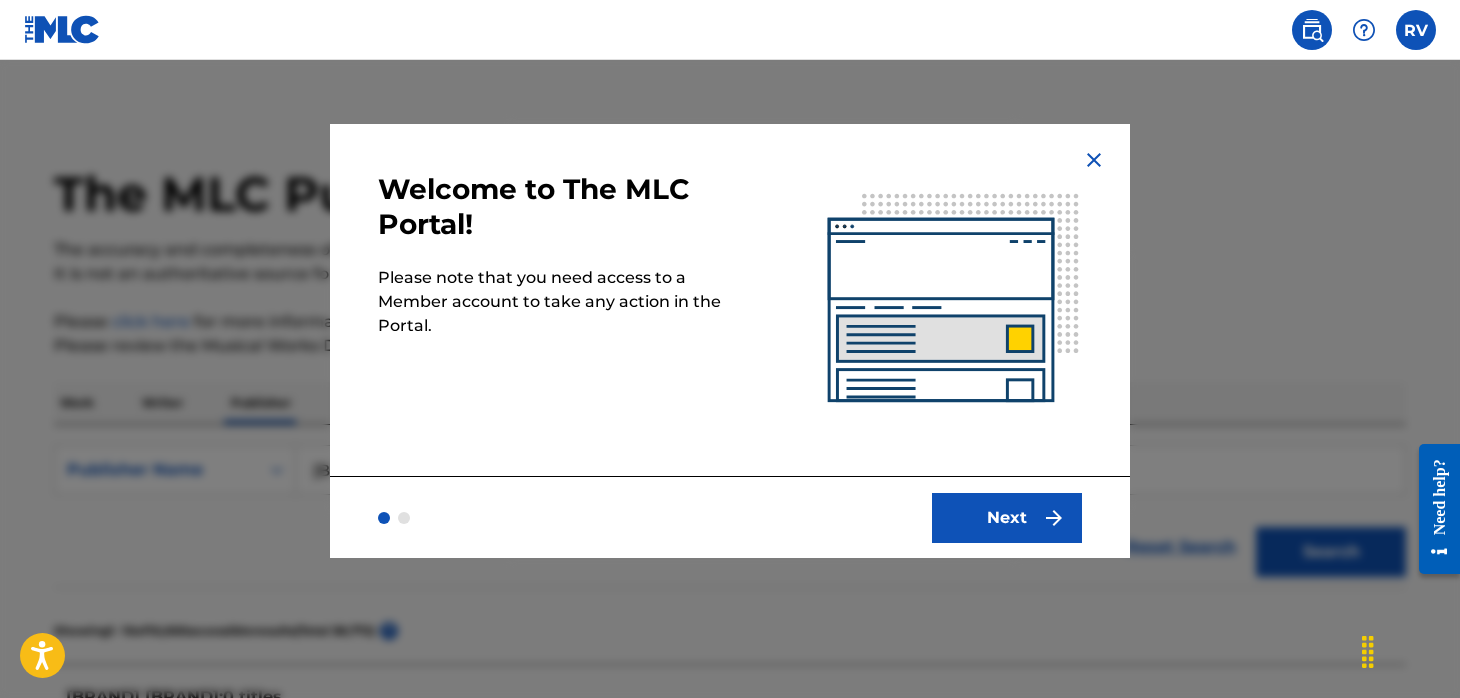 click on "Next" at bounding box center [1007, 518] 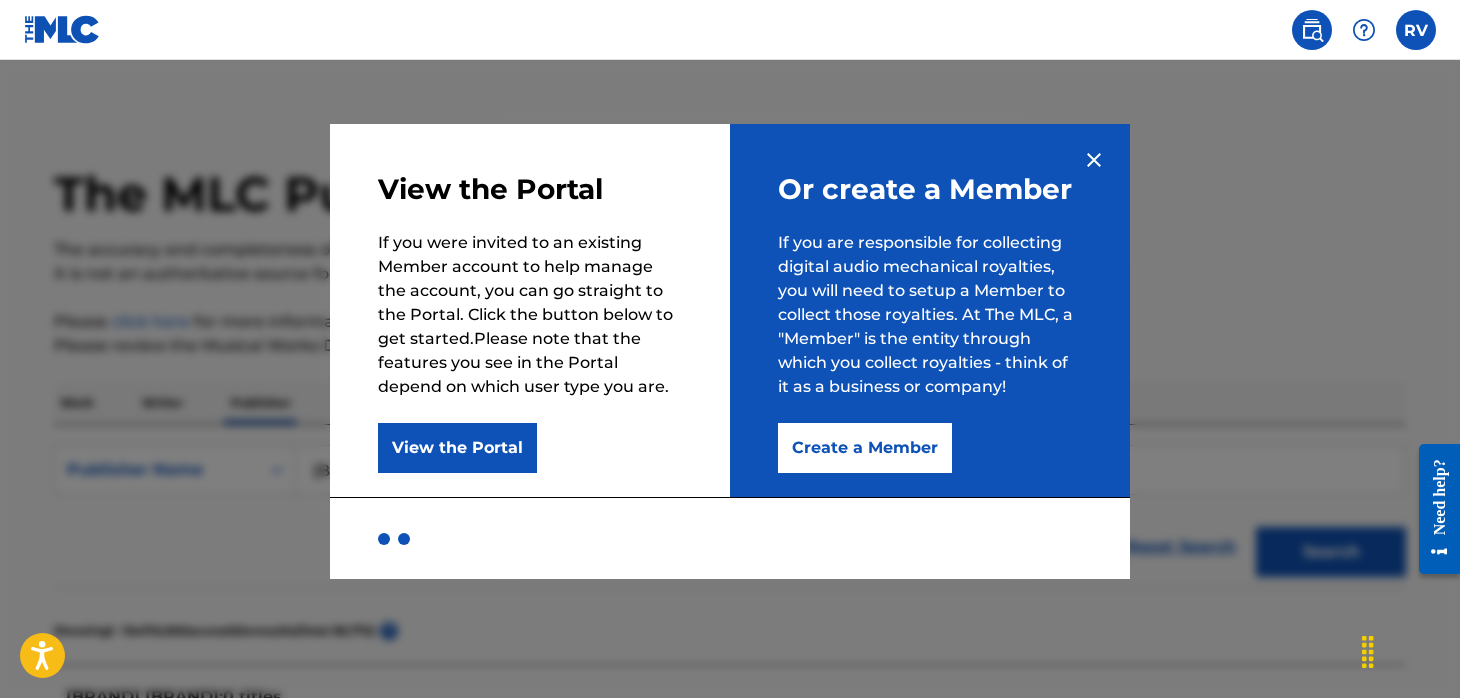 click on "View the Portal" at bounding box center [457, 448] 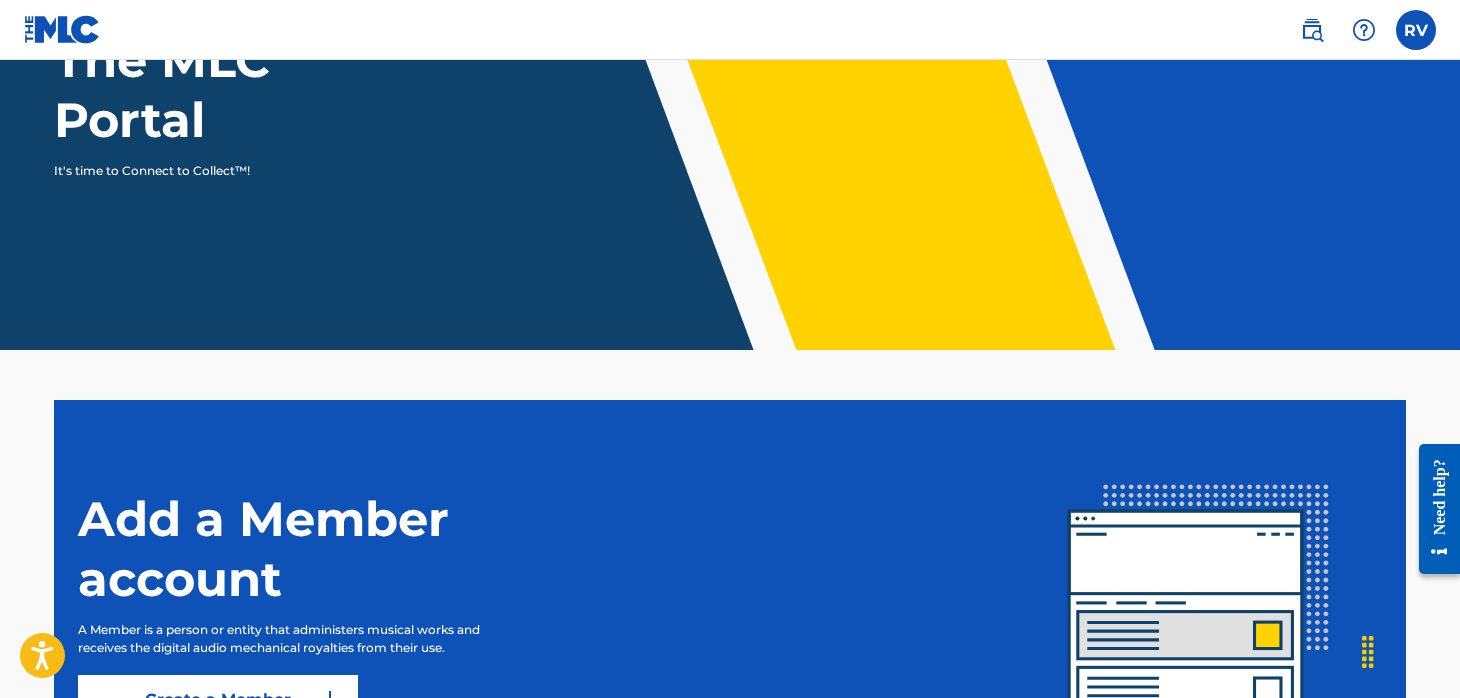 scroll, scrollTop: 448, scrollLeft: 0, axis: vertical 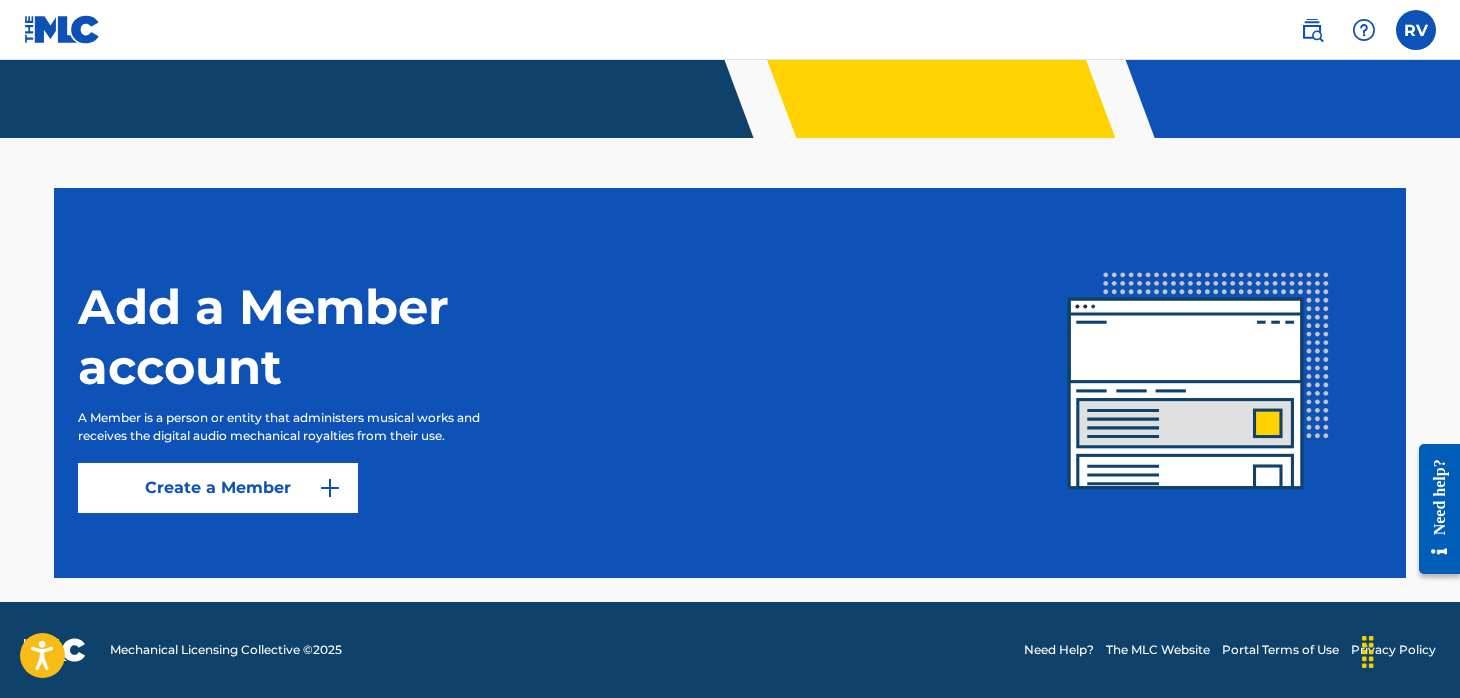 click on "Create a Member" at bounding box center (218, 488) 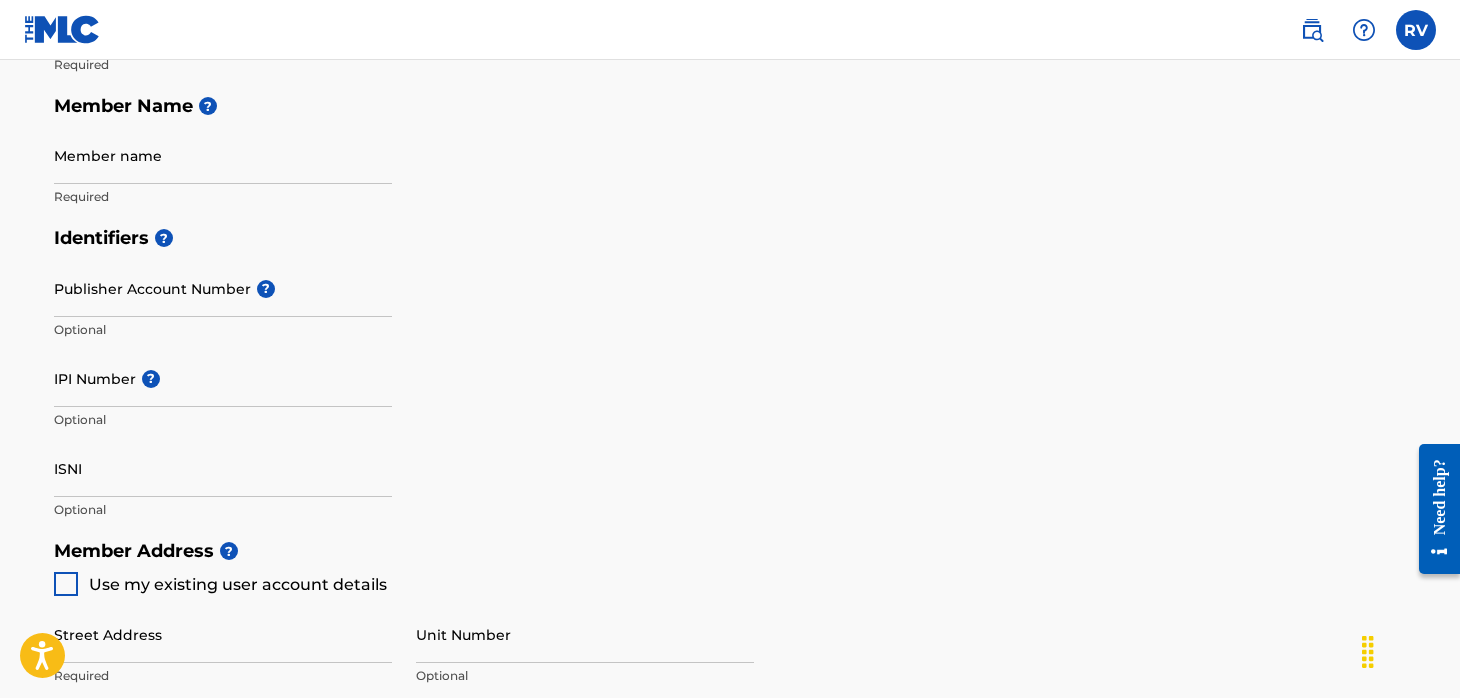 scroll, scrollTop: 0, scrollLeft: 0, axis: both 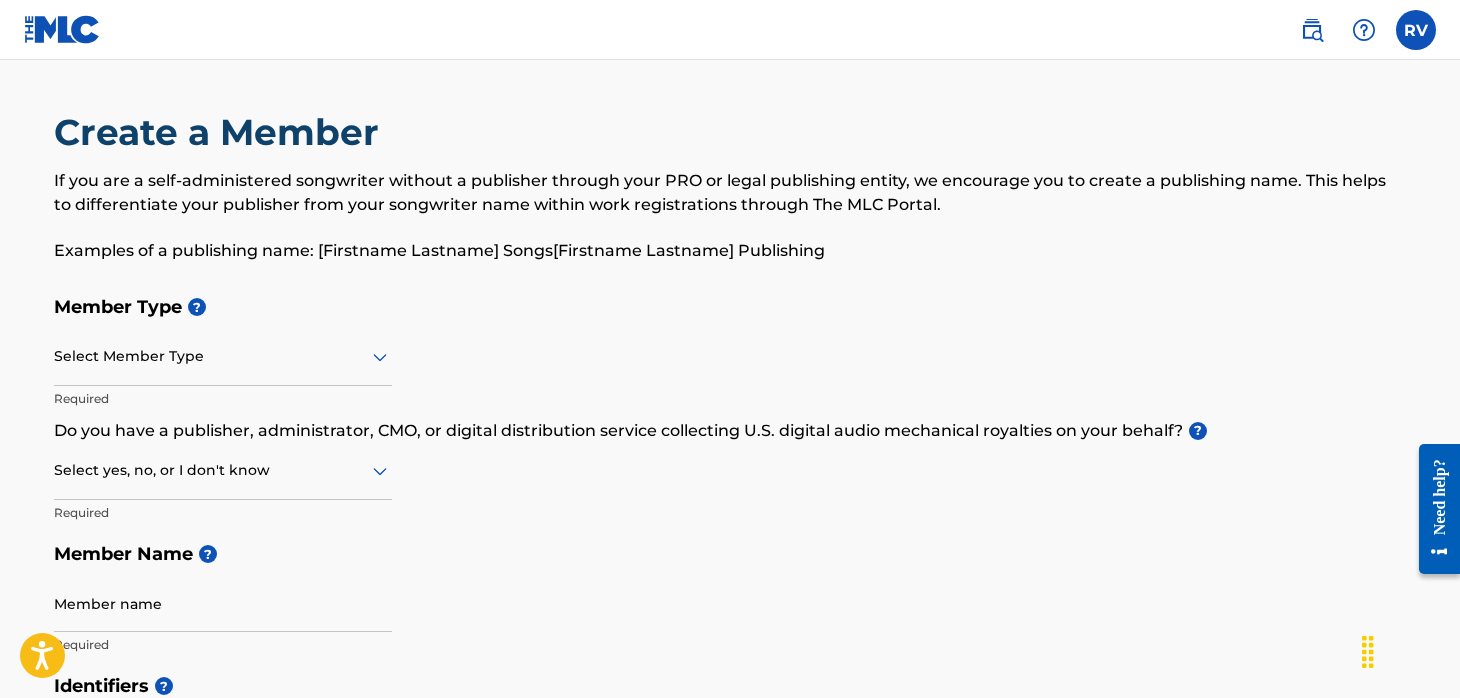 click at bounding box center [223, 356] 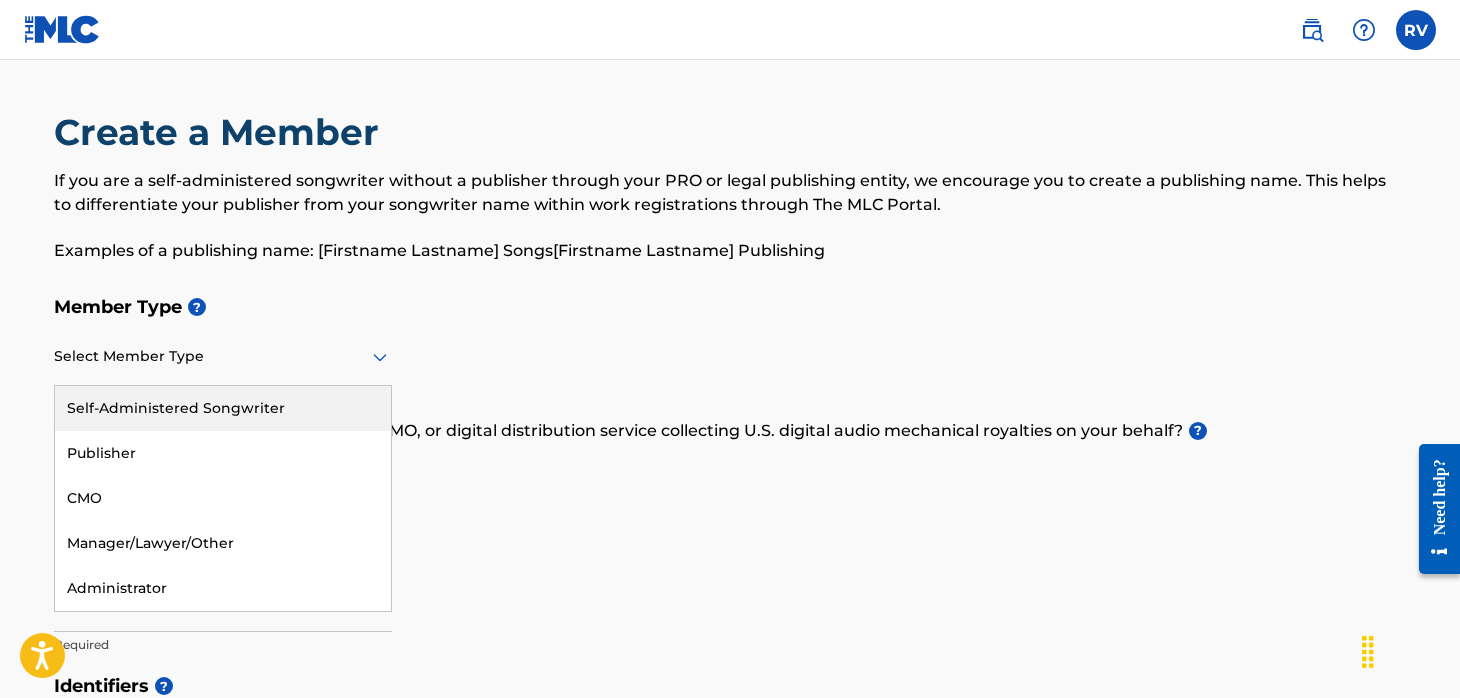 click on "Self-Administered Songwriter" at bounding box center [223, 408] 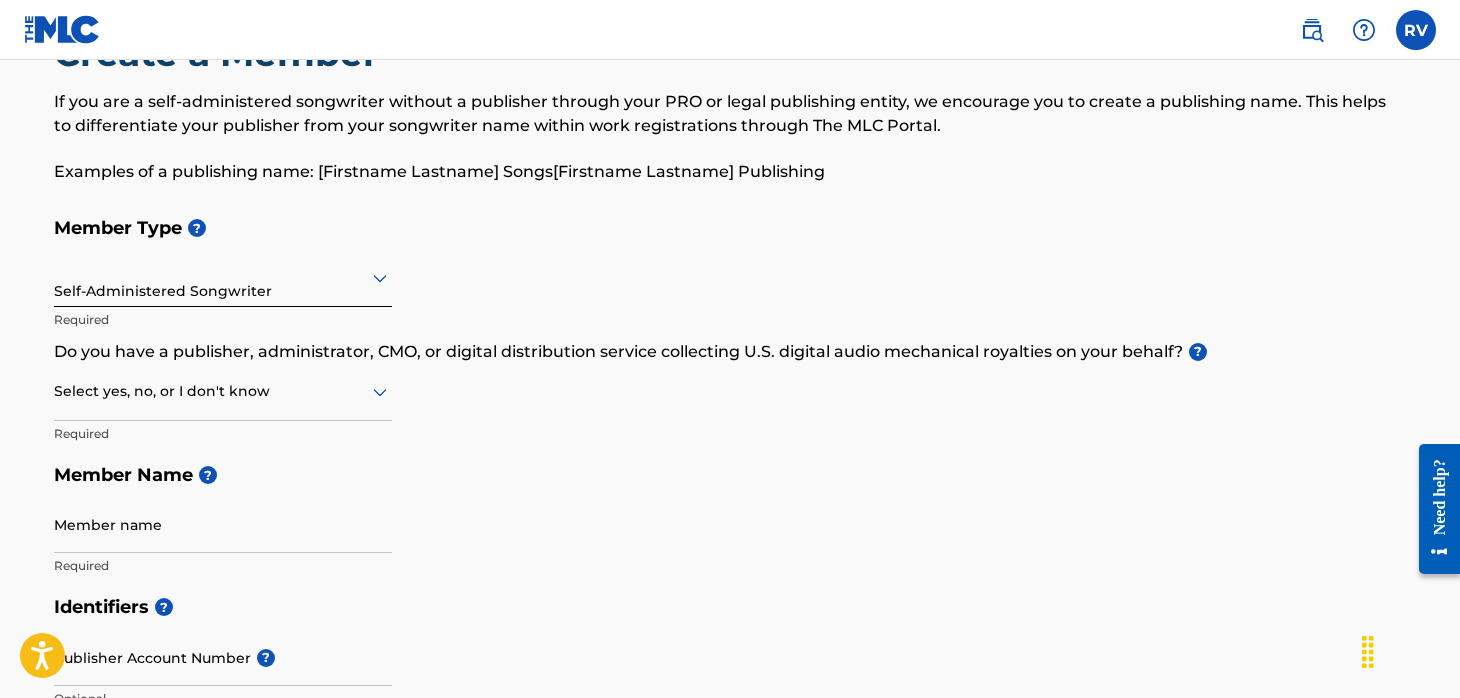 scroll, scrollTop: 88, scrollLeft: 0, axis: vertical 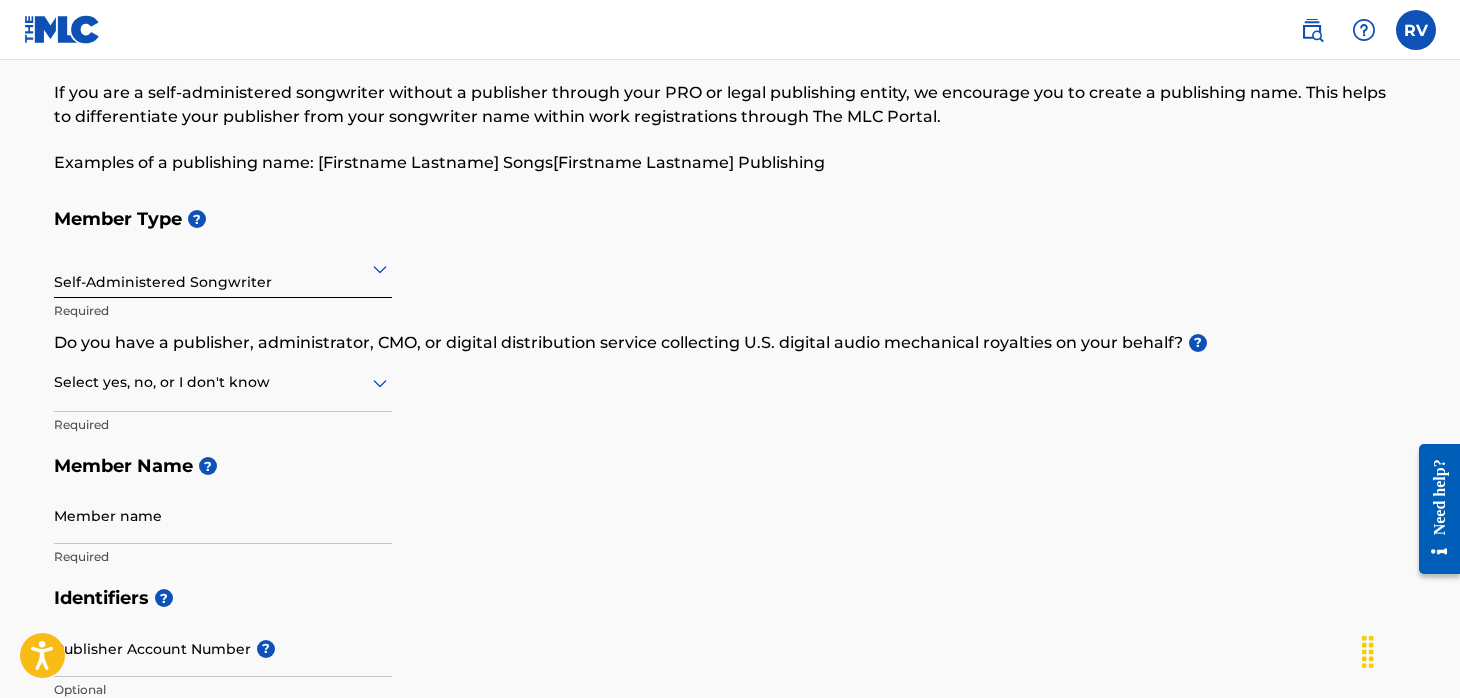 click at bounding box center [223, 382] 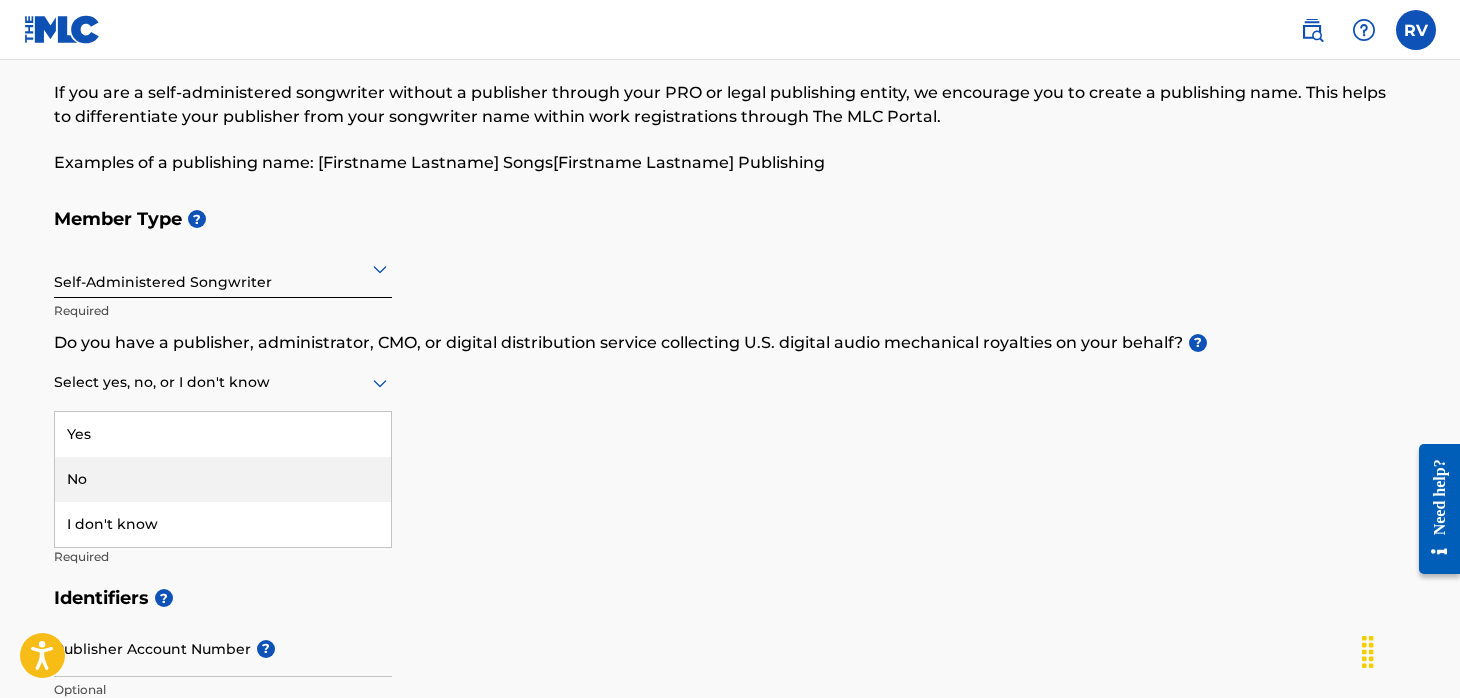 click on "No" at bounding box center [223, 479] 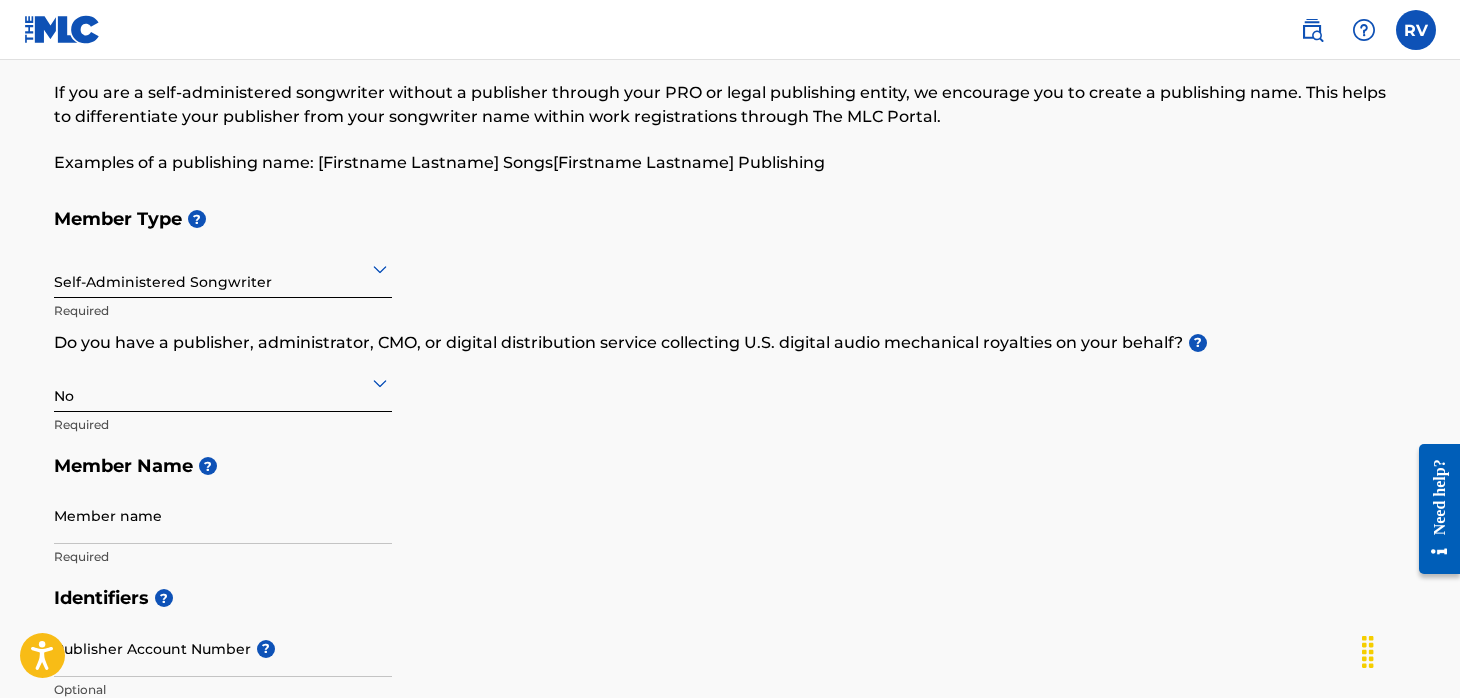 click on "Member name" at bounding box center [223, 515] 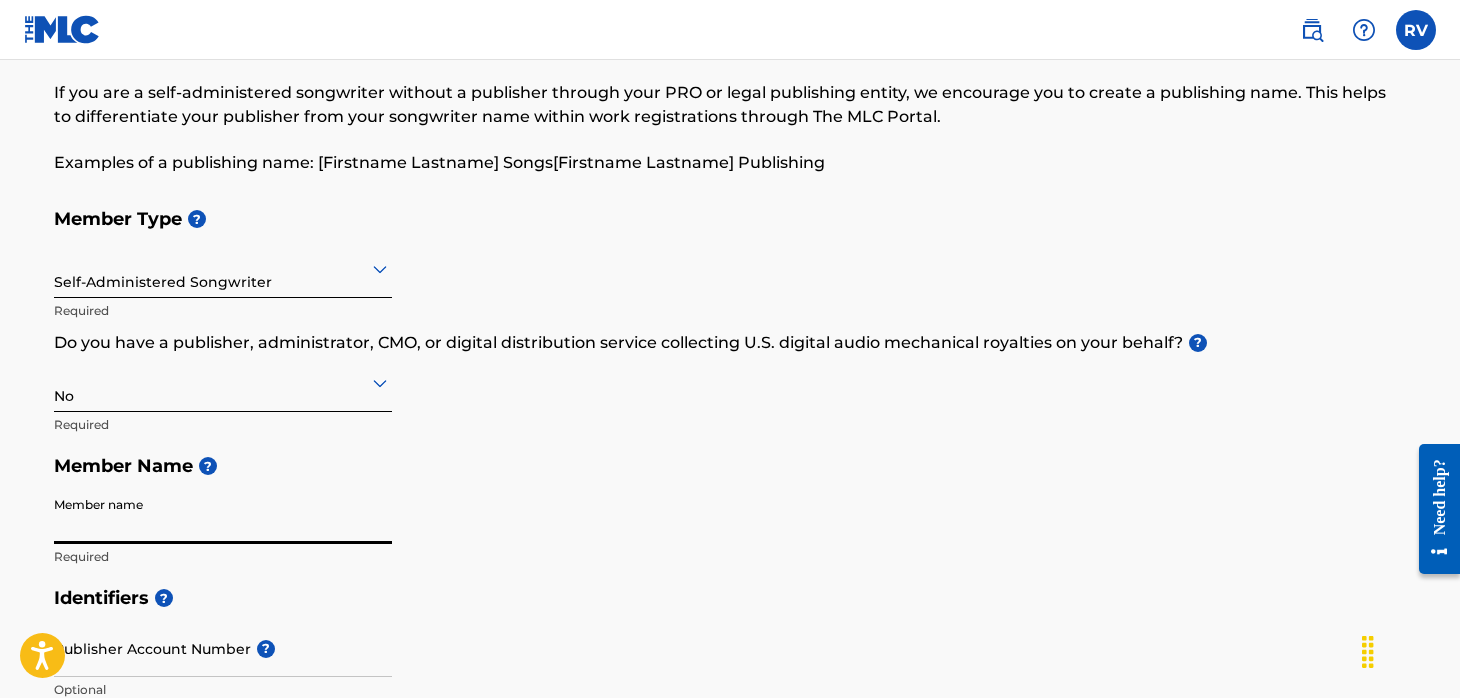 type on "[PERSON] [PERSON]" 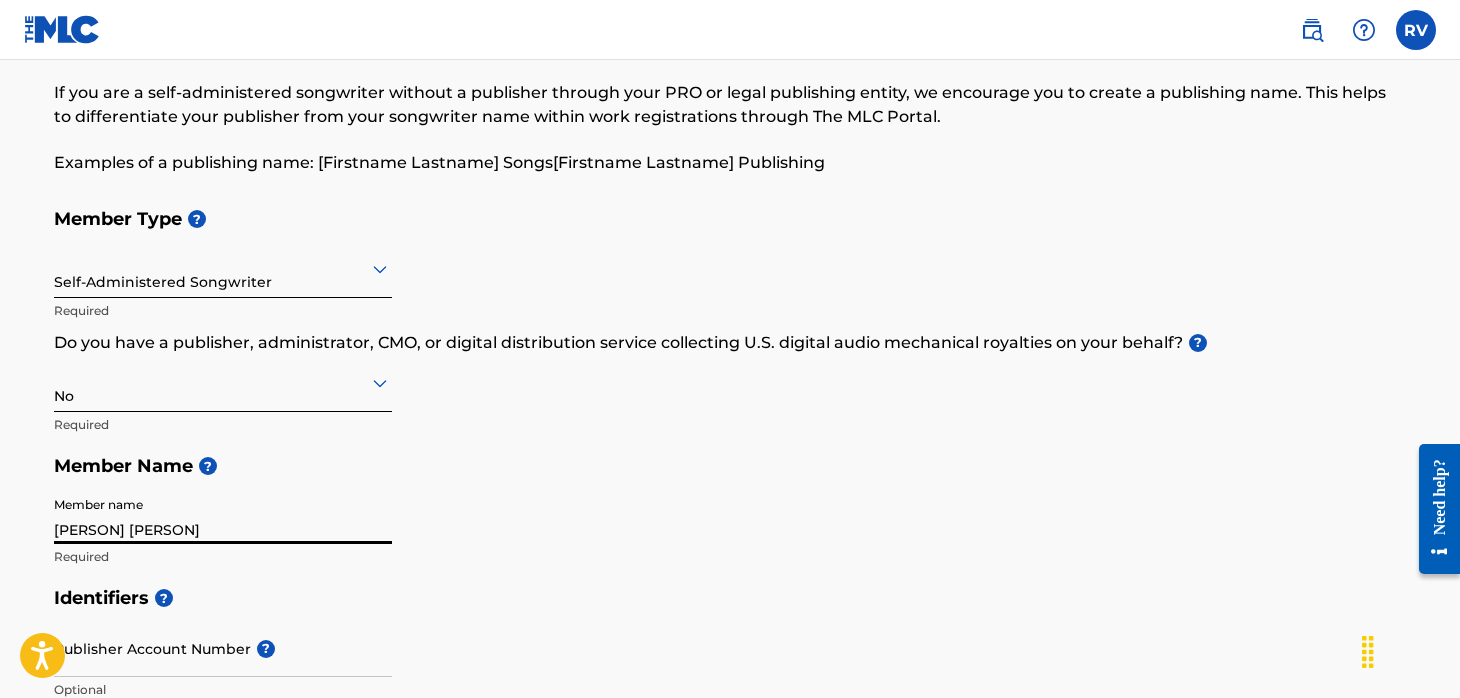 type on "Apt, [STREET] st" 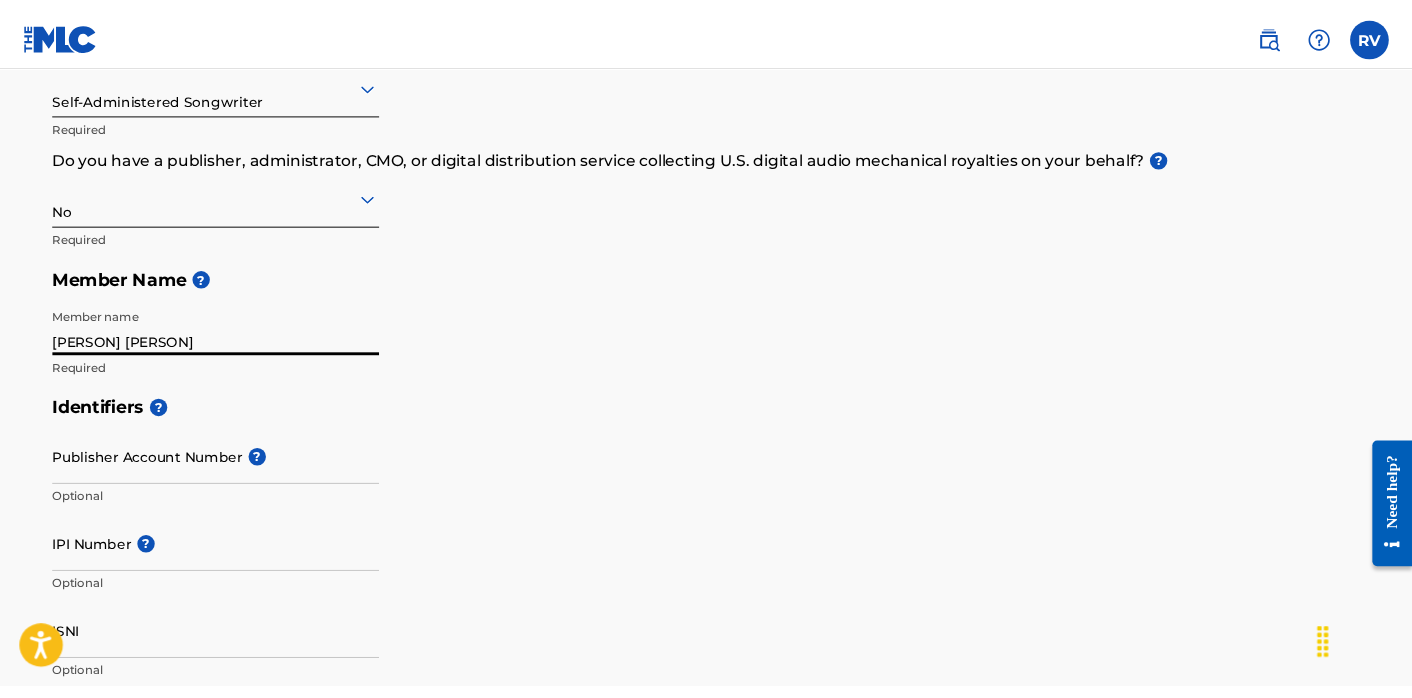 scroll, scrollTop: 275, scrollLeft: 0, axis: vertical 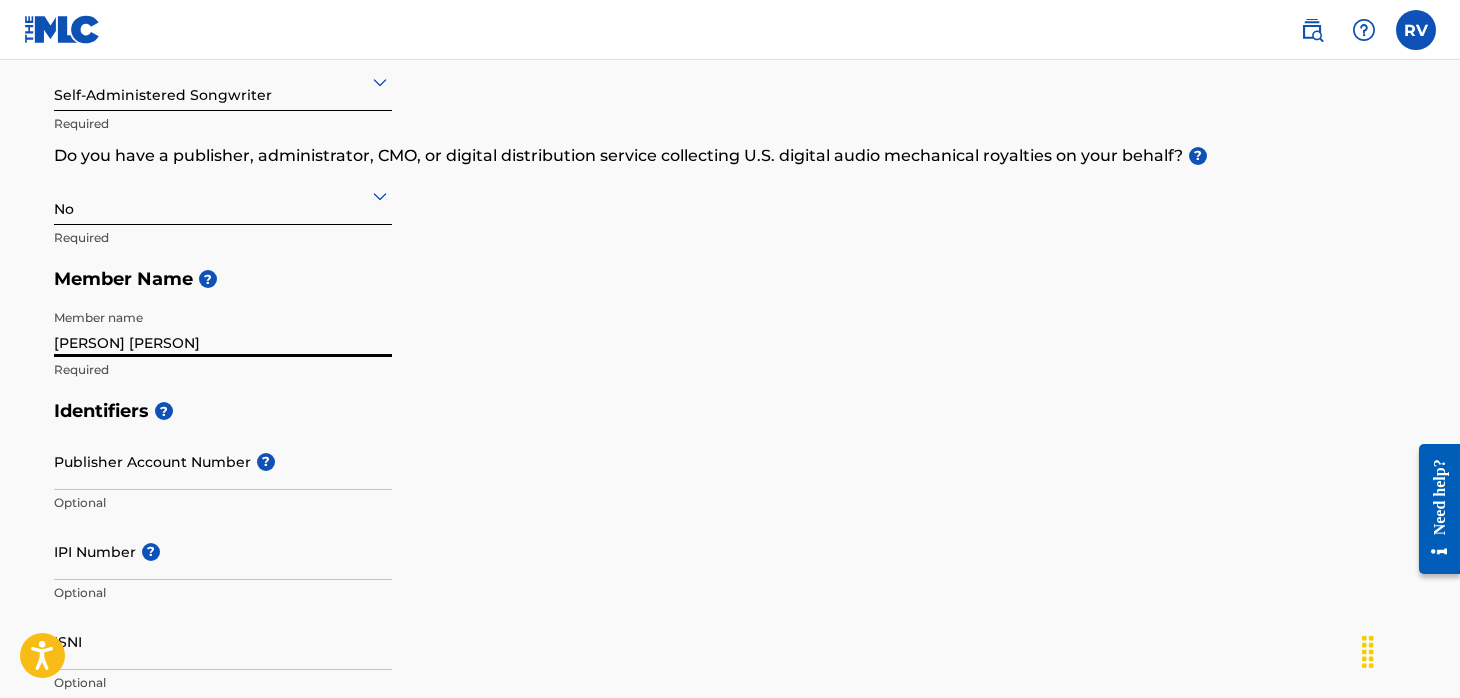 click on "Publisher Account Number ?" at bounding box center (223, 461) 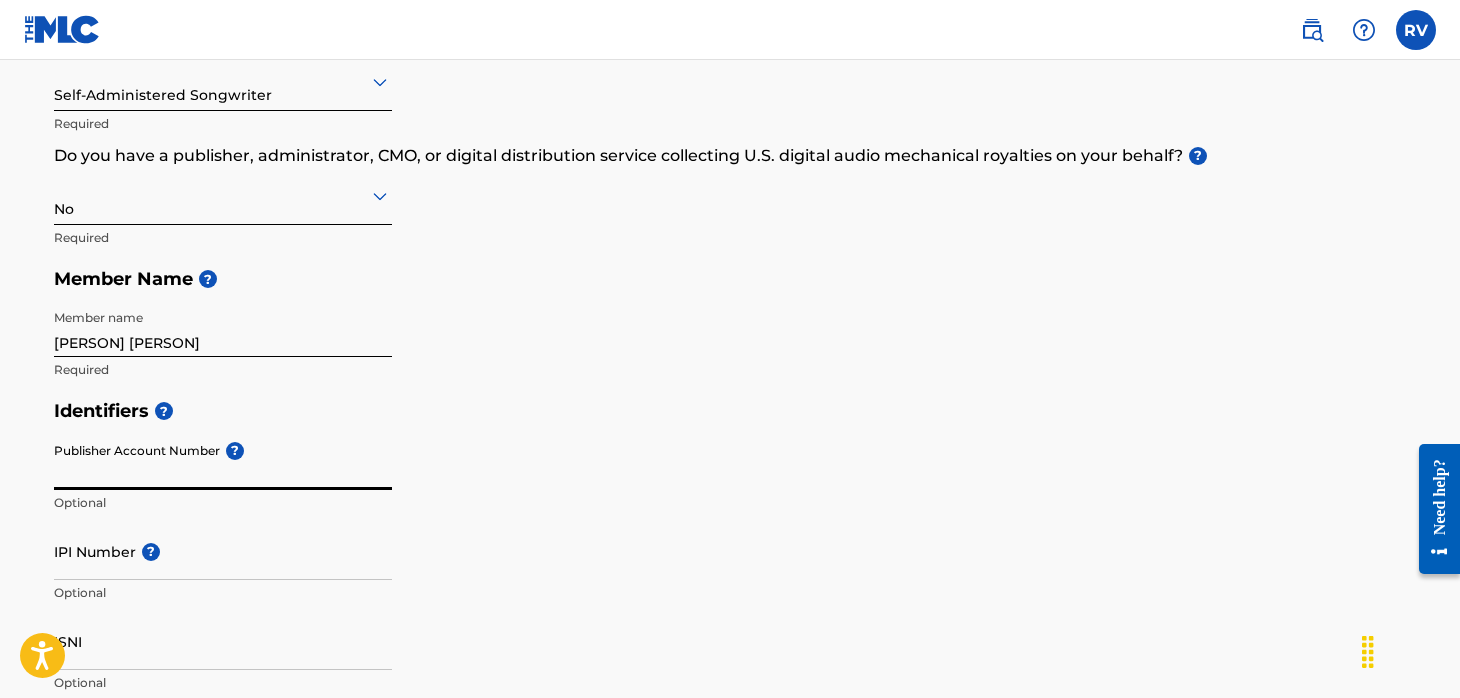 click on "Publisher Account Number ?" at bounding box center [223, 461] 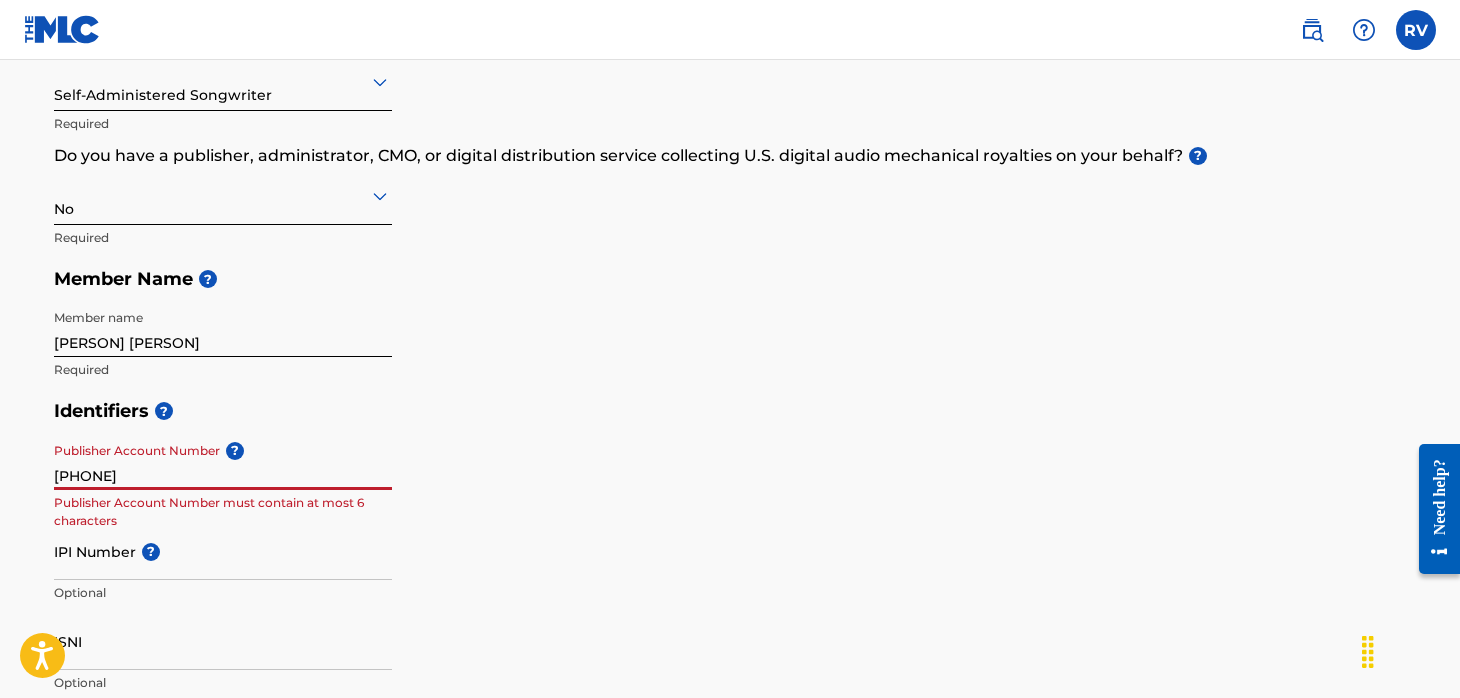 click on "[PHONE]" at bounding box center [223, 461] 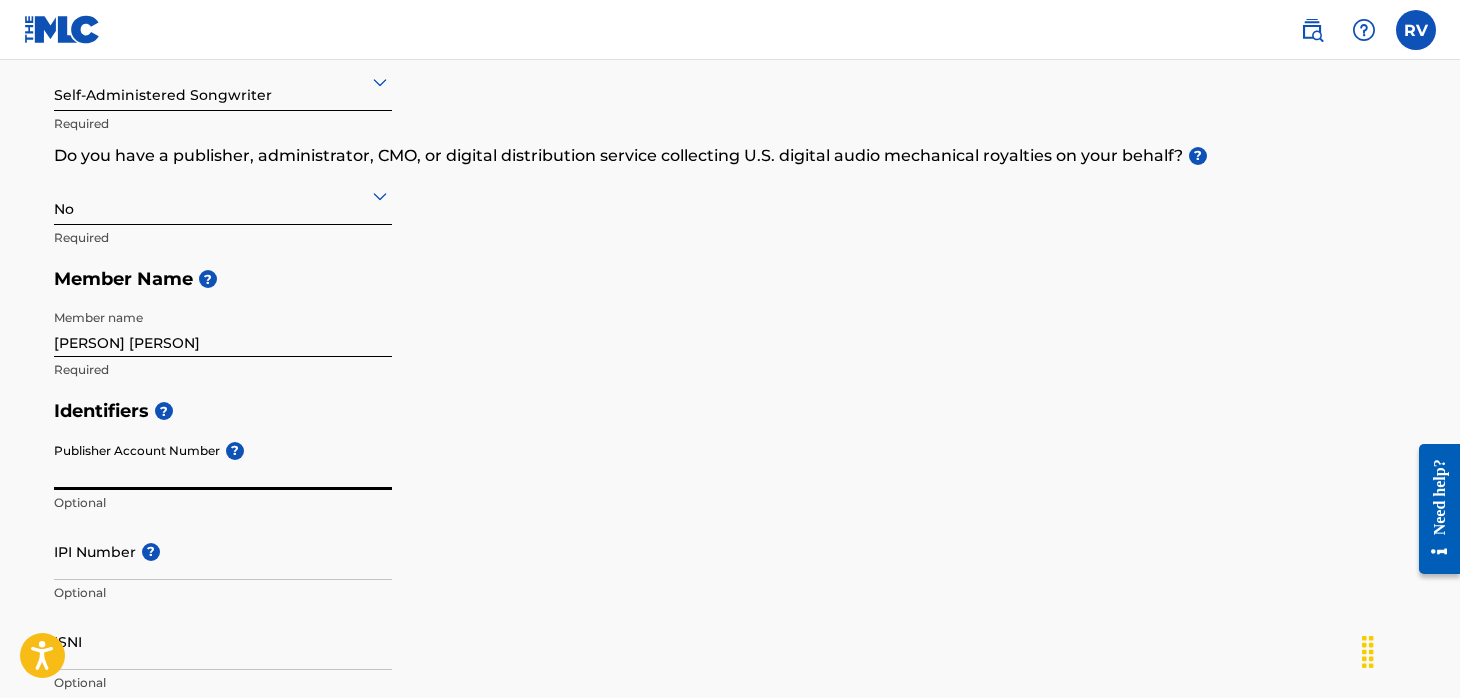 click on "IPI Number ?" at bounding box center [223, 551] 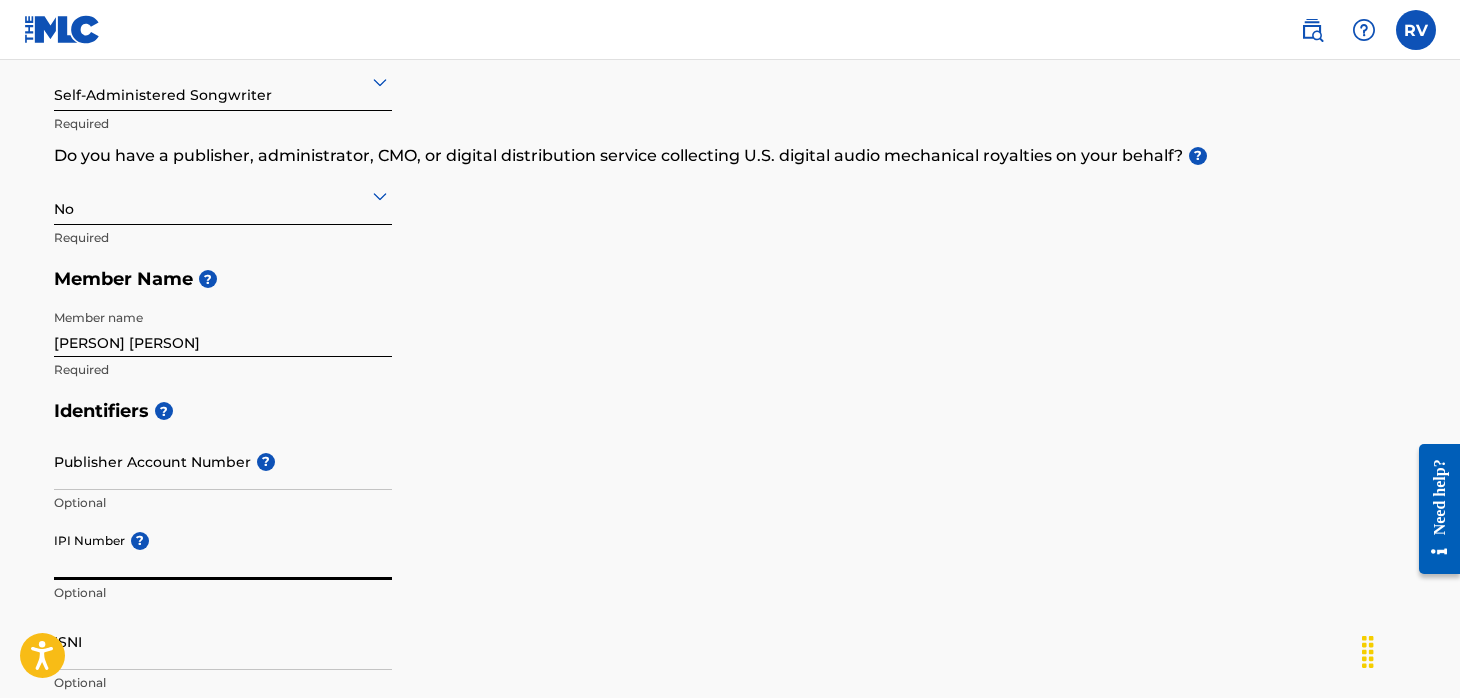 paste on "[PHONE]" 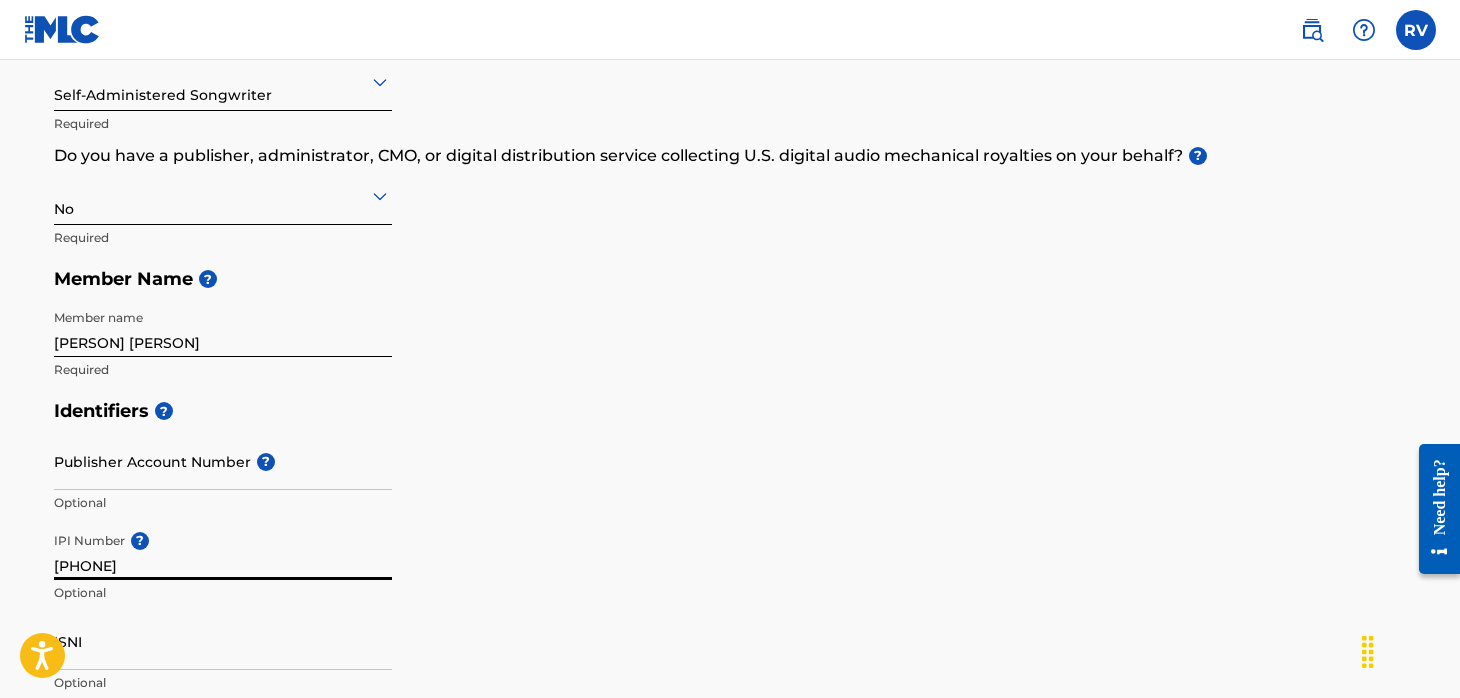type on "[PHONE]" 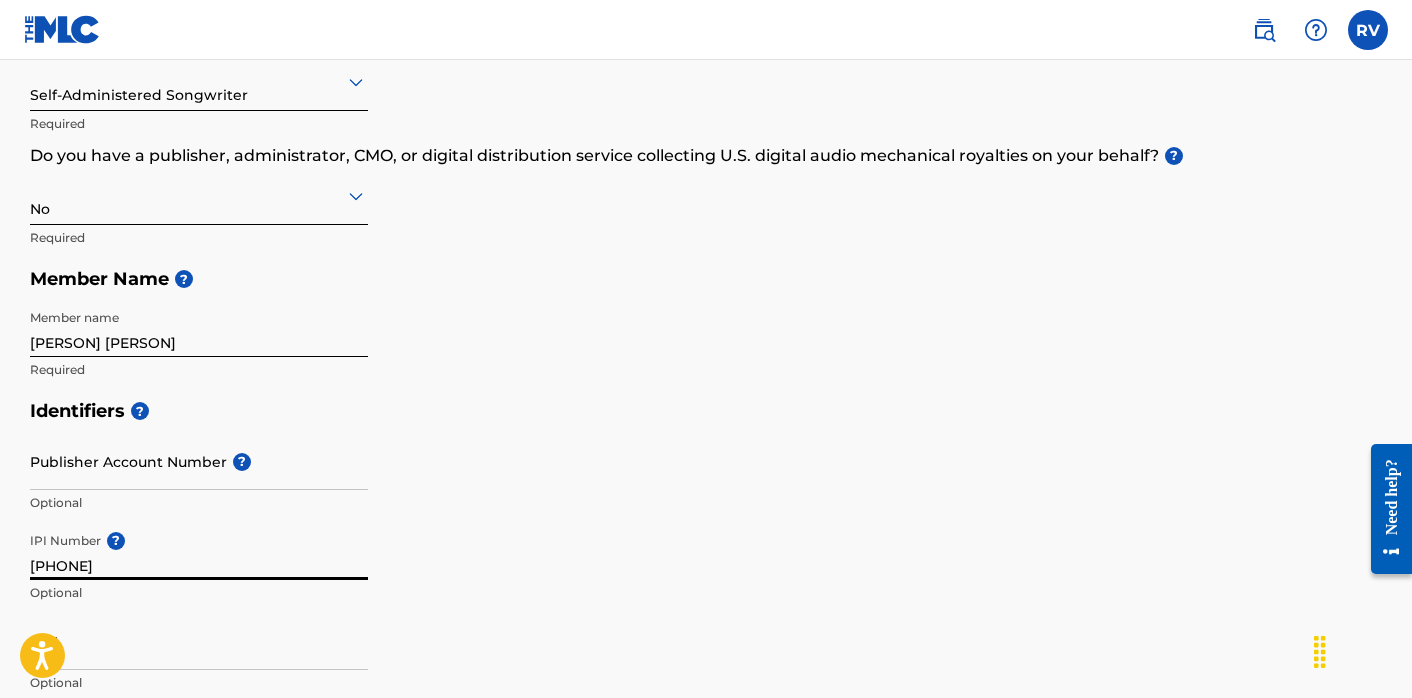 click on "Publisher Account Number ?" at bounding box center (199, 461) 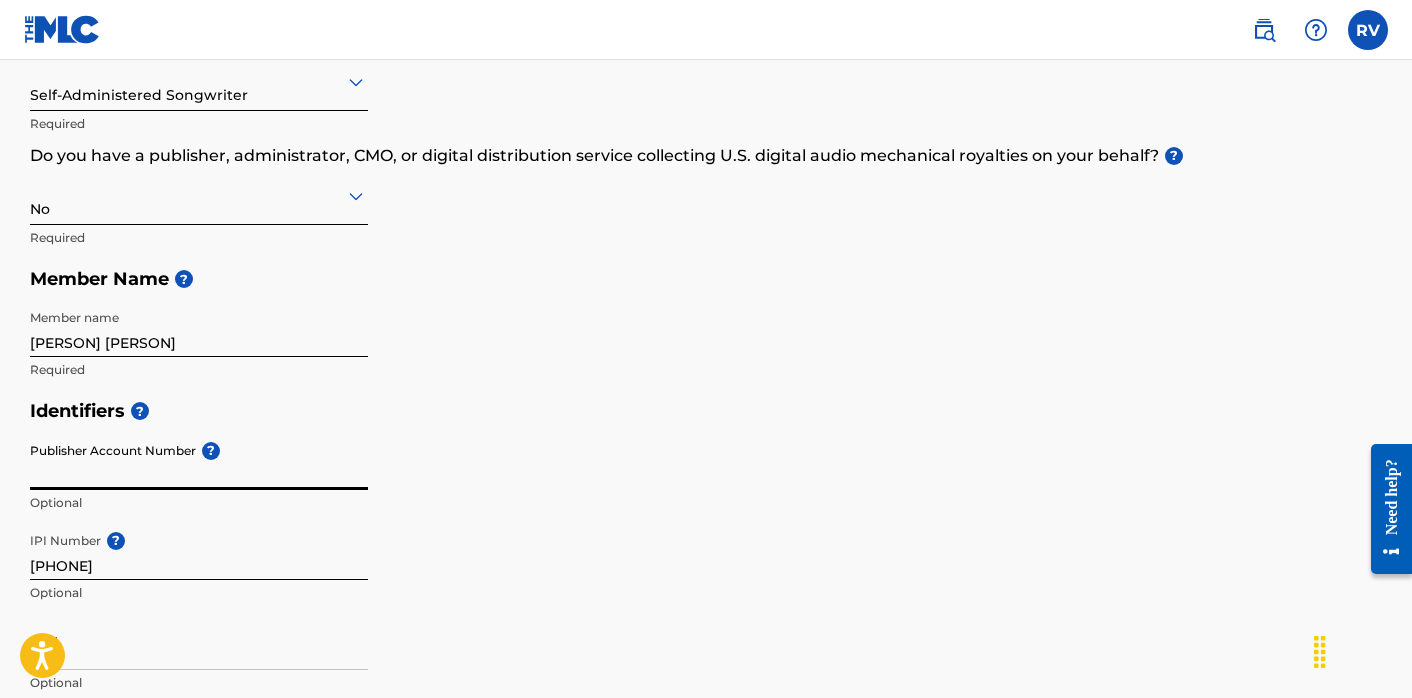 paste on "[PHONE]" 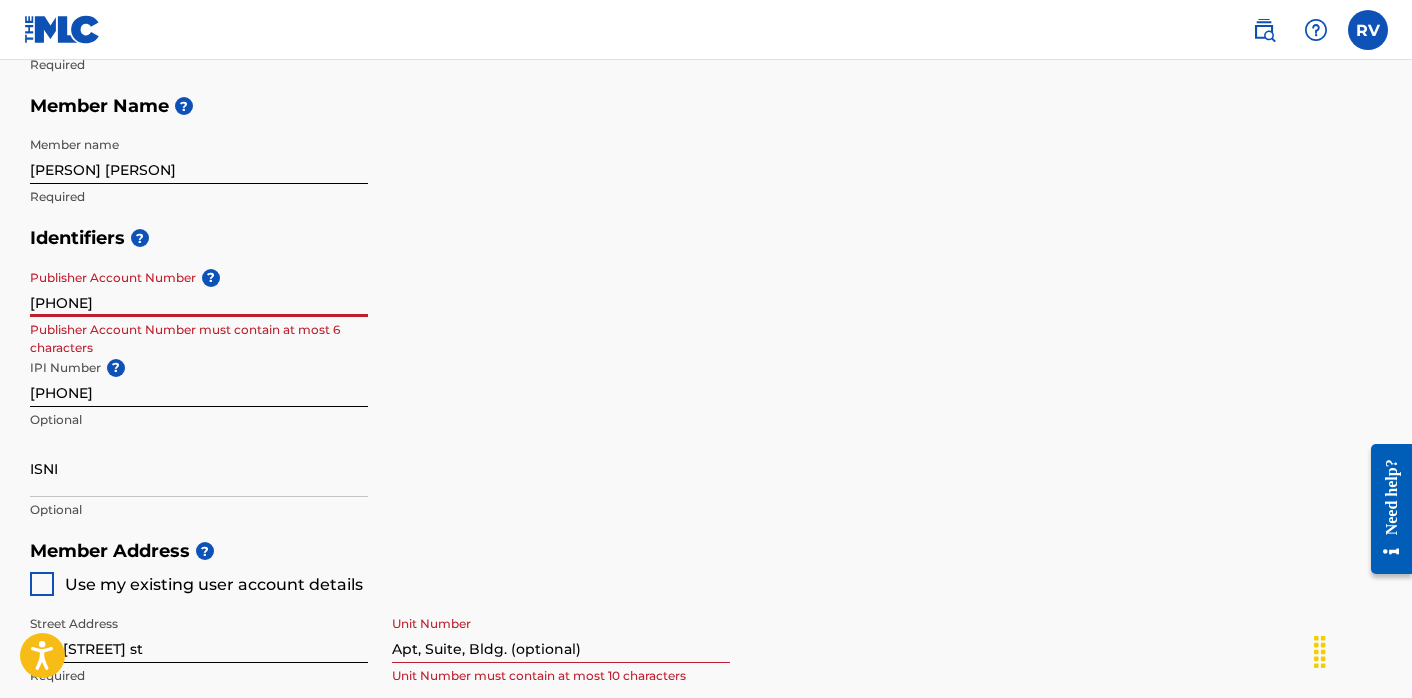 scroll, scrollTop: 444, scrollLeft: 0, axis: vertical 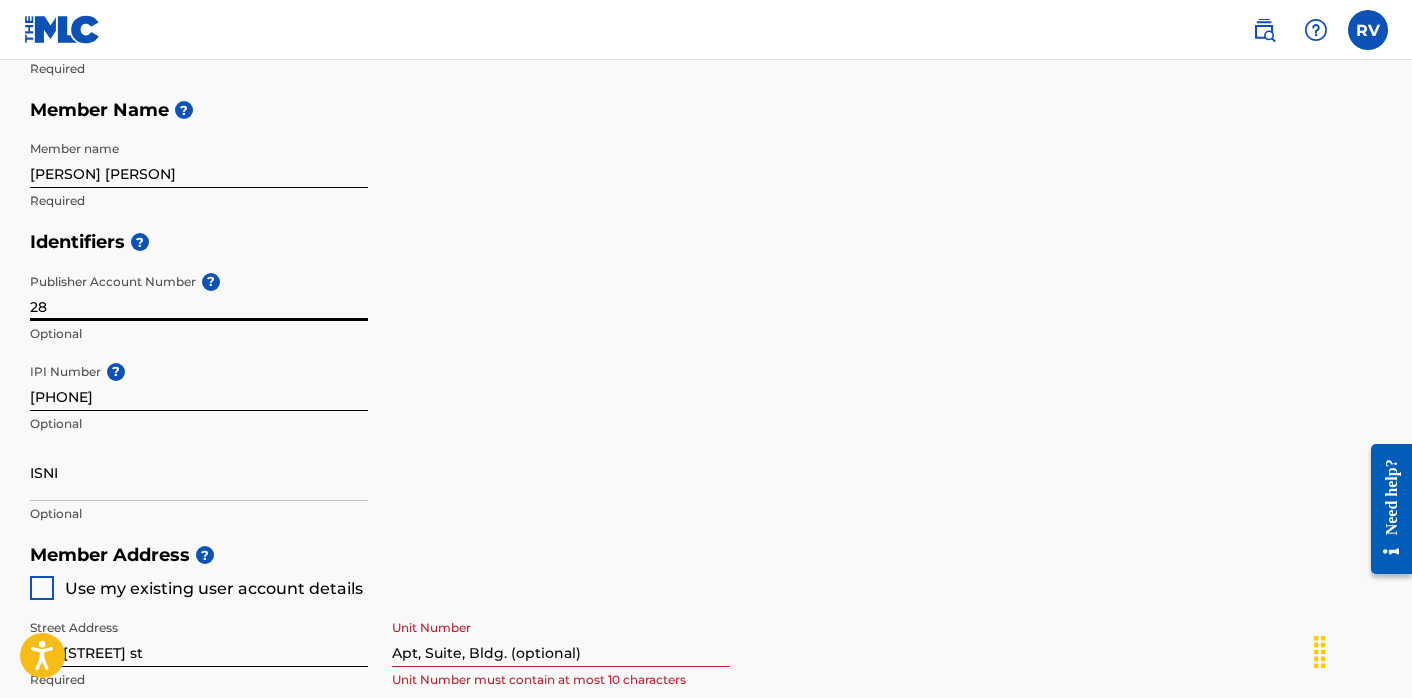 type on "2" 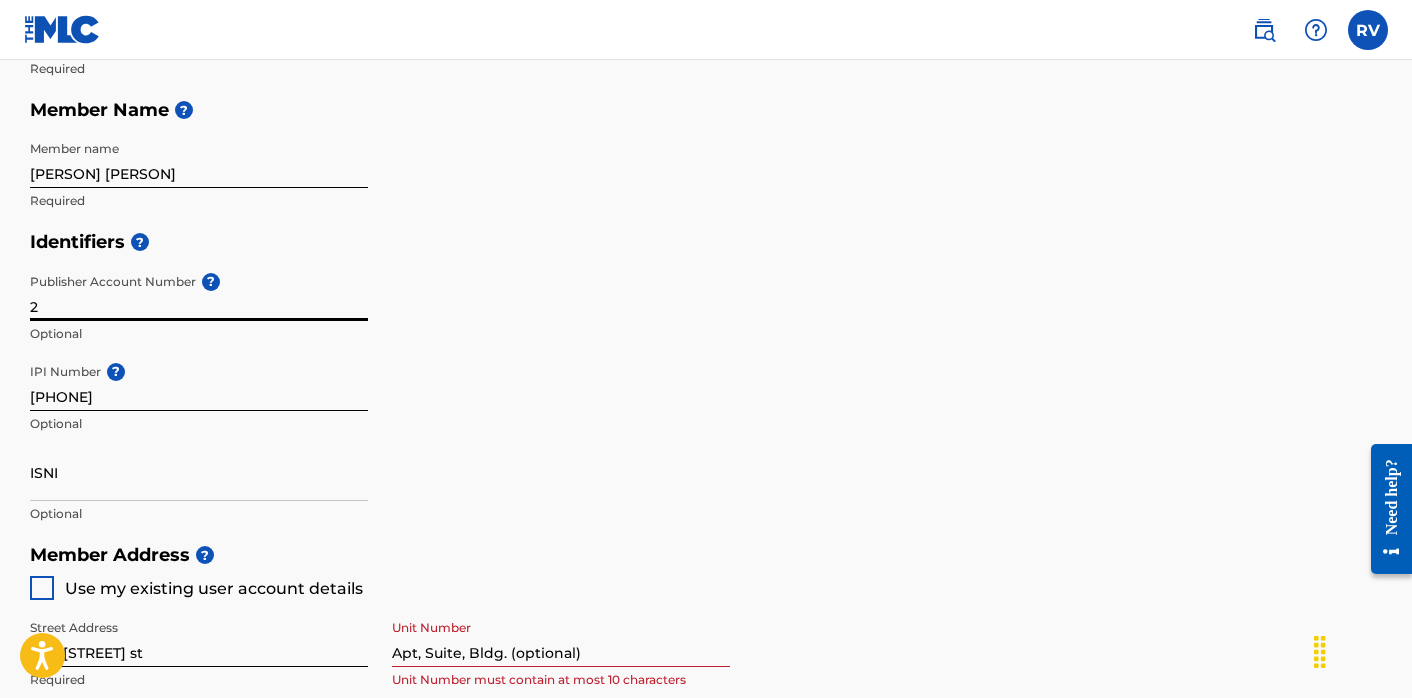 type 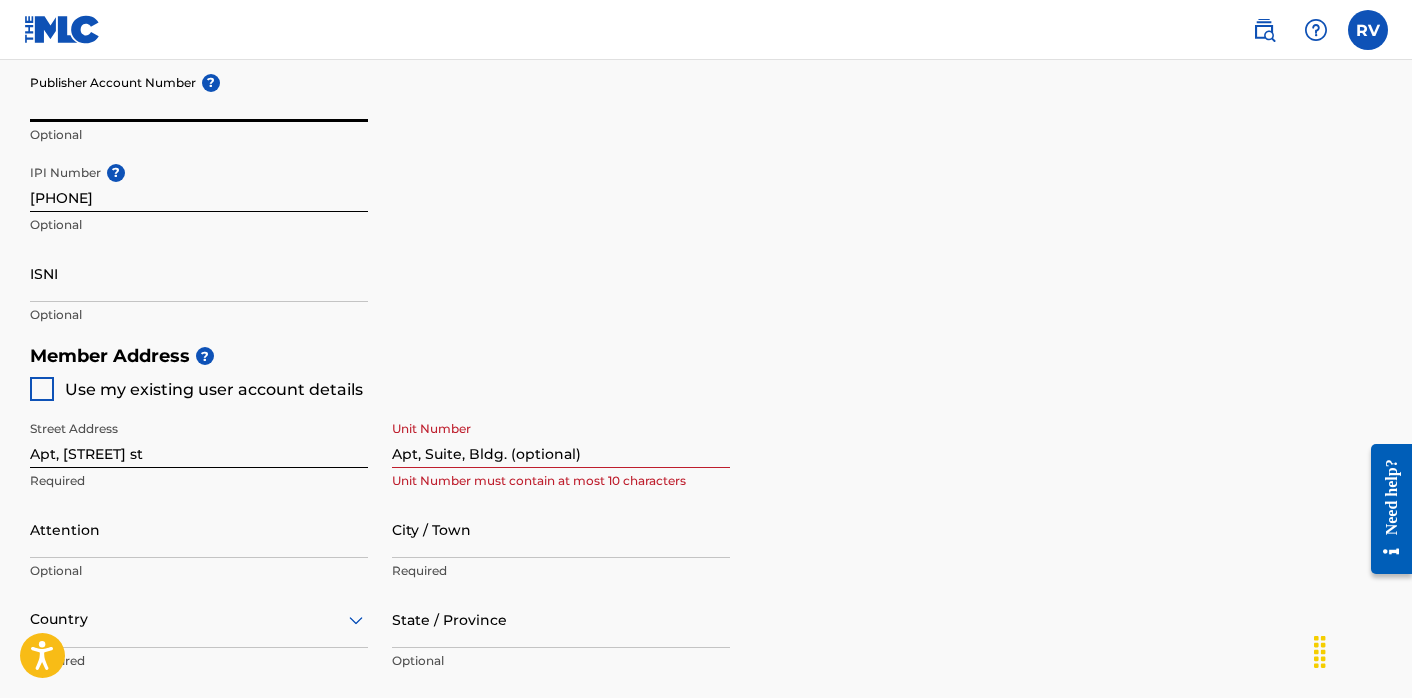 scroll, scrollTop: 646, scrollLeft: 0, axis: vertical 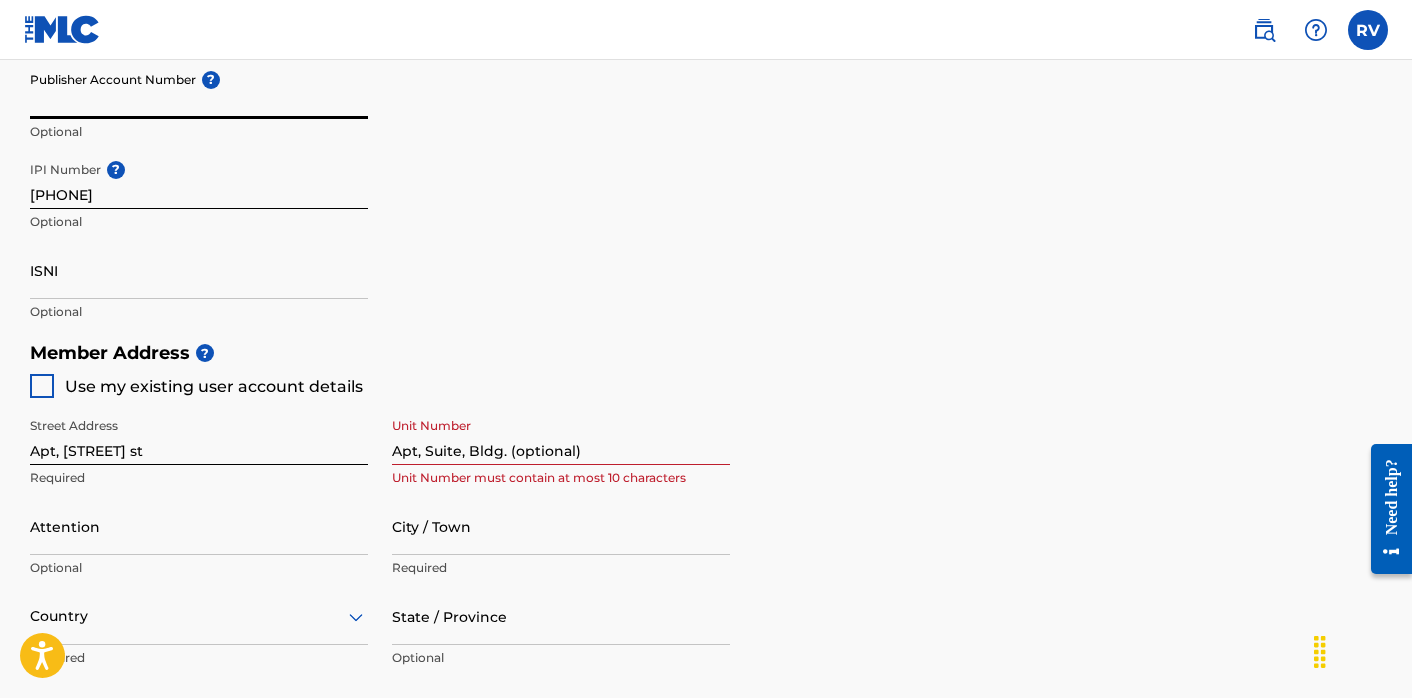 click on "Apt, Suite, Bldg. (optional)" at bounding box center (561, 436) 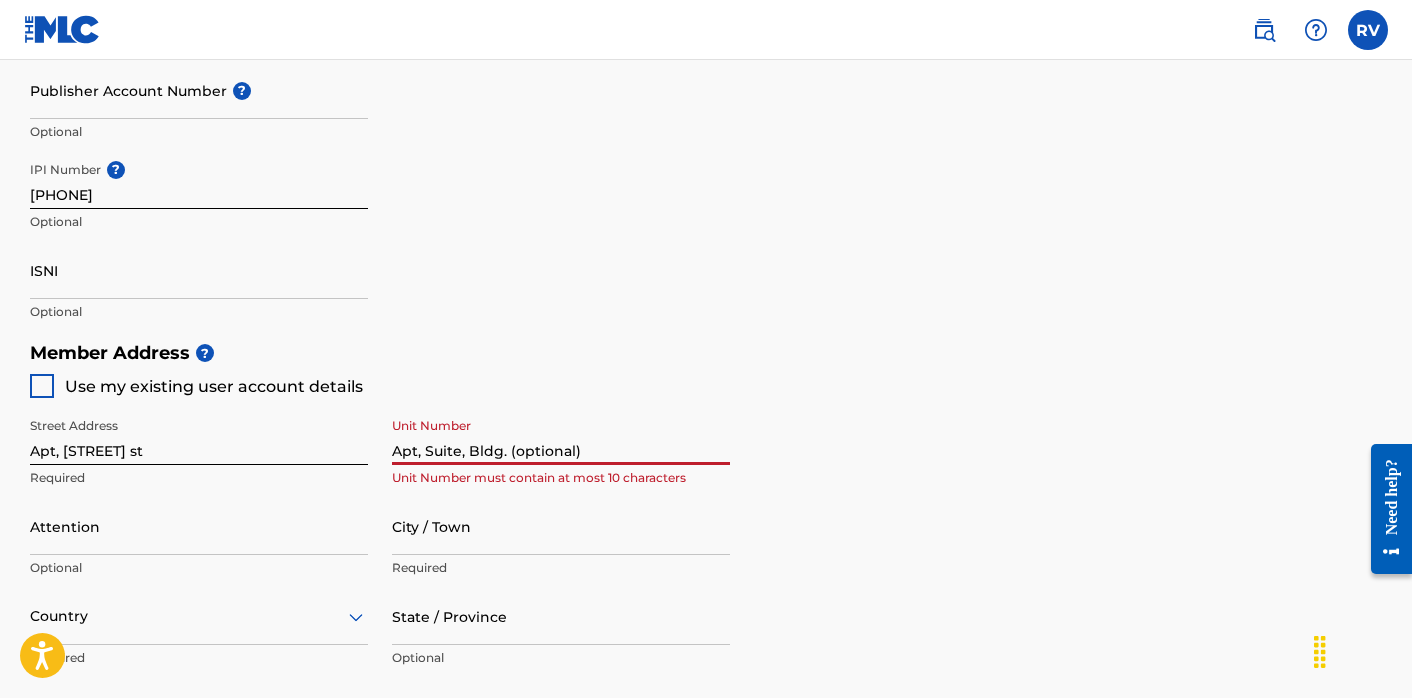 click on "Apt, Suite, Bldg. (optional)" at bounding box center (561, 436) 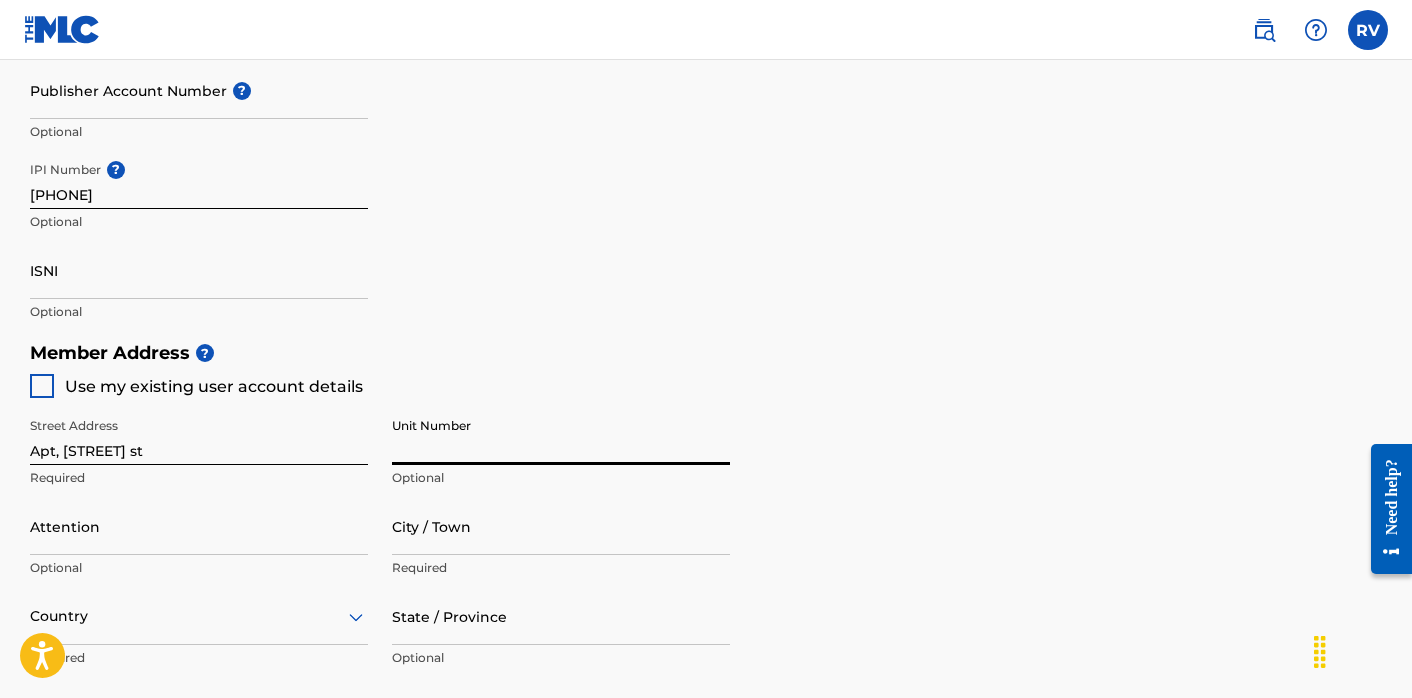 type 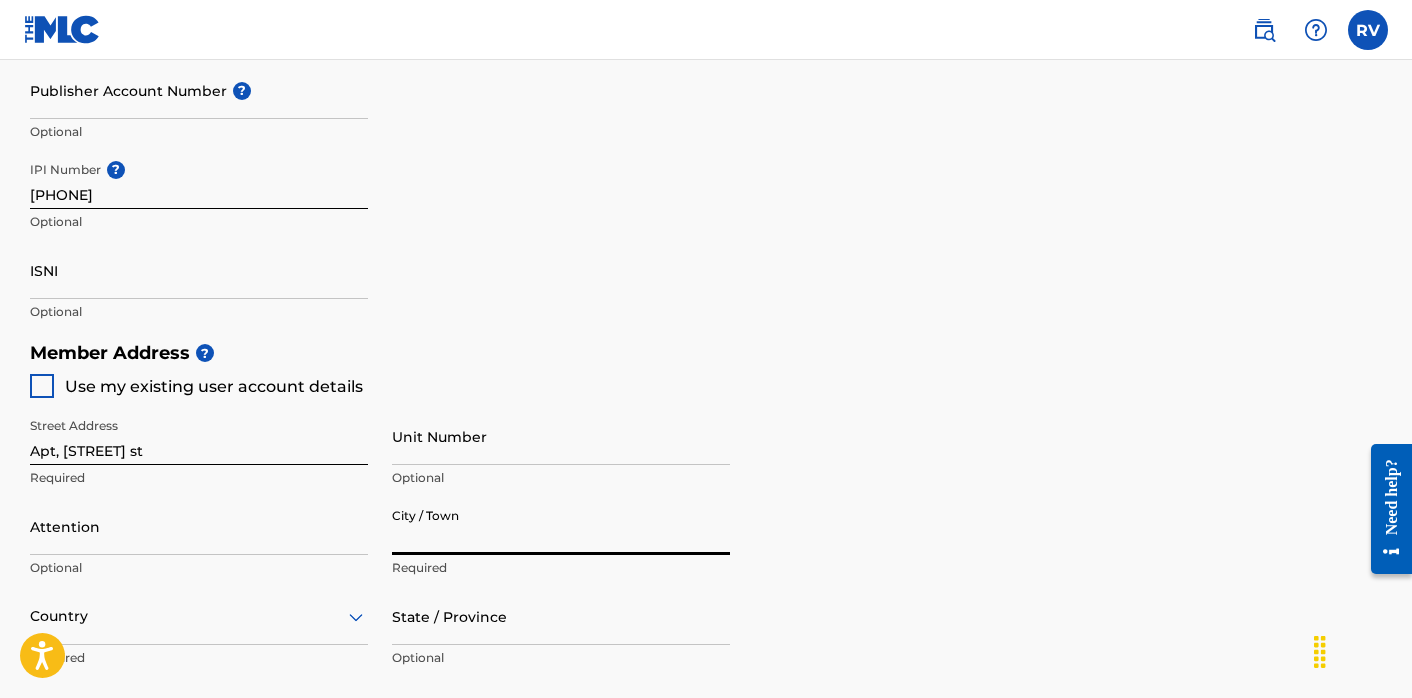 type on "[CITY]" 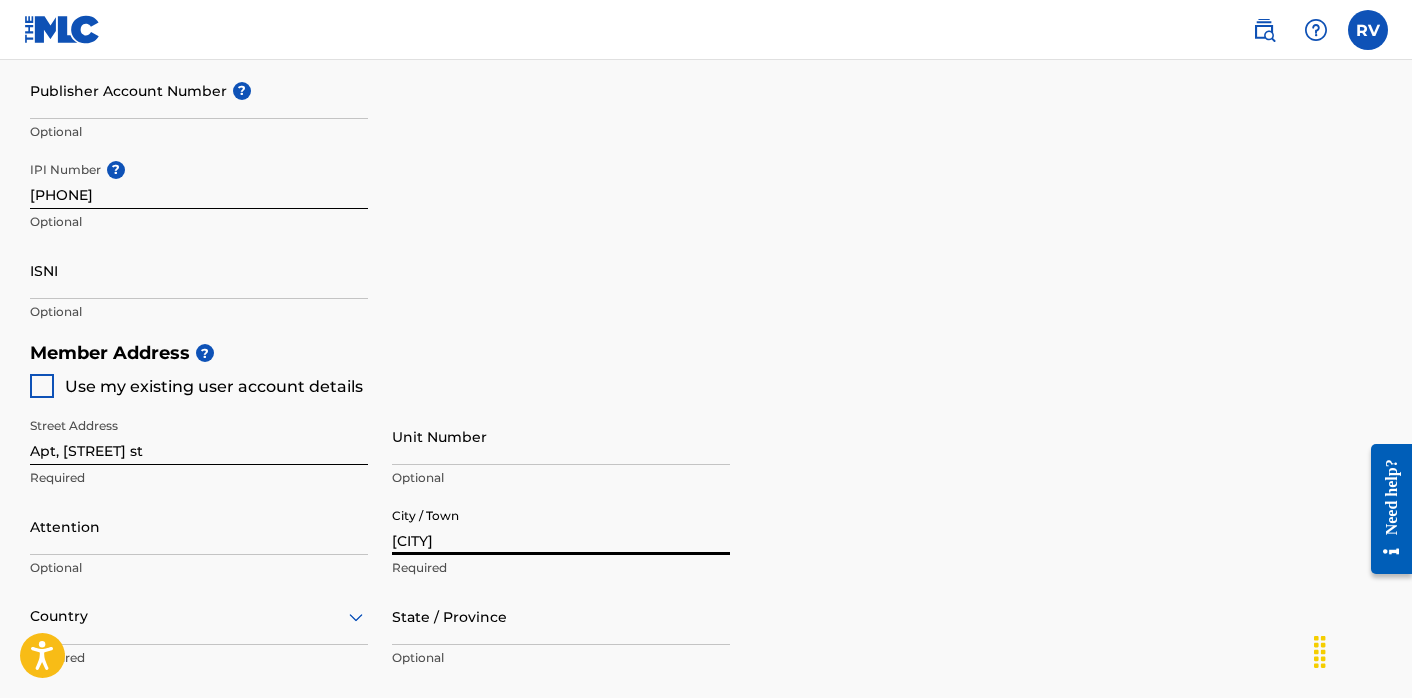 type on "[PERSON] [PERSON]" 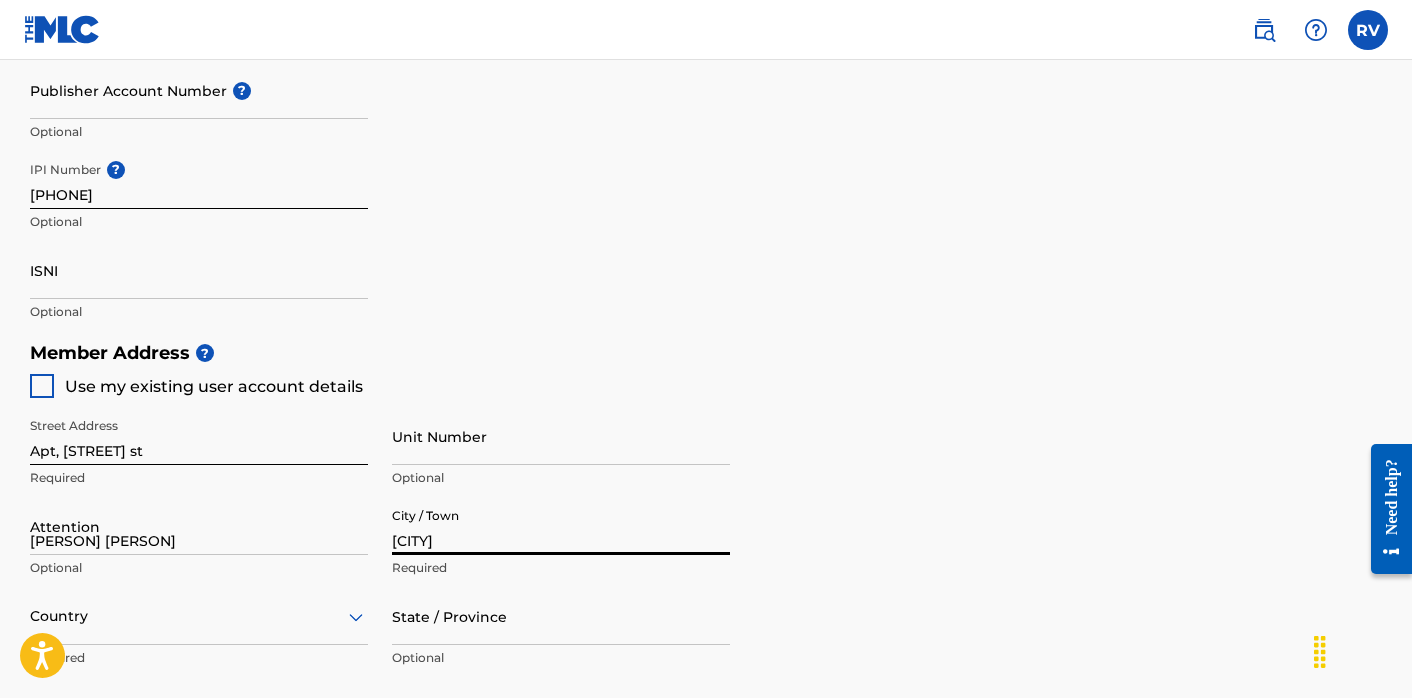 type on "United States" 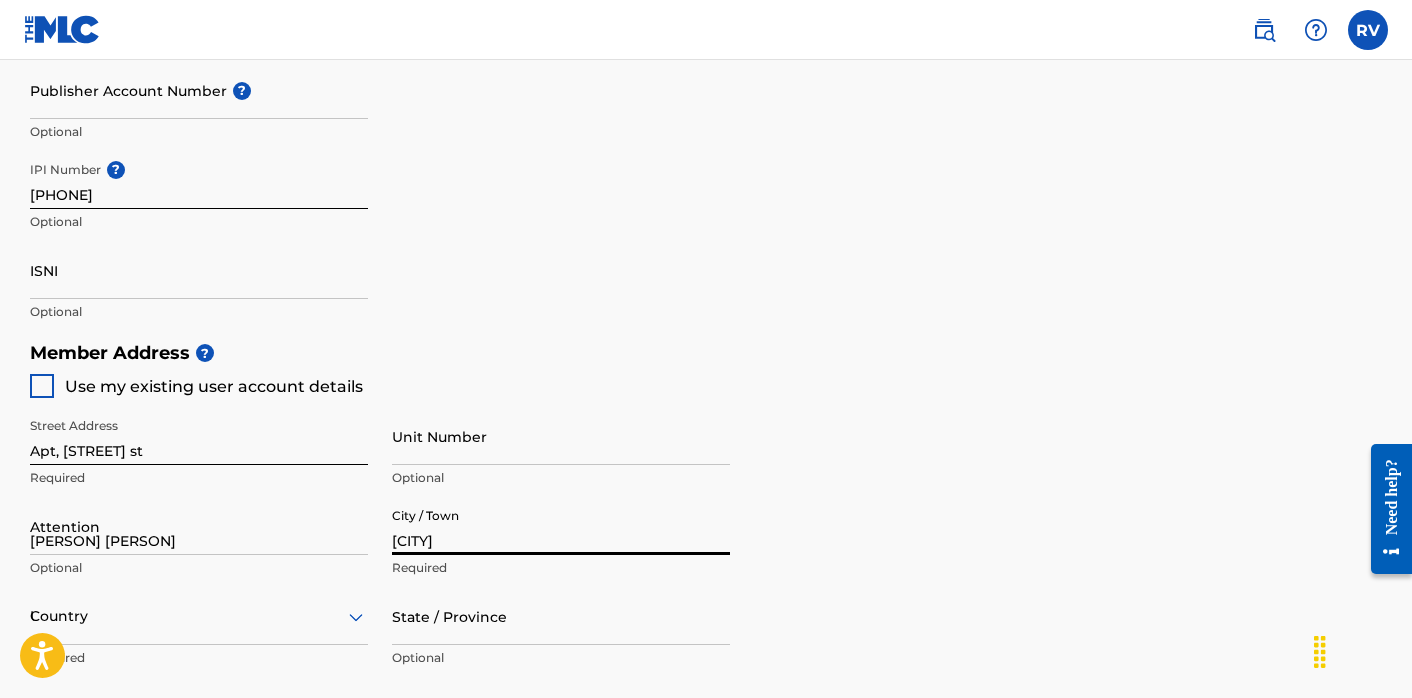 type on "CA" 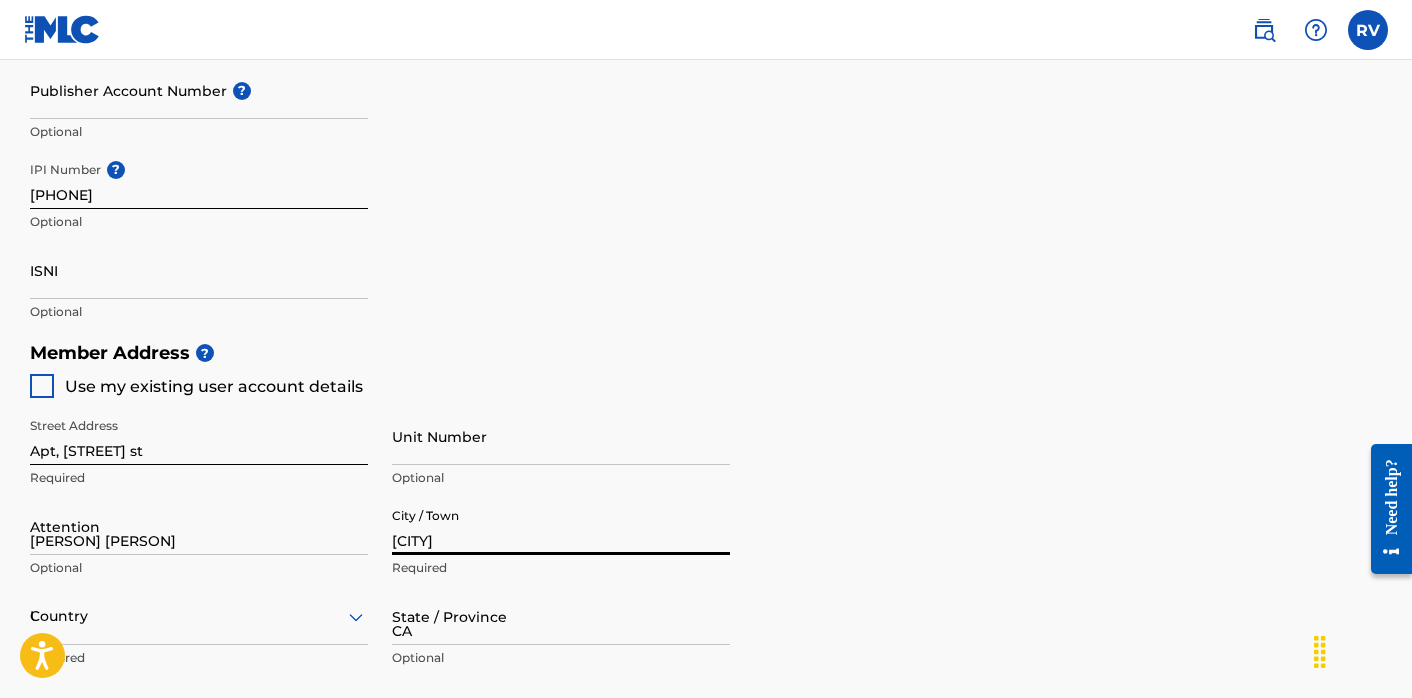 type on "[ZIP]" 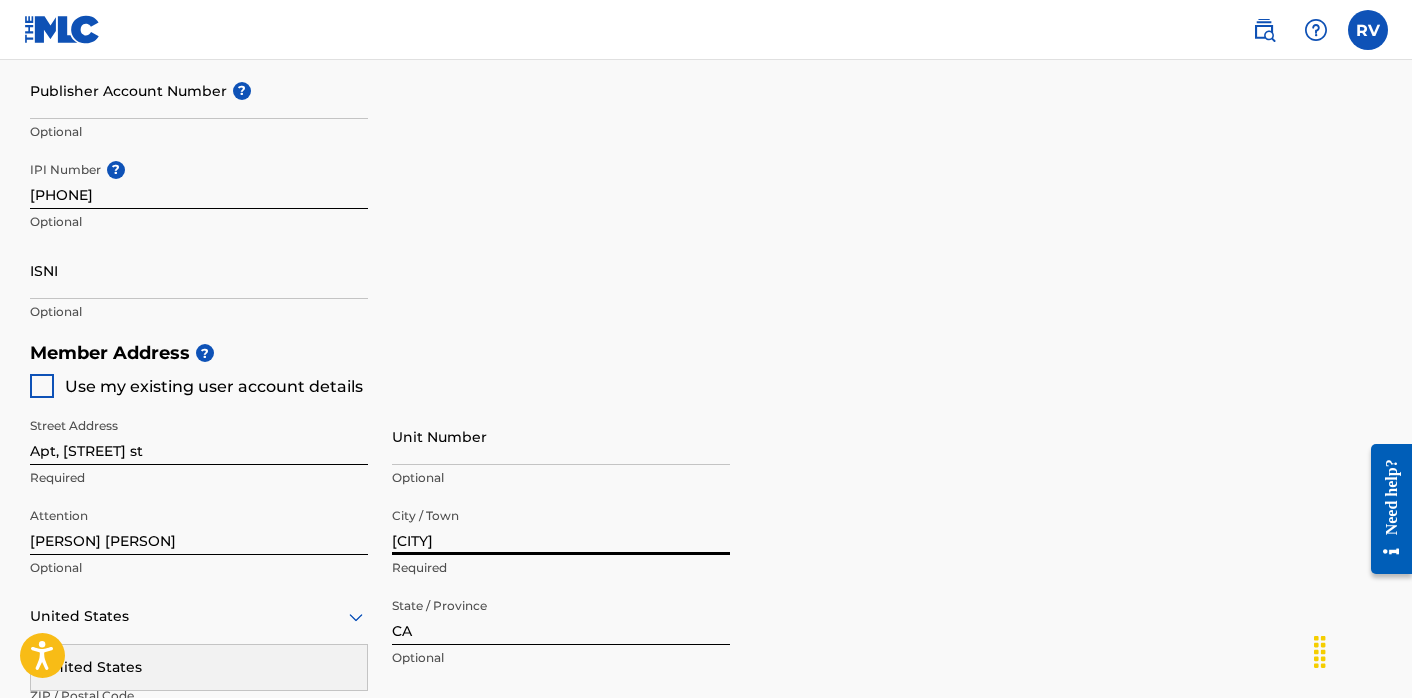 scroll, scrollTop: 1139, scrollLeft: 0, axis: vertical 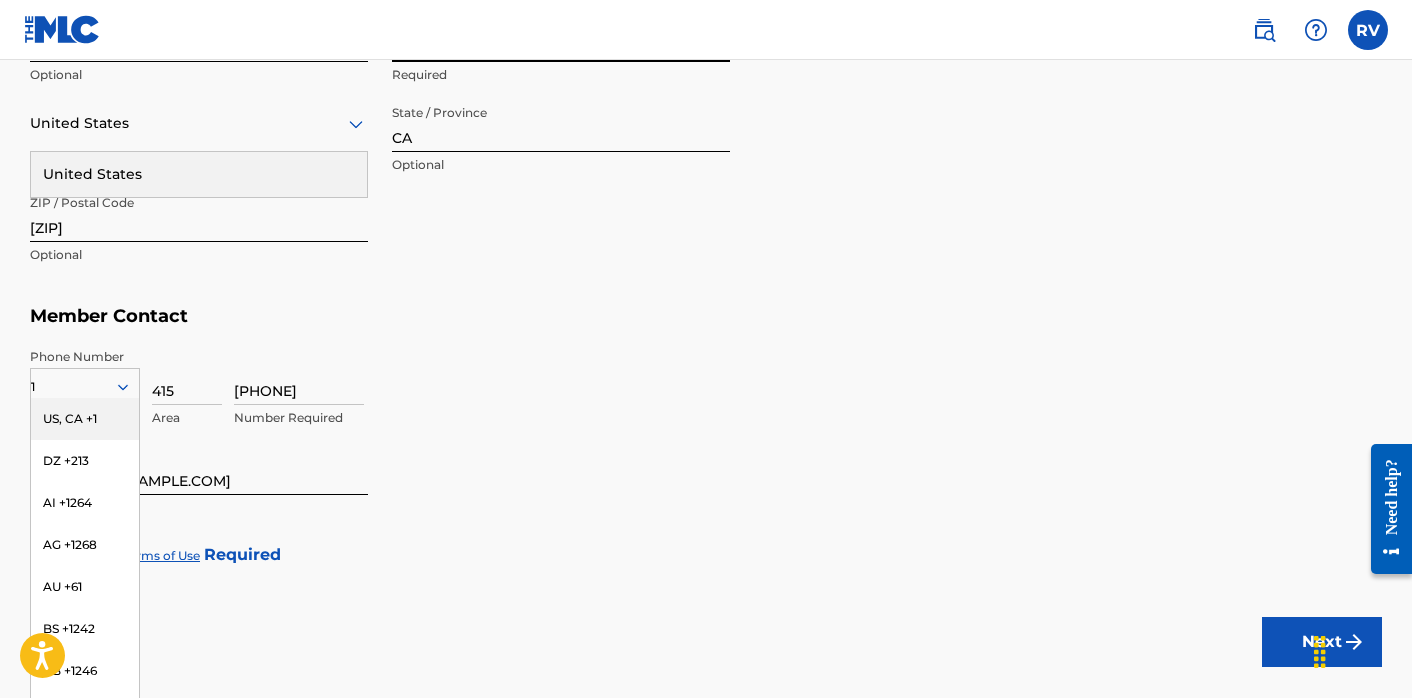 click on "Member Type ? Self-Administered Songwriter Required Do you have a publisher, administrator, CMO, or digital distribution service collecting U.S. digital audio mechanical royalties on your behalf? ? No Required Member Name ? Member name [PERSON] [PERSON] Required Identifiers ? Publisher Account Number ? Optional IPI Number ? 01019051697 Optional ISNI Optional Member Address ? Use my existing user account details Street Address 1529 hampshire st Required Unit Number Optional Attention [PERSON] [PERSON] Optional City / Town [CITY] Required United States United States Required State / Province CA Optional ZIP / Postal Code 94110 Optional Member Contact Phone Number 1 US, CA +1DZ +213 AI +1264 AG +1268 AU +61 BS +1242 BB +1246 BZ +501 BM +1441 BO +591 KY +1345 DM +1767 DO +1809 ER +291 ET +251 GA +241 GD +1473 IN +91 JM +1876 JP +81 LV +371 LB +961 LR +231 LY +218 MG +261 FM +691 ME, RS +381 MS +1664 MA, EH +212 NL +31 PE +51 PT +351 KN +1869 LC +1758 VC +1784 SN +221 SK +421 CH +41 TT +1868 TN +216 TC +1649 AE +971" at bounding box center [706, -143] 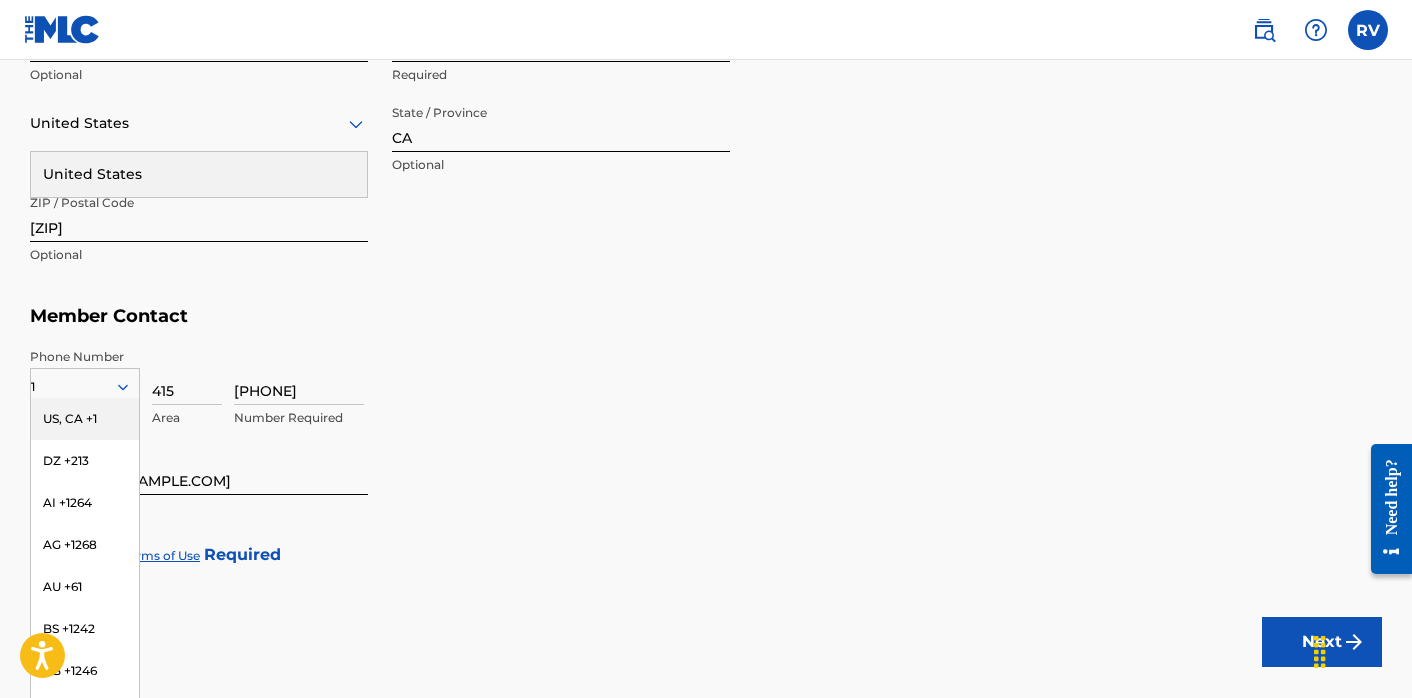 click on "US, CA +1" at bounding box center (85, 419) 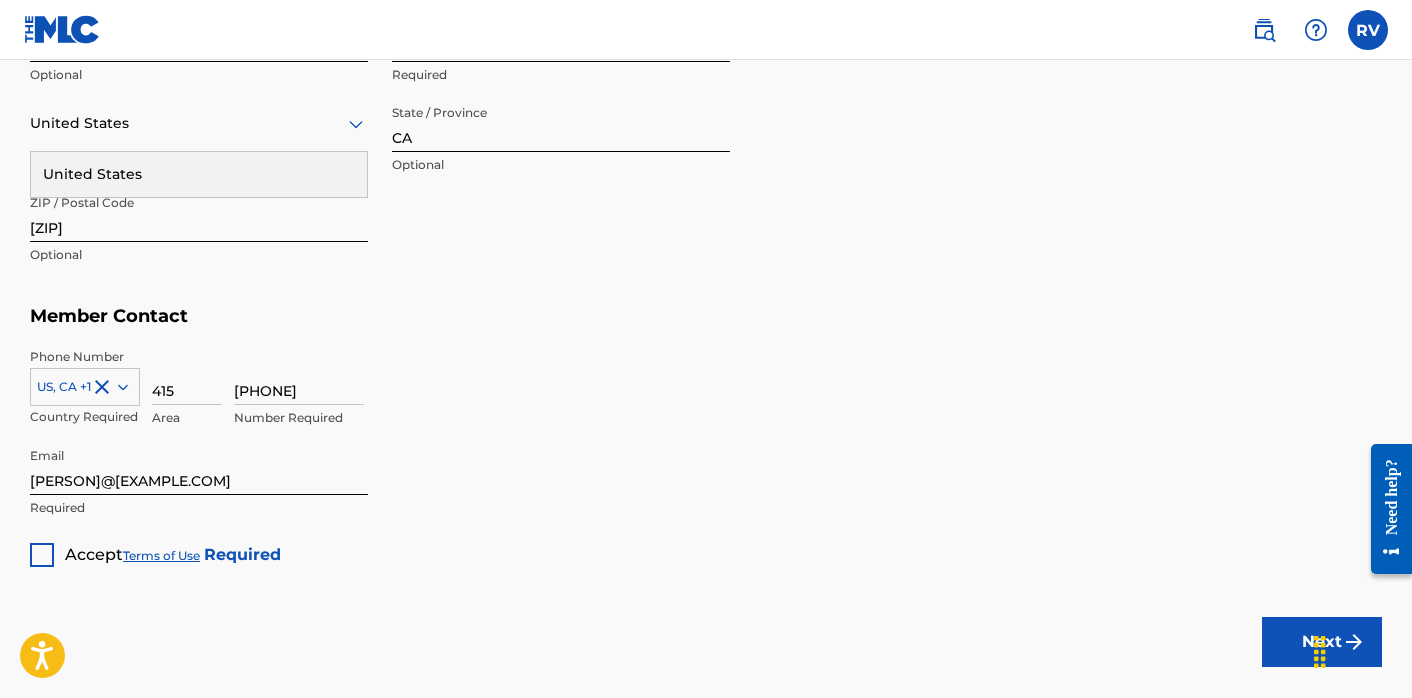 click on "[PERSON]@[EXAMPLE.COM]" at bounding box center [199, 466] 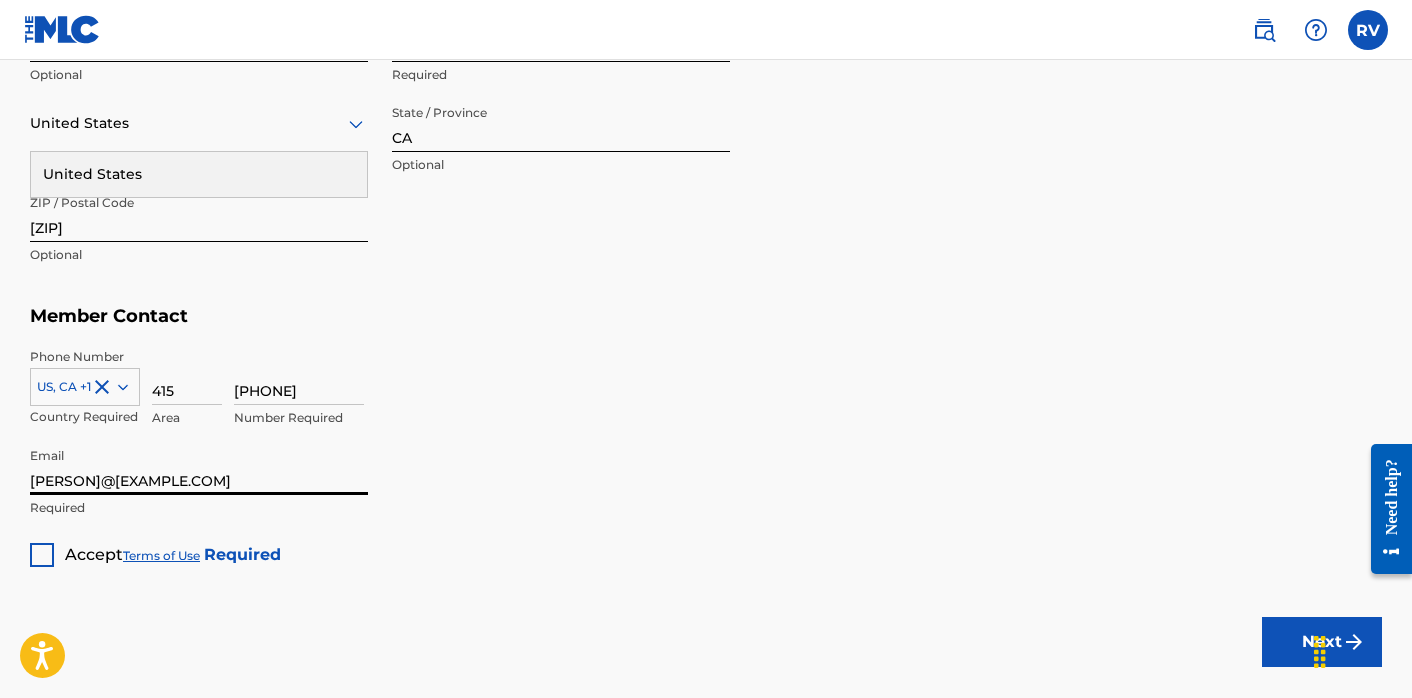 click on "[PERSON]@[EXAMPLE.COM]" at bounding box center [199, 466] 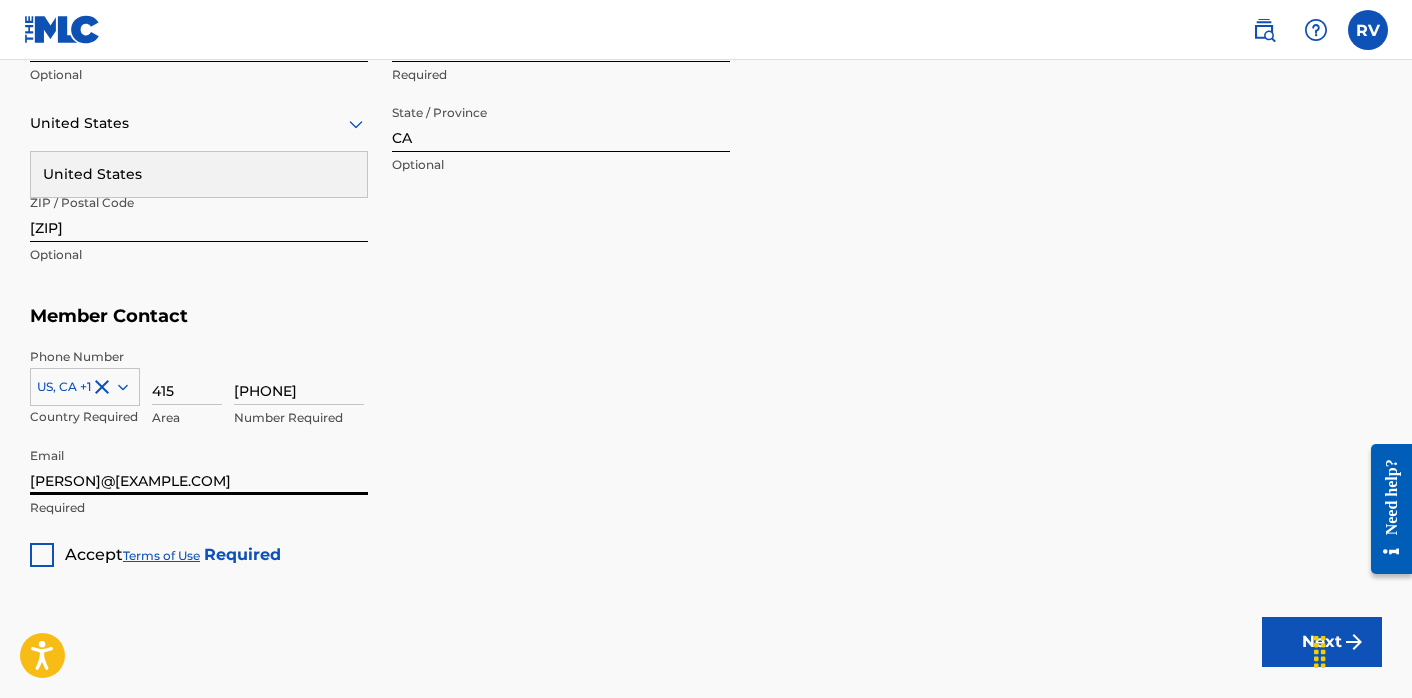 type on "[PERSON]@[EXAMPLE.COM]" 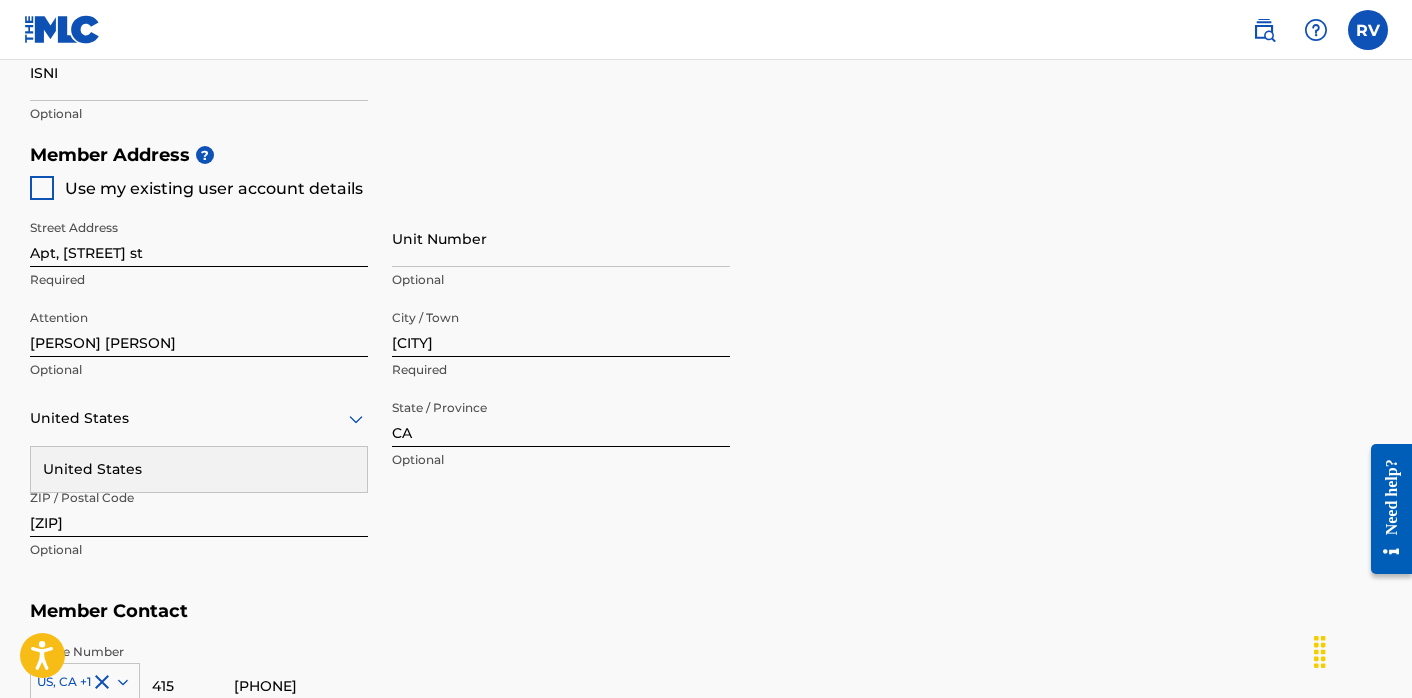 scroll, scrollTop: 839, scrollLeft: 0, axis: vertical 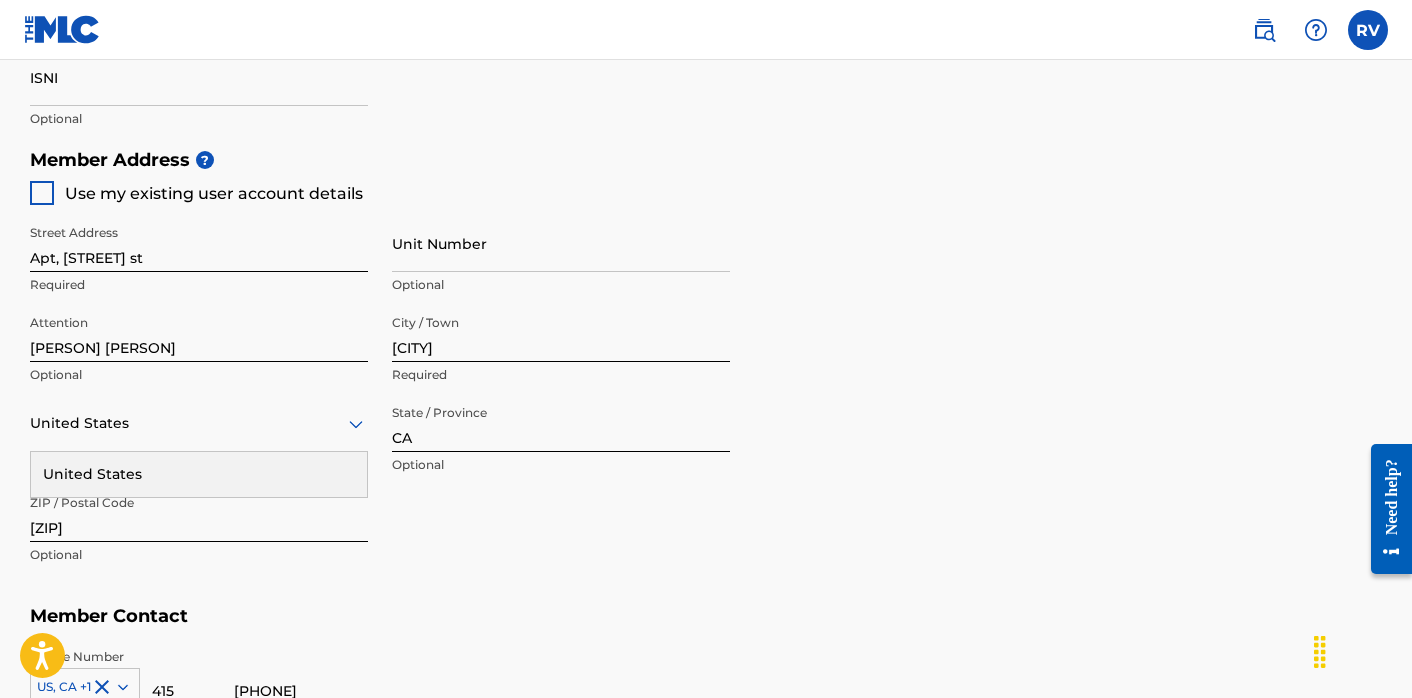 click at bounding box center (42, 193) 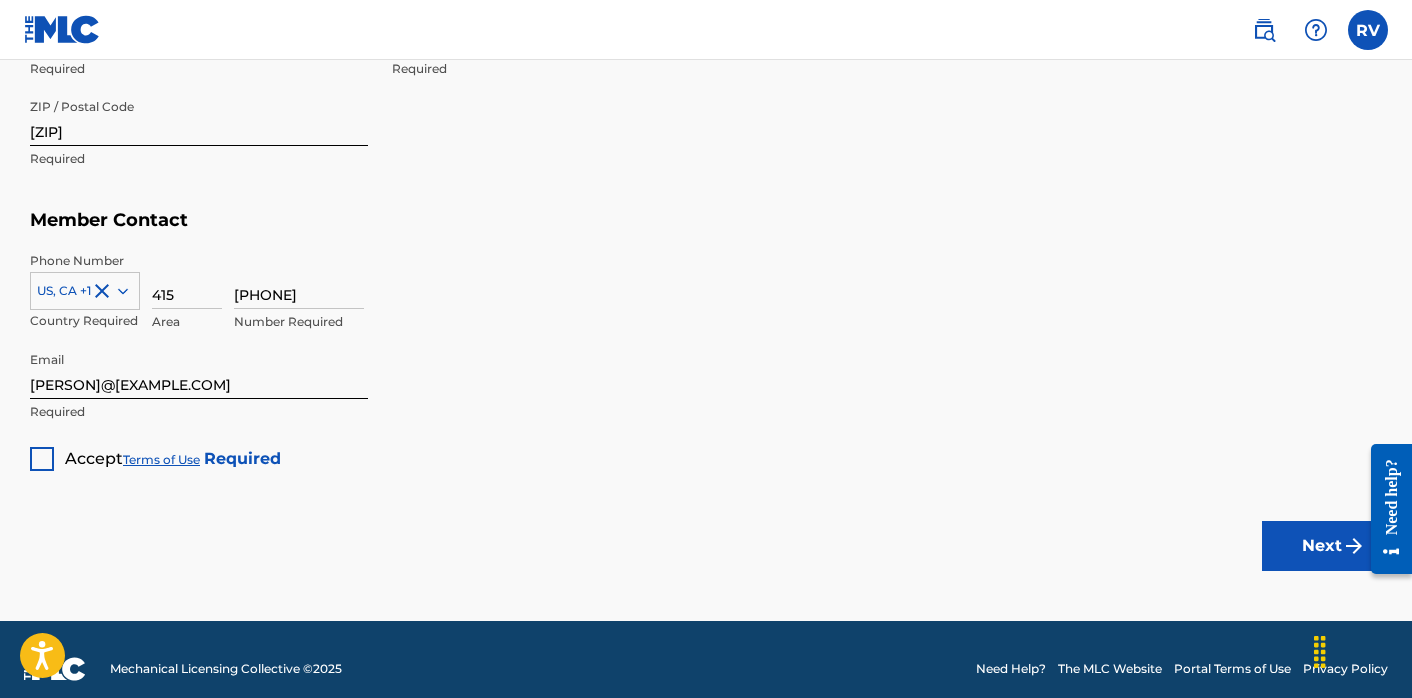 scroll, scrollTop: 1238, scrollLeft: 0, axis: vertical 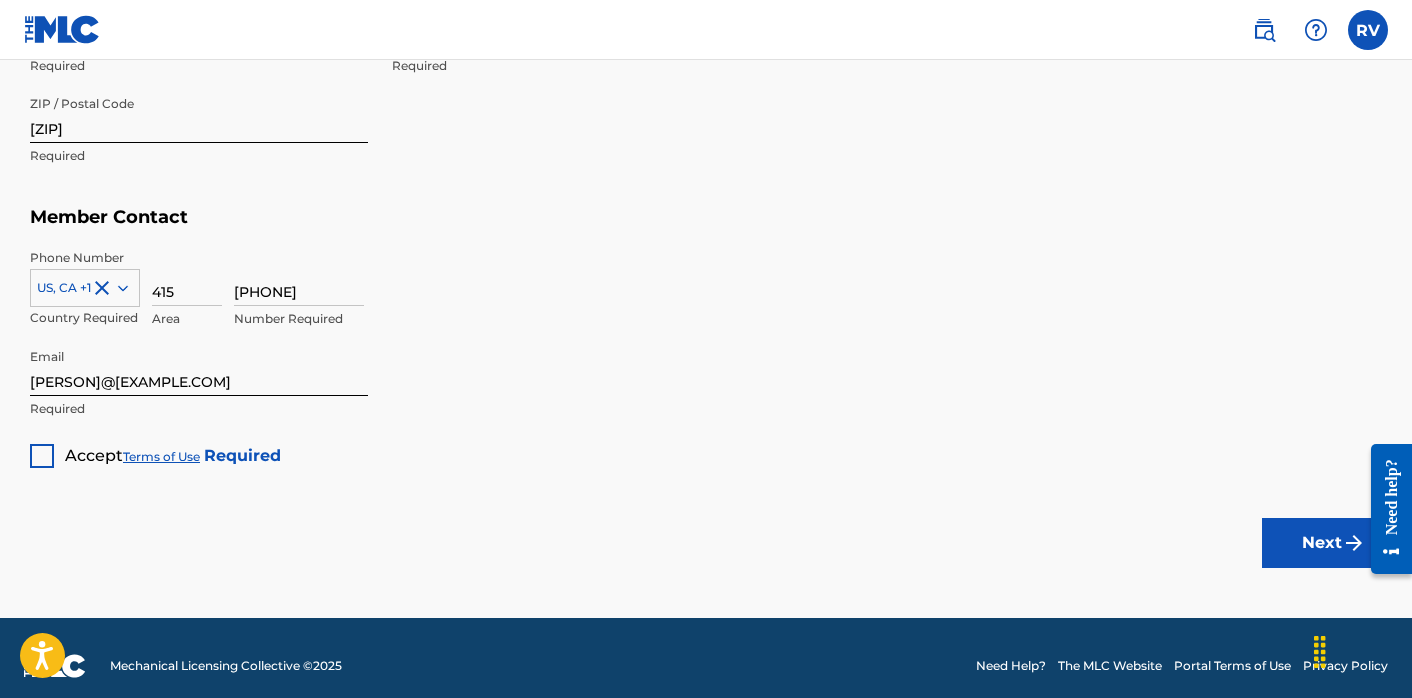 click at bounding box center (42, 456) 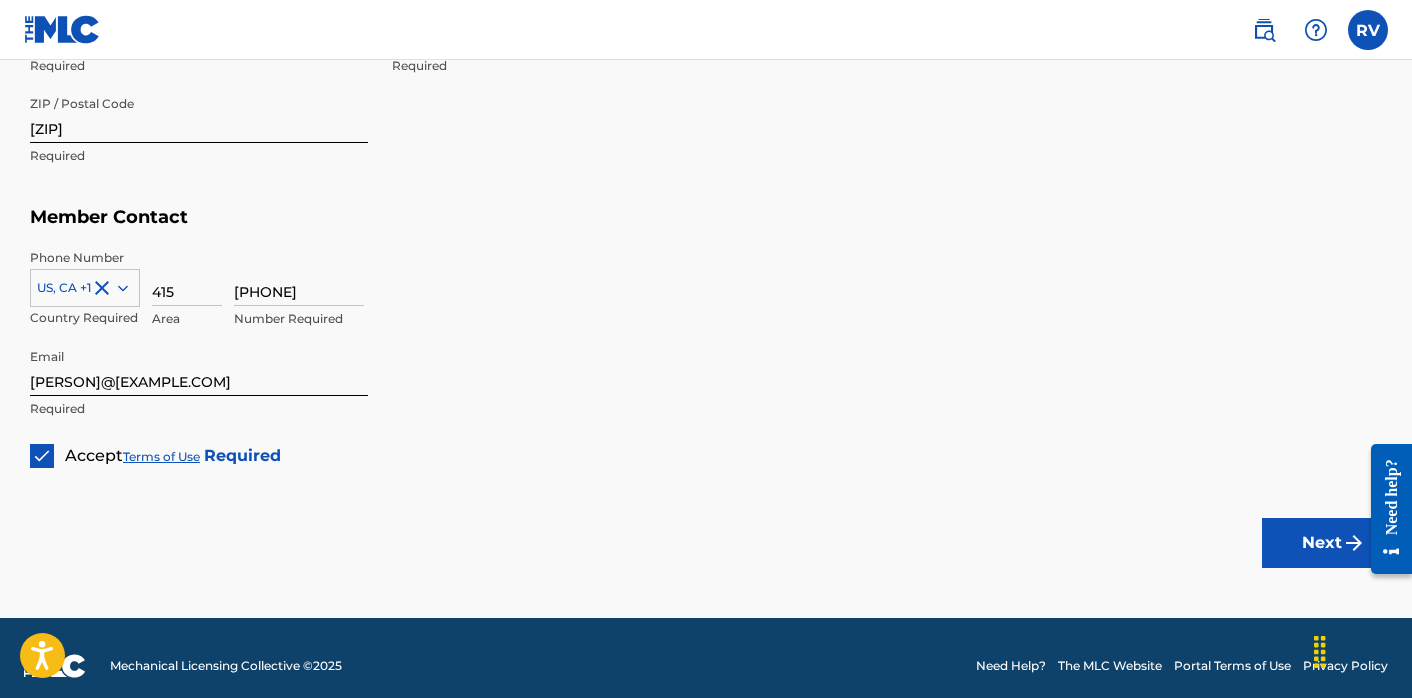 click on "Next" at bounding box center [1322, 543] 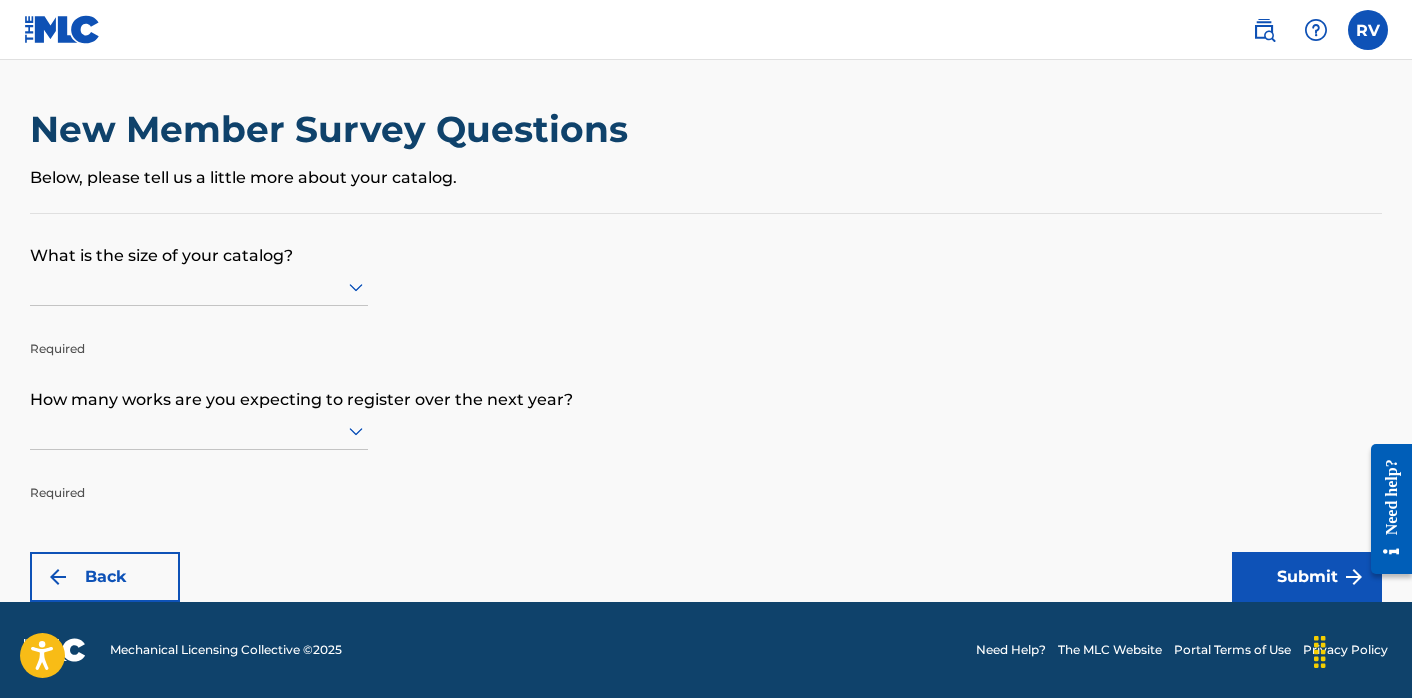 scroll, scrollTop: 0, scrollLeft: 0, axis: both 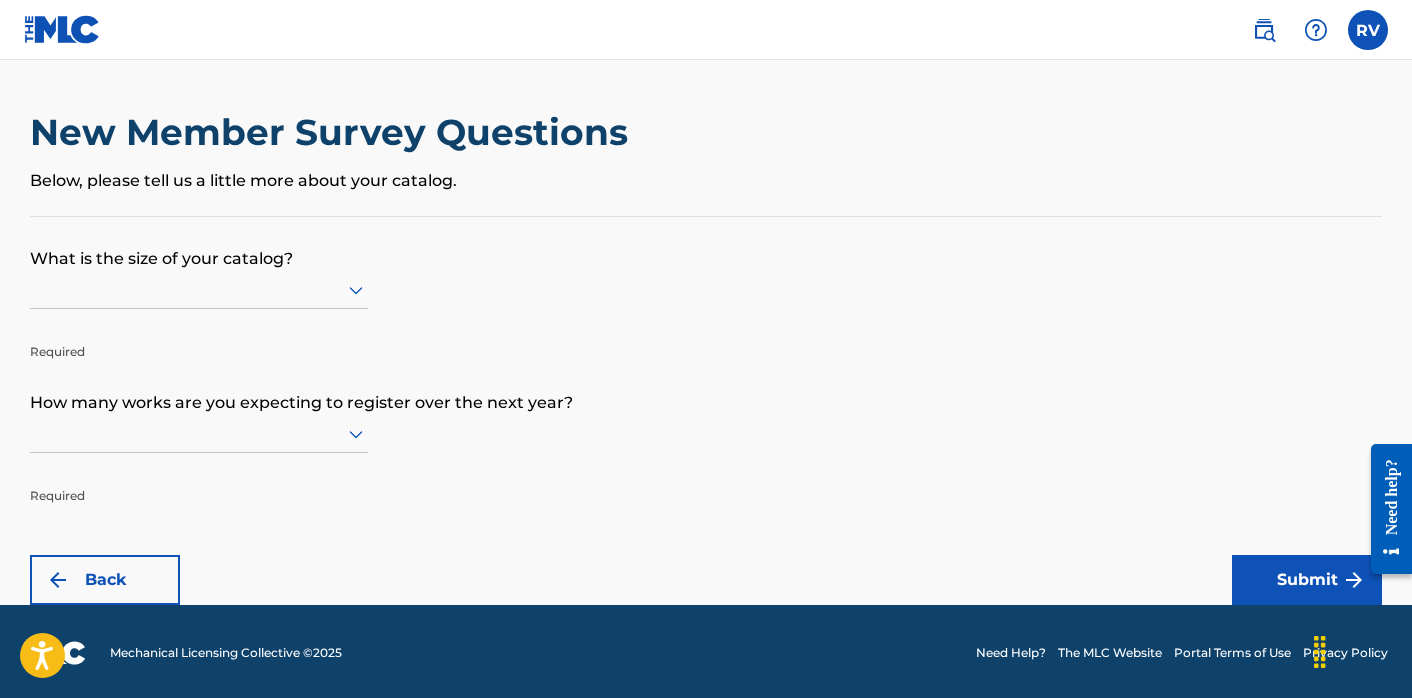 click at bounding box center (199, 290) 